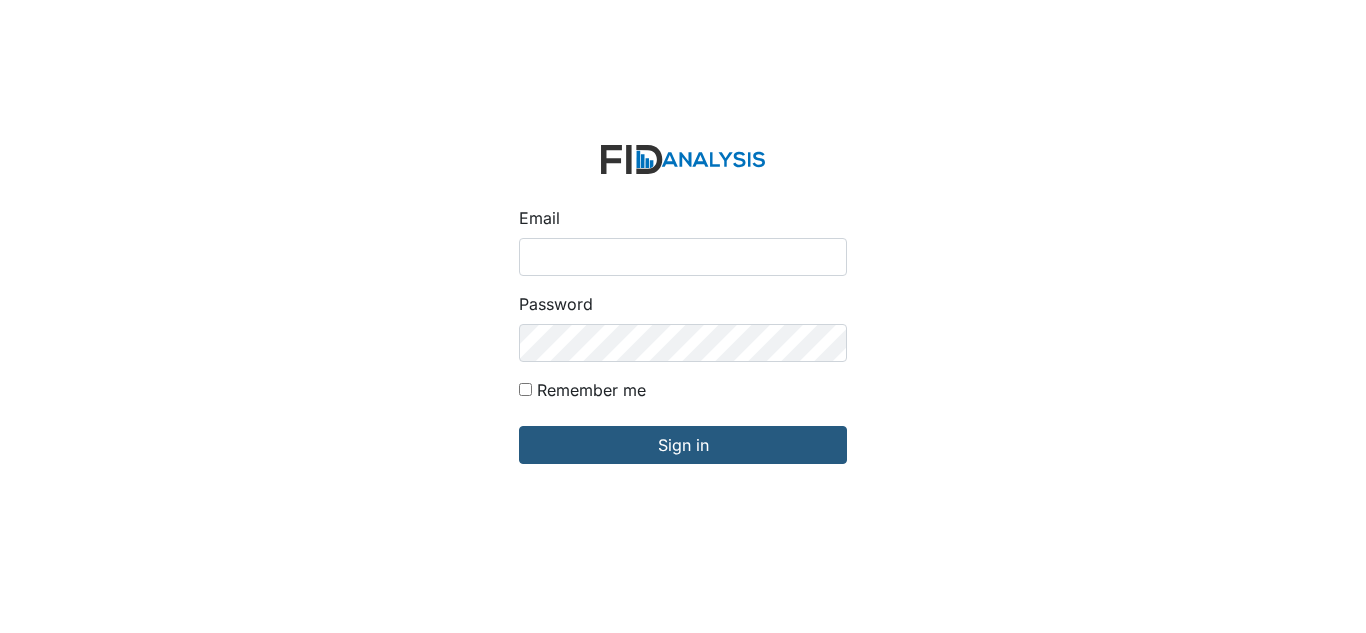 scroll, scrollTop: 0, scrollLeft: 0, axis: both 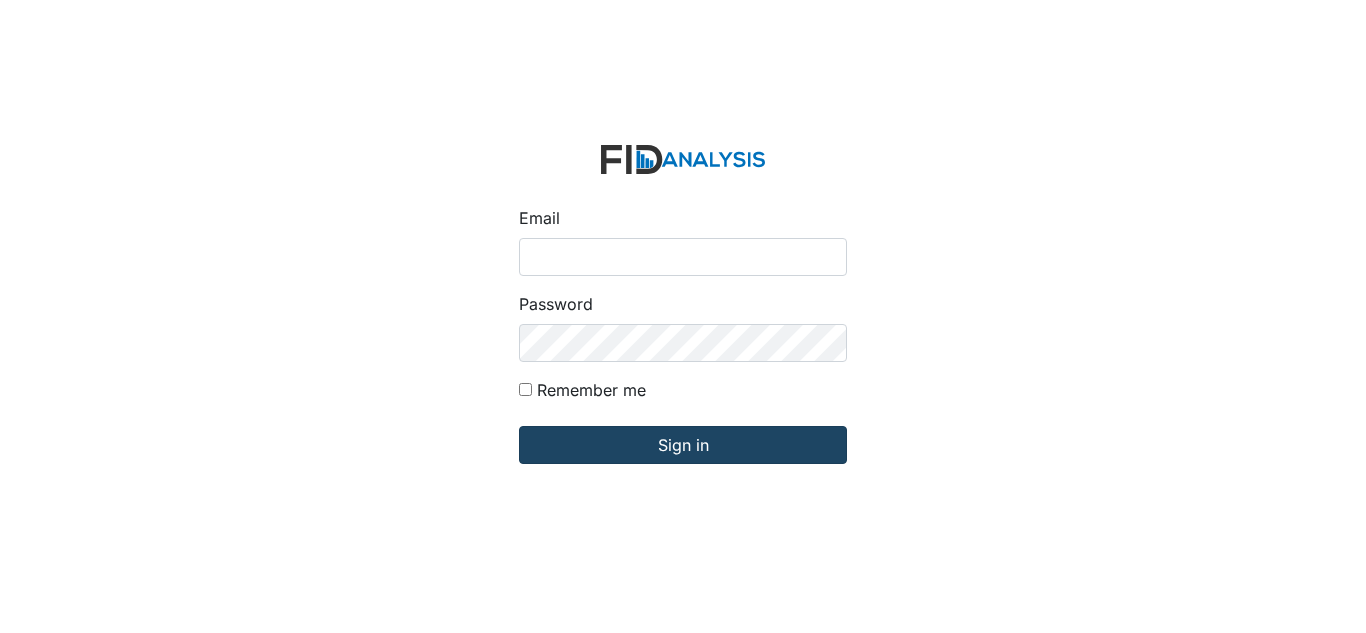type on "[USERNAME]@example.com" 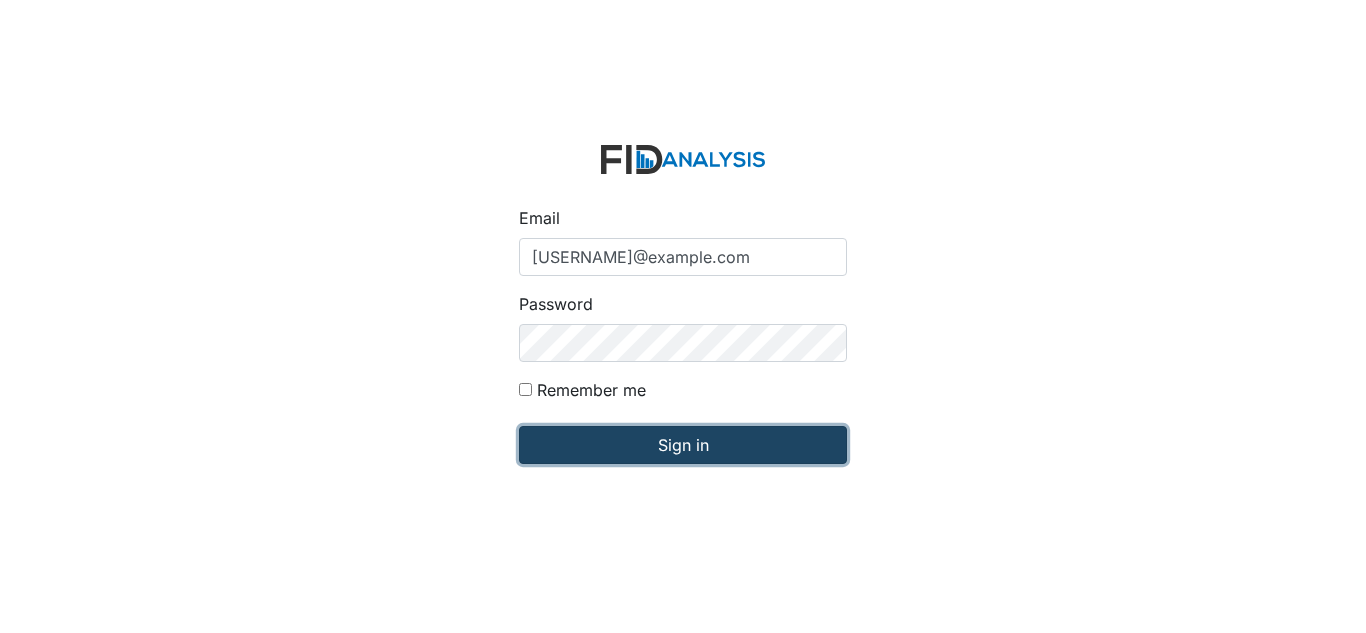 drag, startPoint x: 551, startPoint y: 452, endPoint x: 559, endPoint y: 459, distance: 10.630146 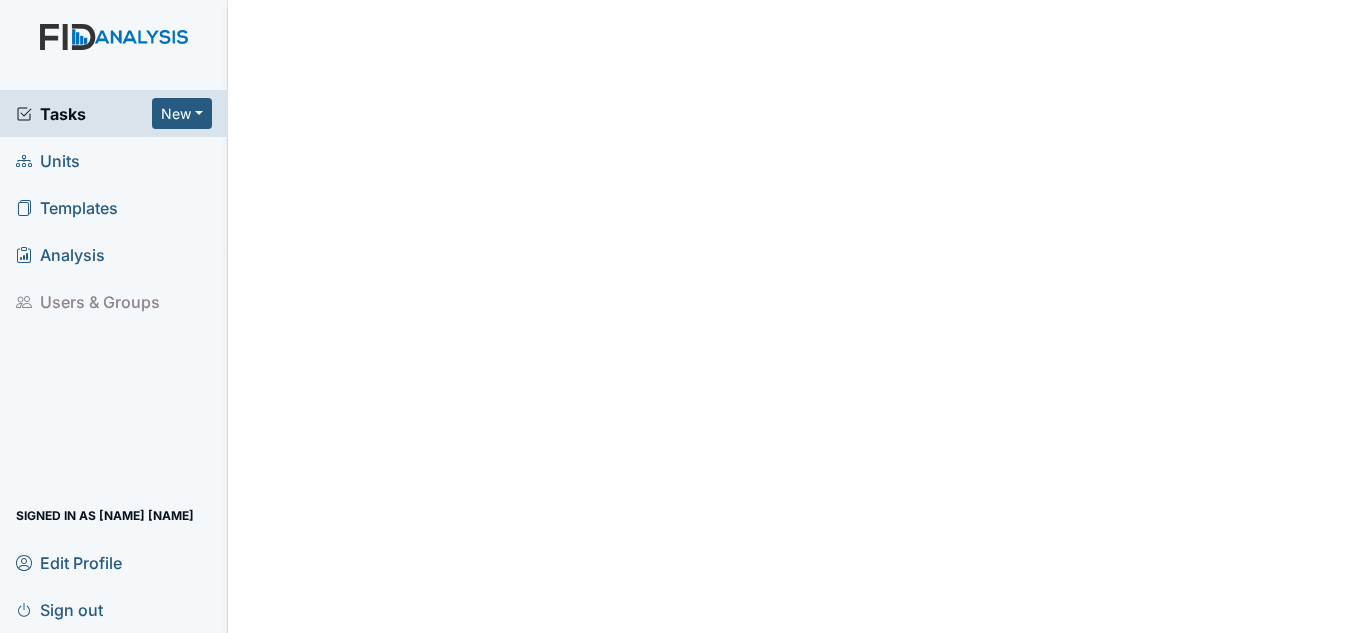 scroll, scrollTop: 0, scrollLeft: 0, axis: both 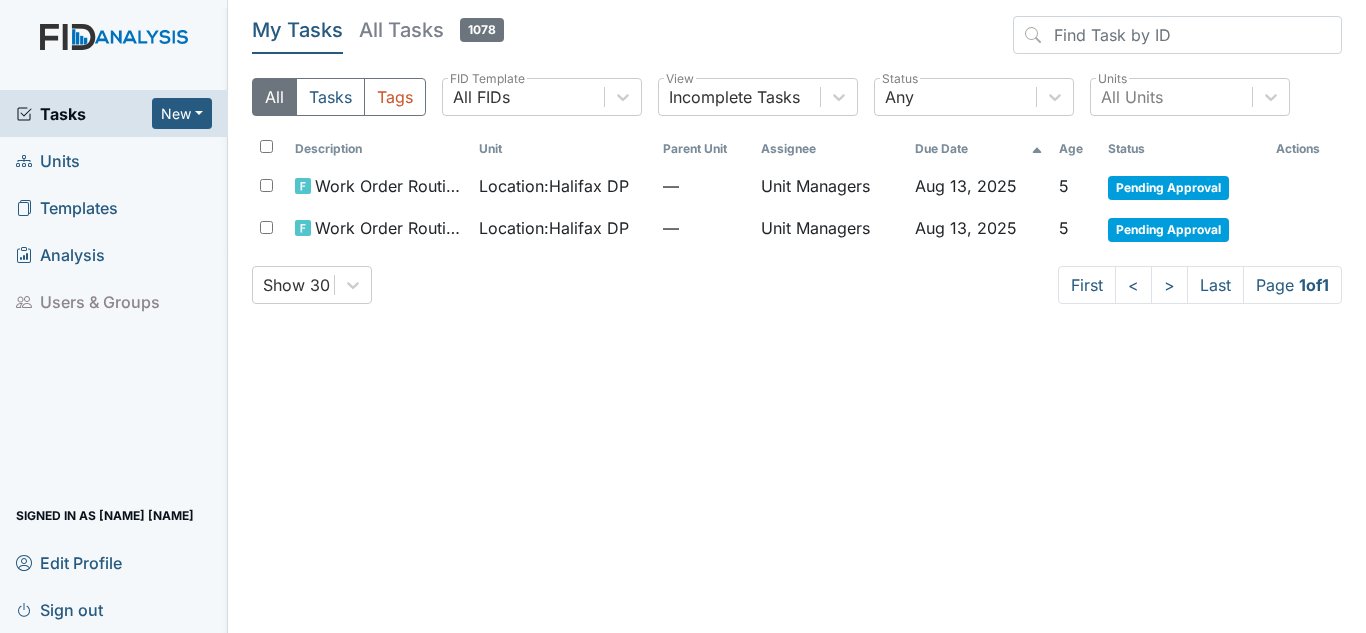 click on "Units" at bounding box center (48, 160) 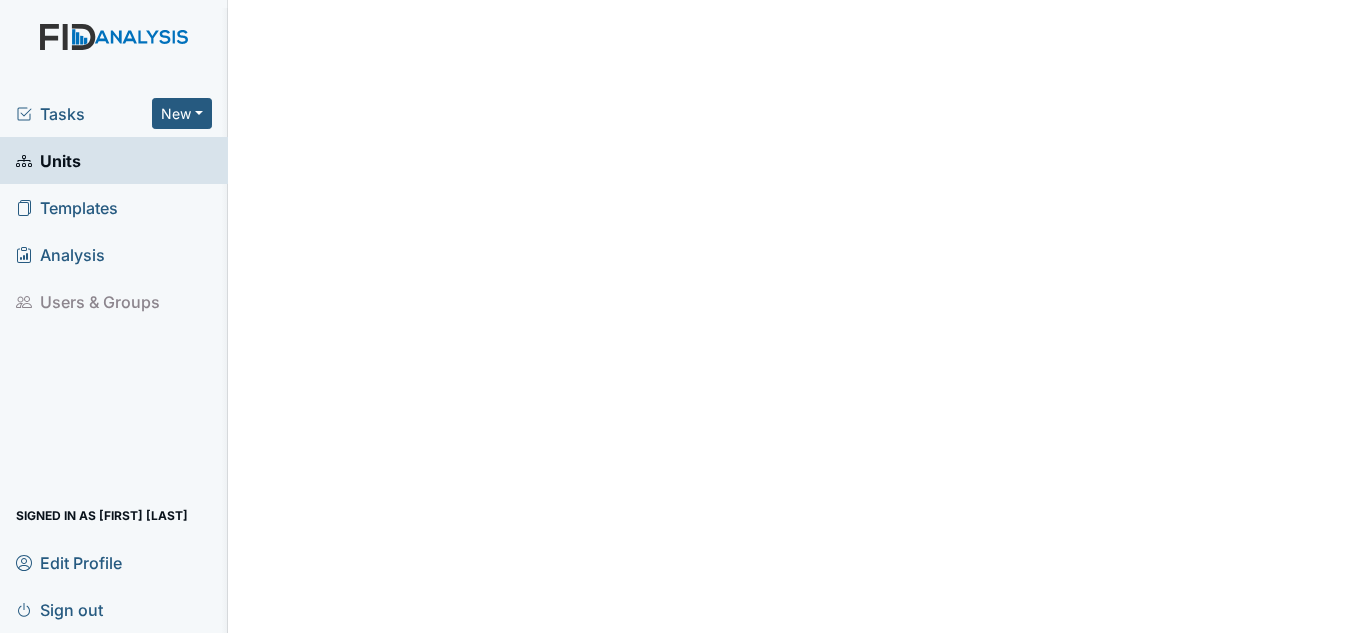 scroll, scrollTop: 0, scrollLeft: 0, axis: both 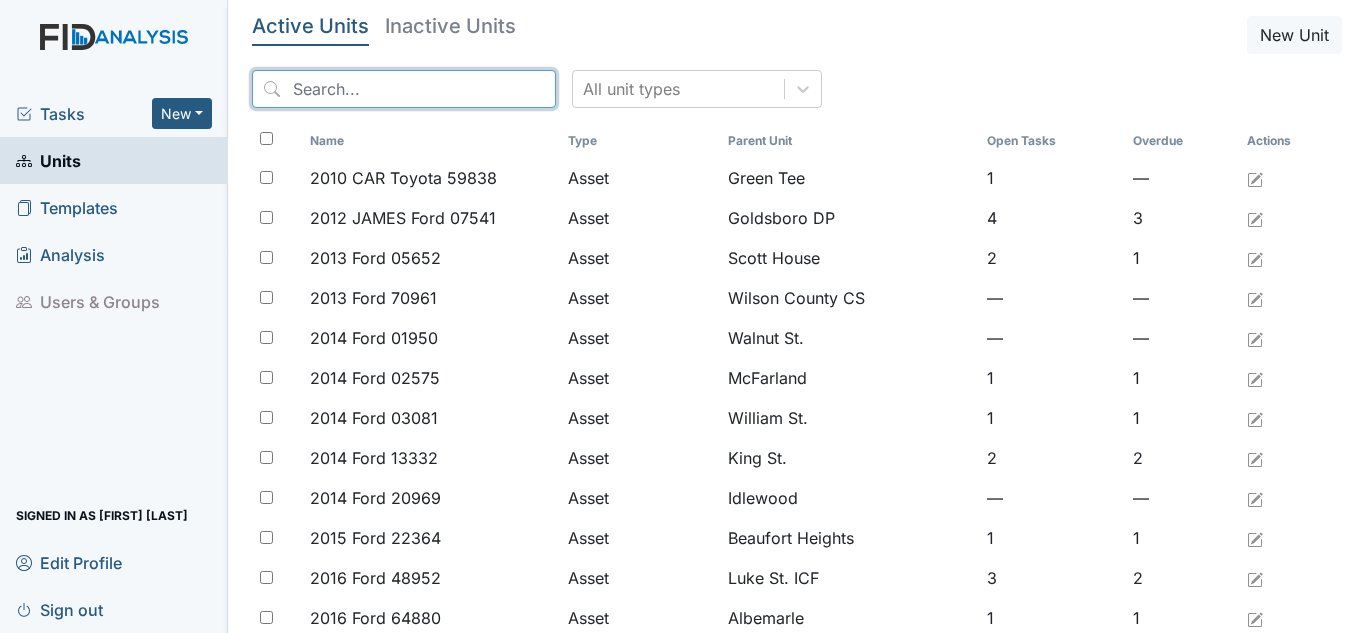 click at bounding box center [404, 89] 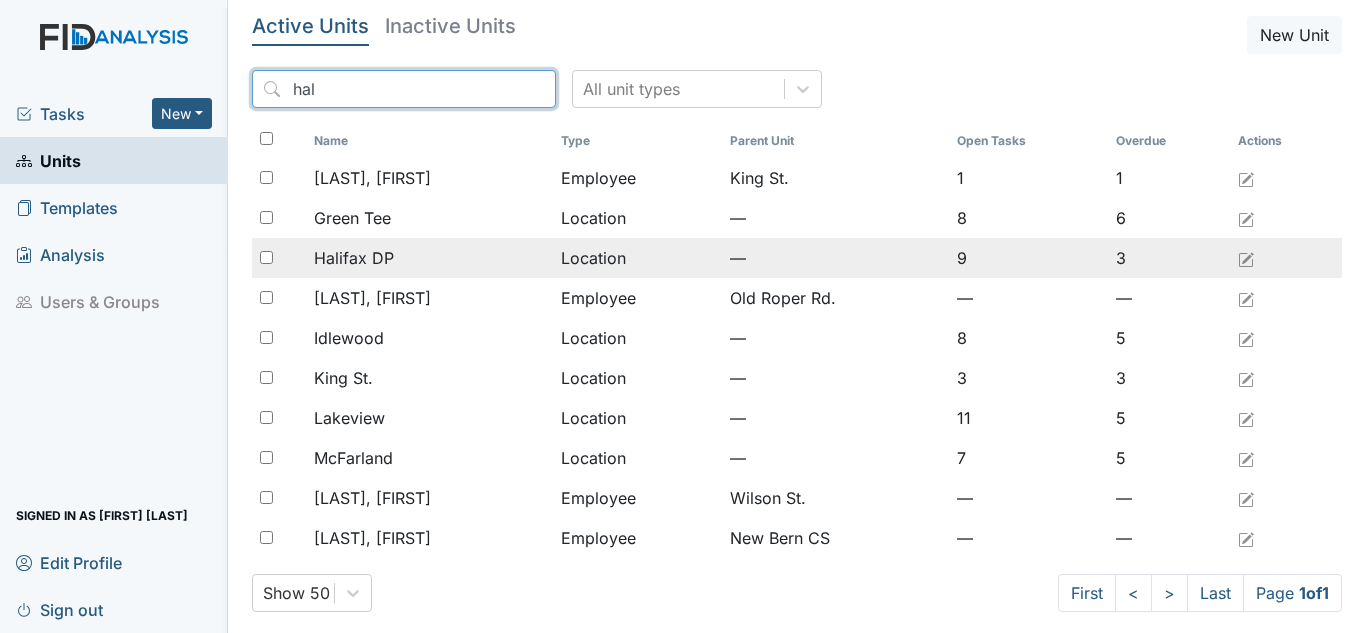 type on "hal" 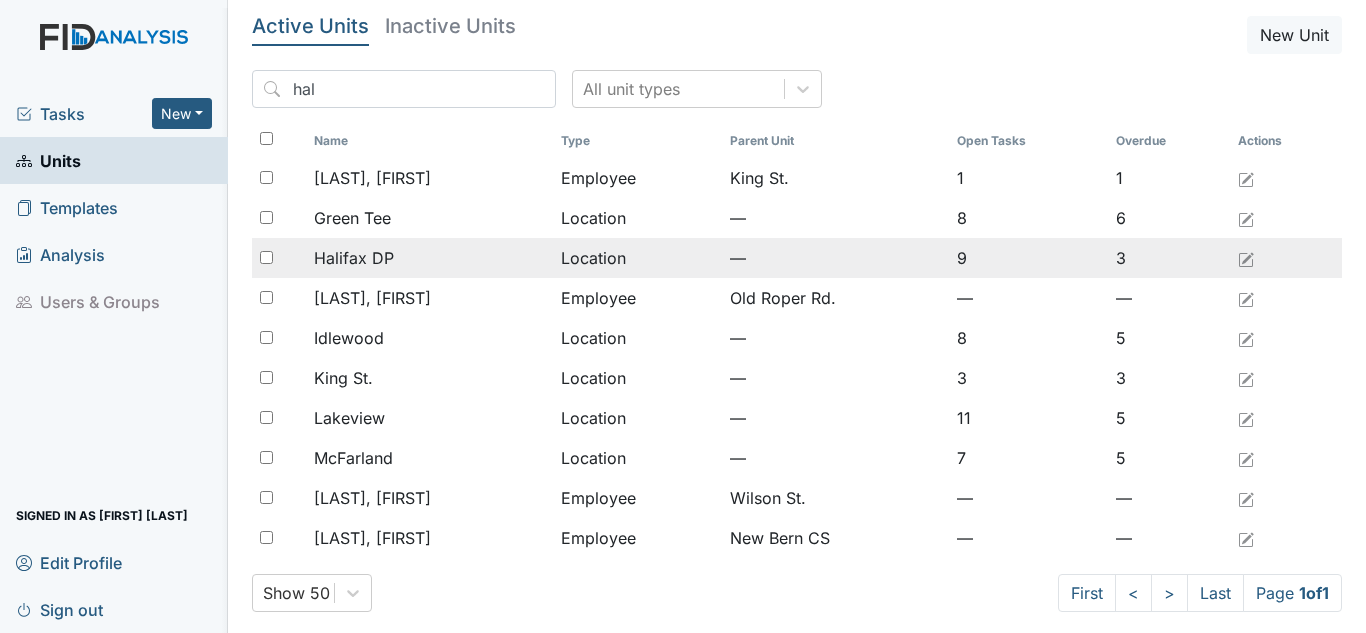 click on "Halifax DP" at bounding box center (429, 258) 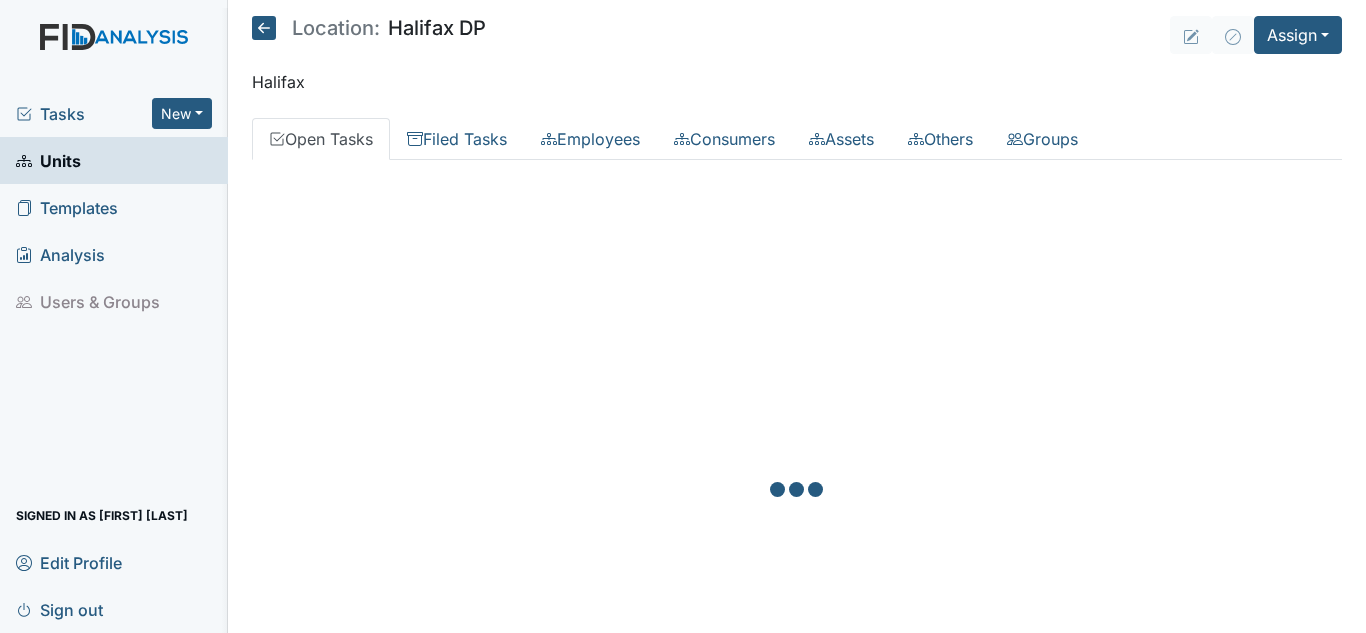 scroll, scrollTop: 0, scrollLeft: 0, axis: both 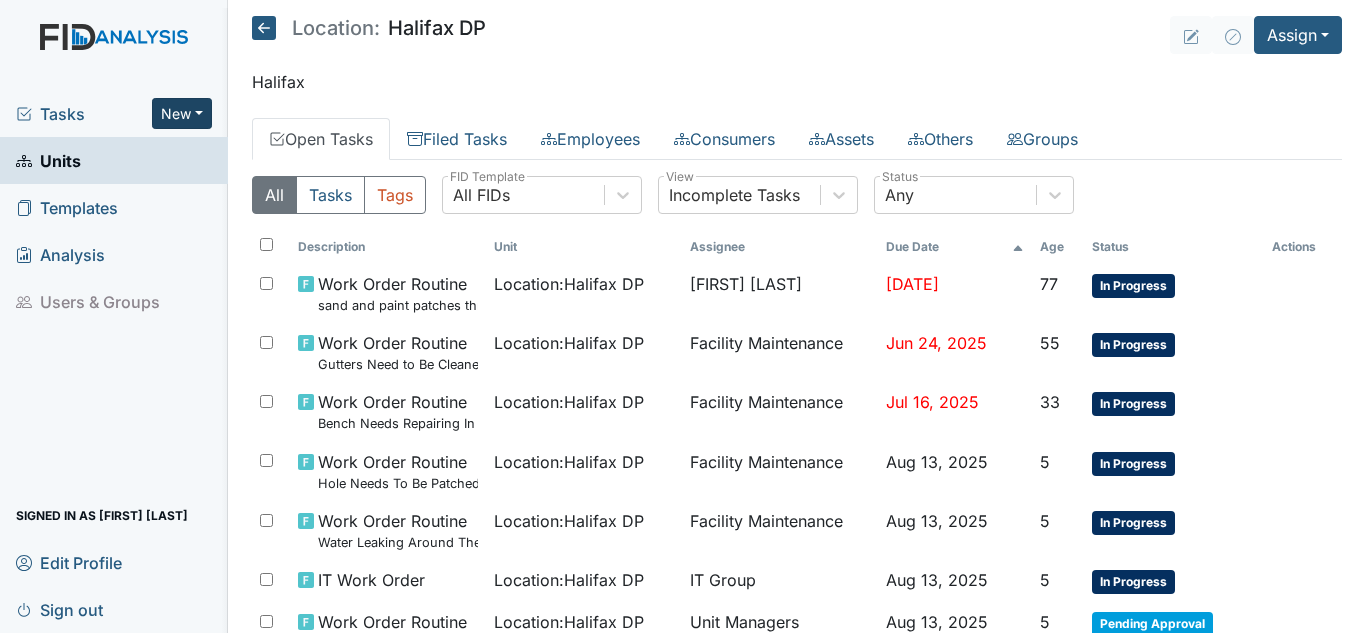 click on "New" at bounding box center (182, 113) 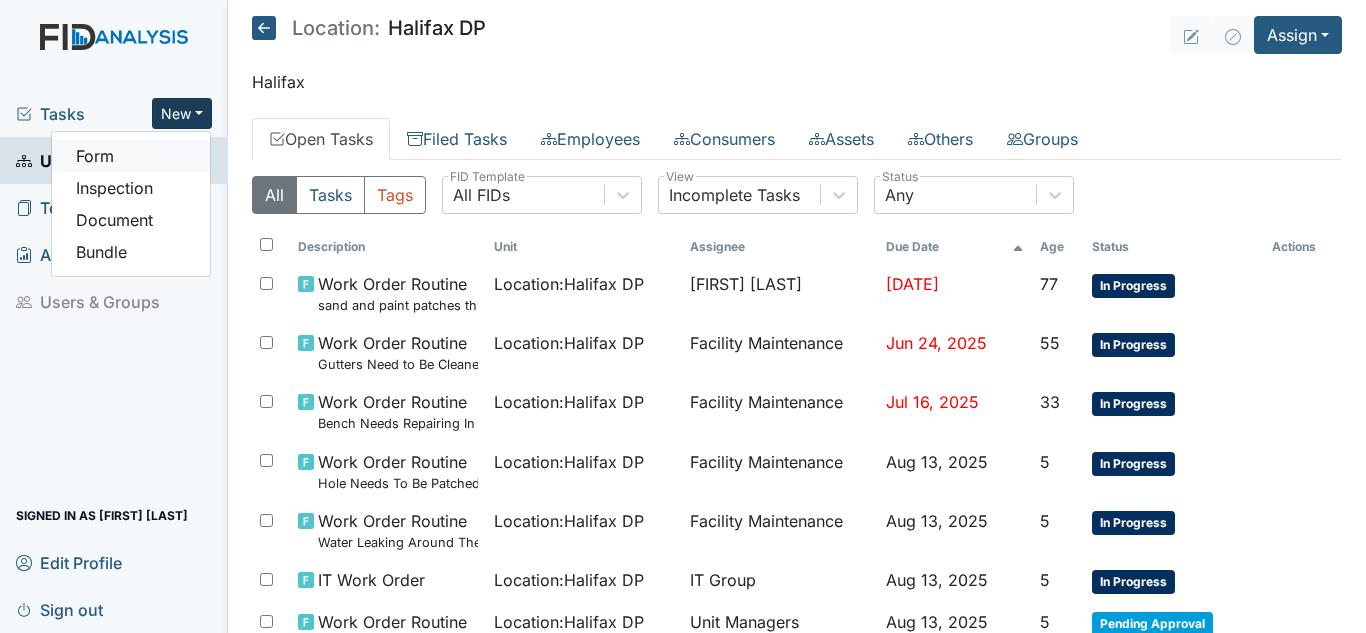 click on "Form" at bounding box center (131, 156) 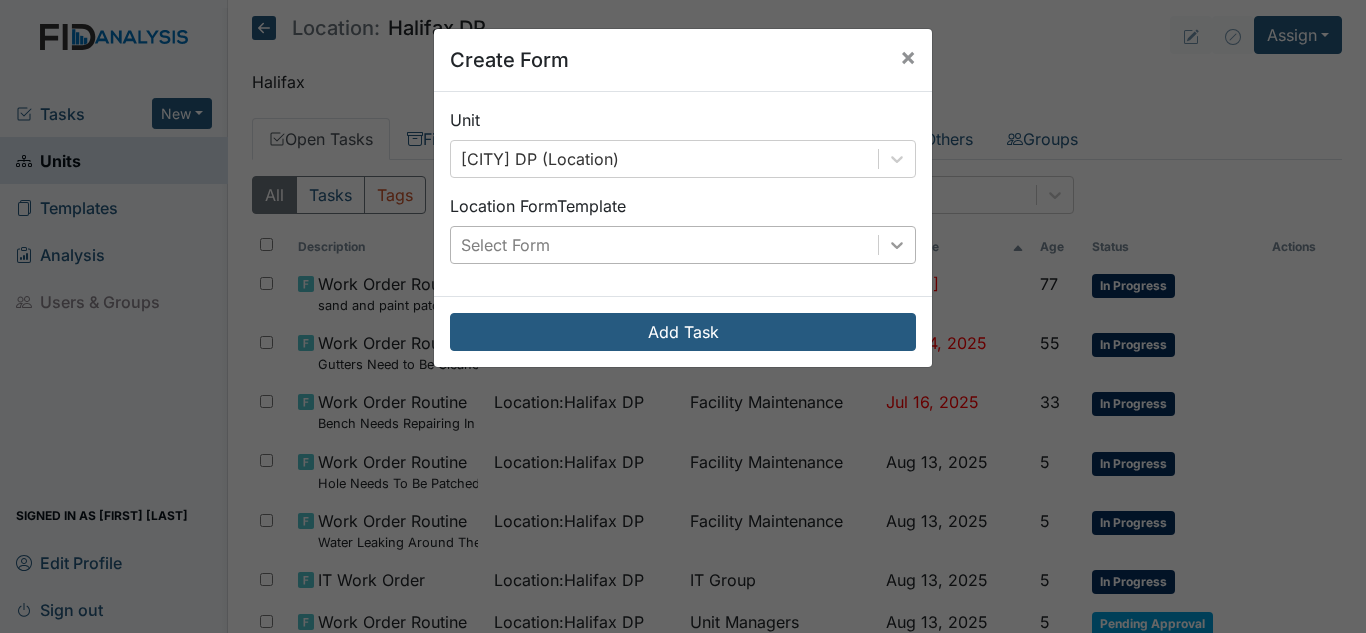 click at bounding box center [897, 245] 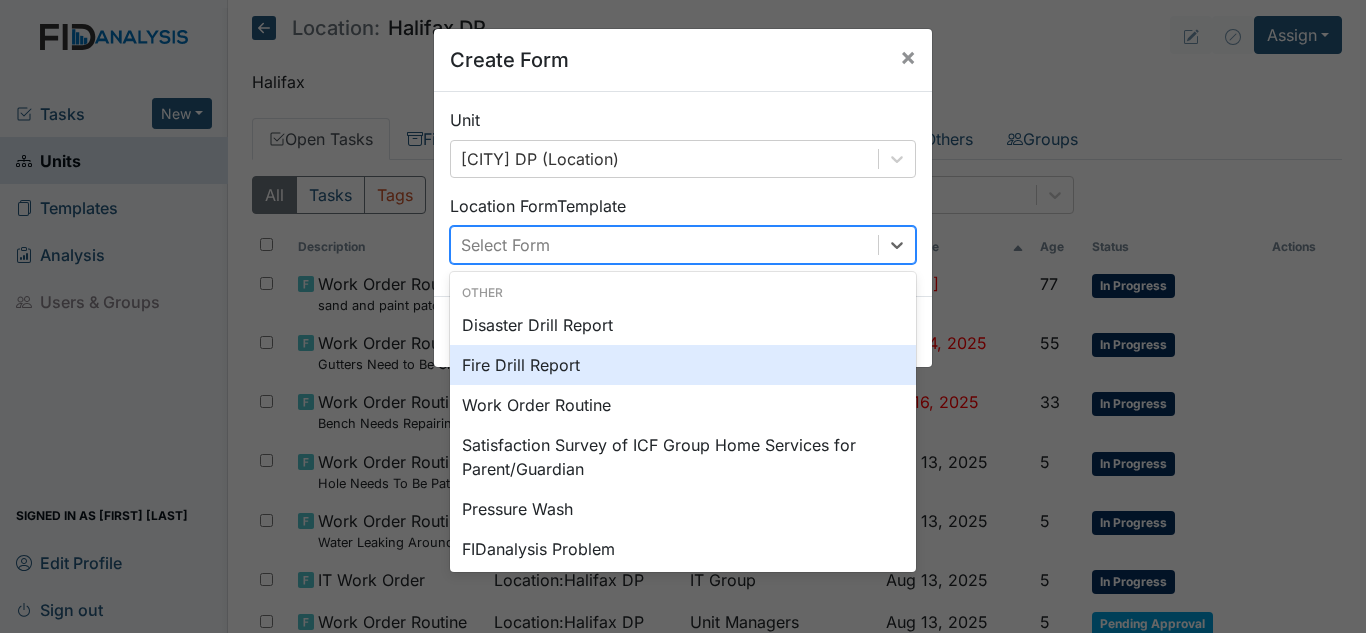 click on "Fire Drill Report" at bounding box center [683, 365] 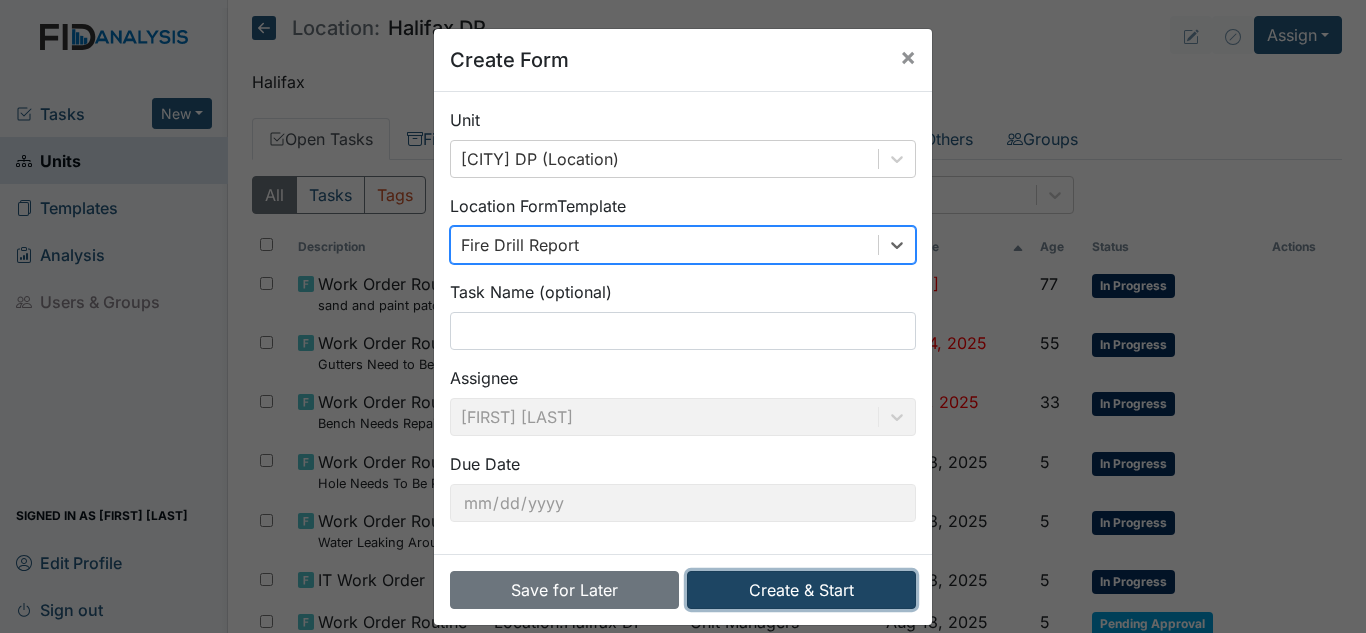 click on "Create & Start" at bounding box center [801, 590] 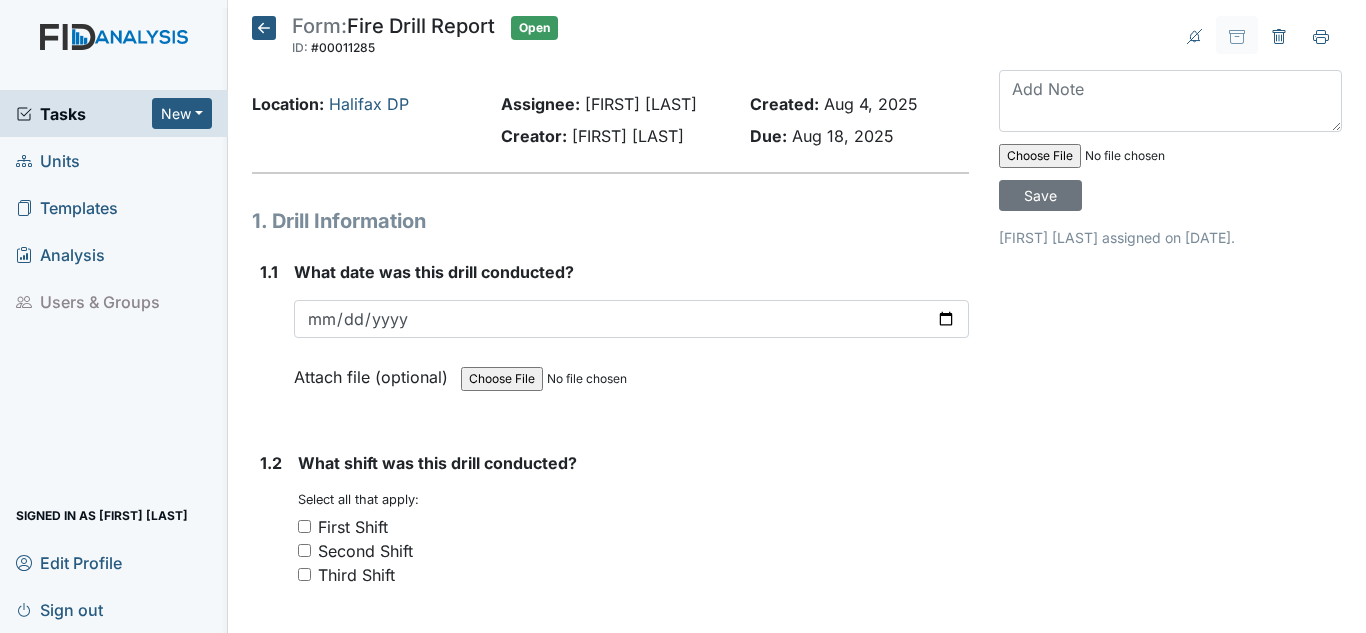 scroll, scrollTop: 0, scrollLeft: 0, axis: both 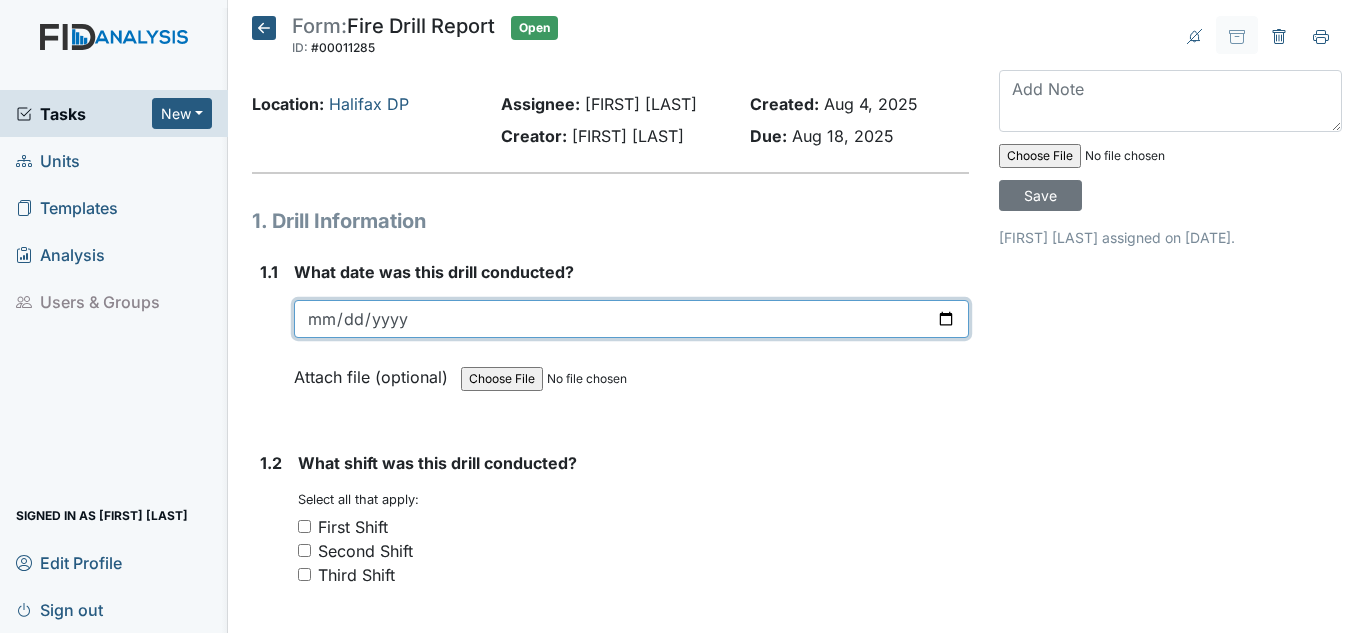click at bounding box center [631, 319] 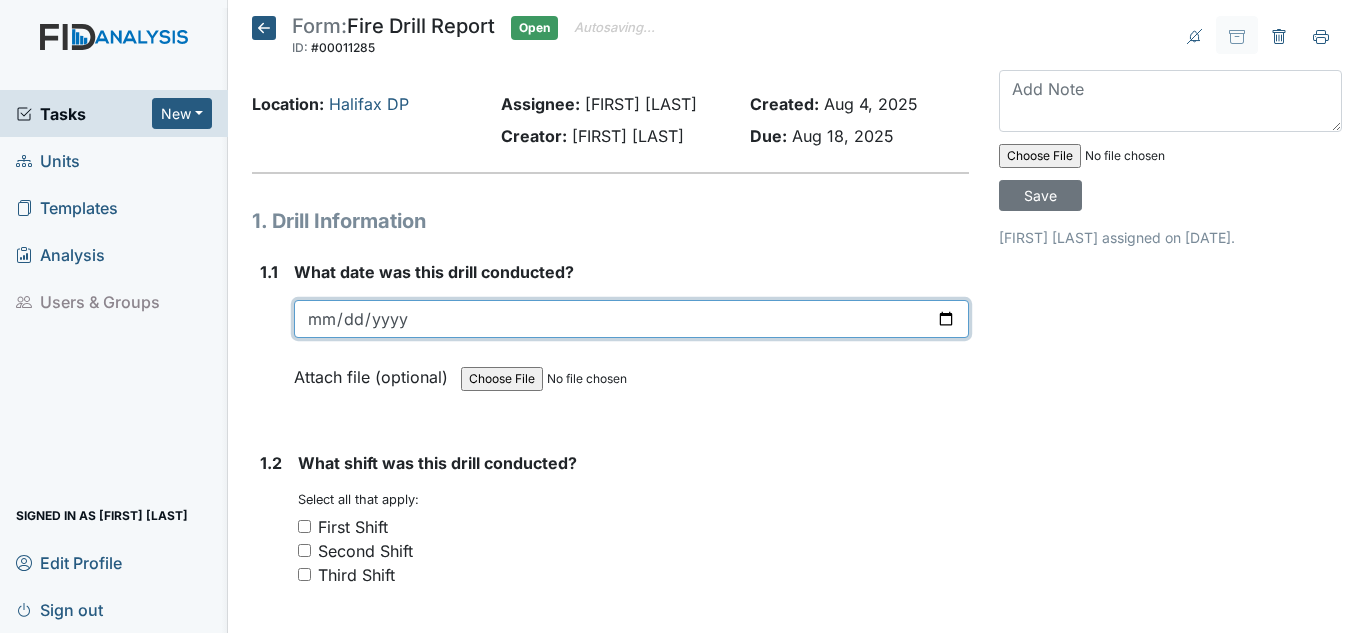 type on "2025-08-04" 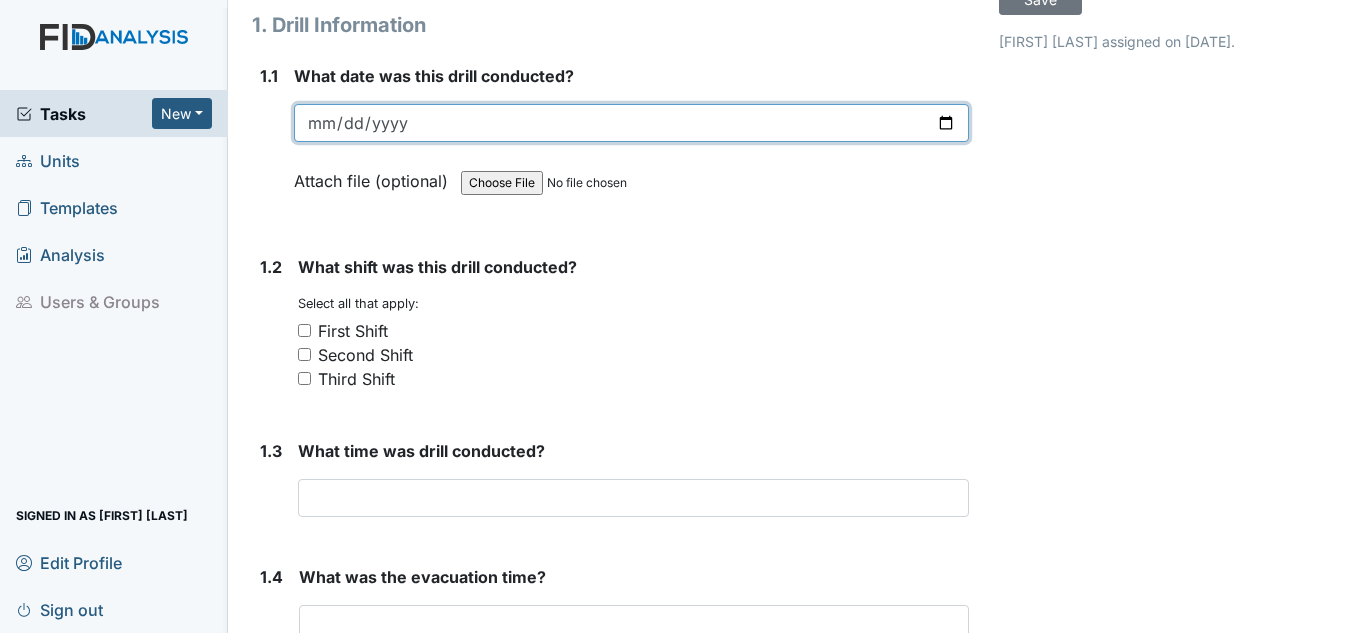 scroll, scrollTop: 200, scrollLeft: 0, axis: vertical 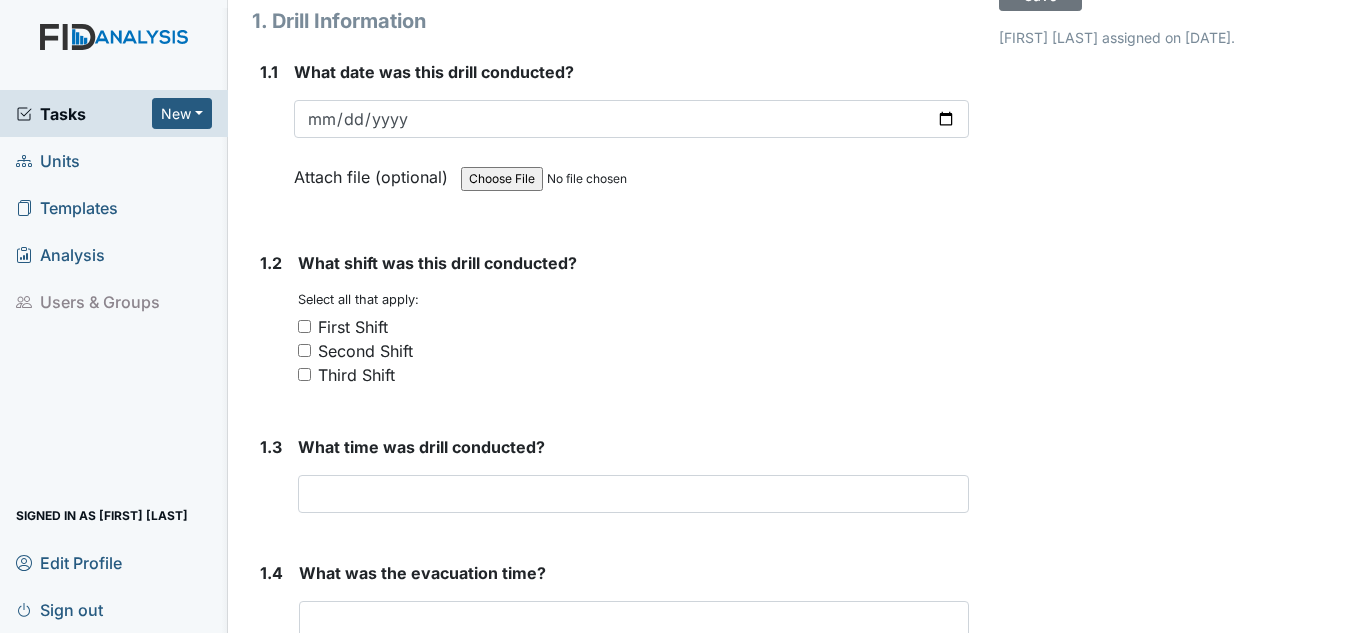 click on "First Shift" at bounding box center (353, 327) 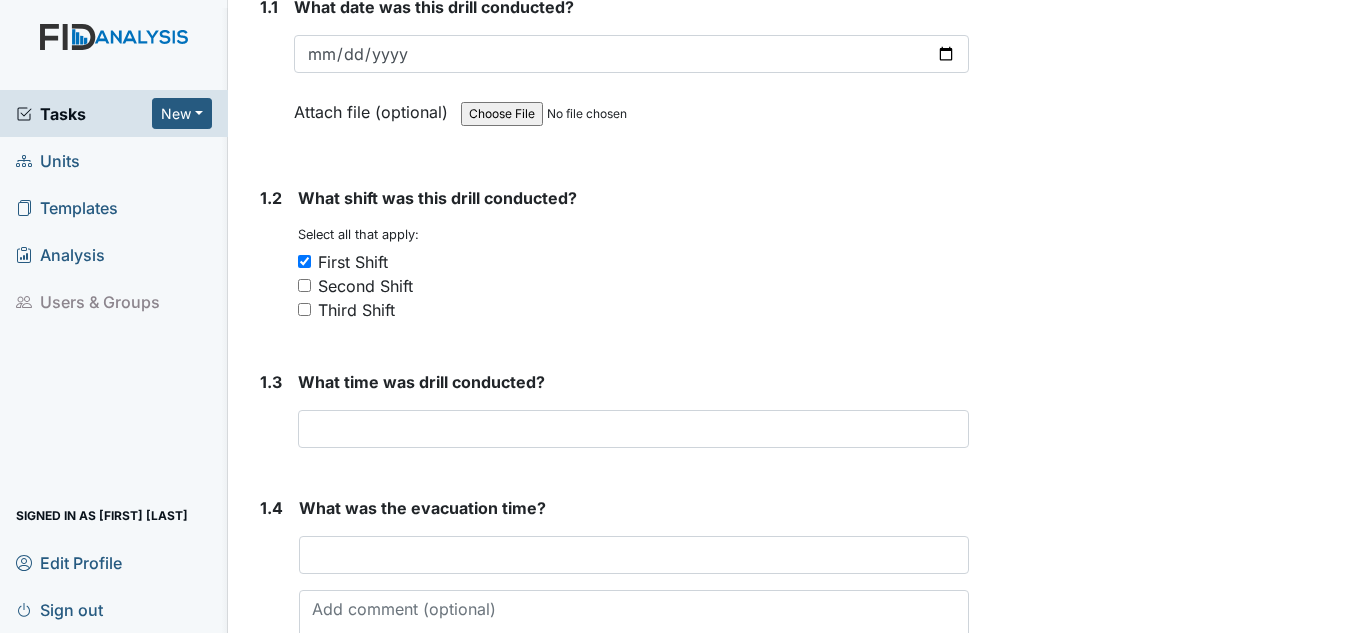 scroll, scrollTop: 300, scrollLeft: 0, axis: vertical 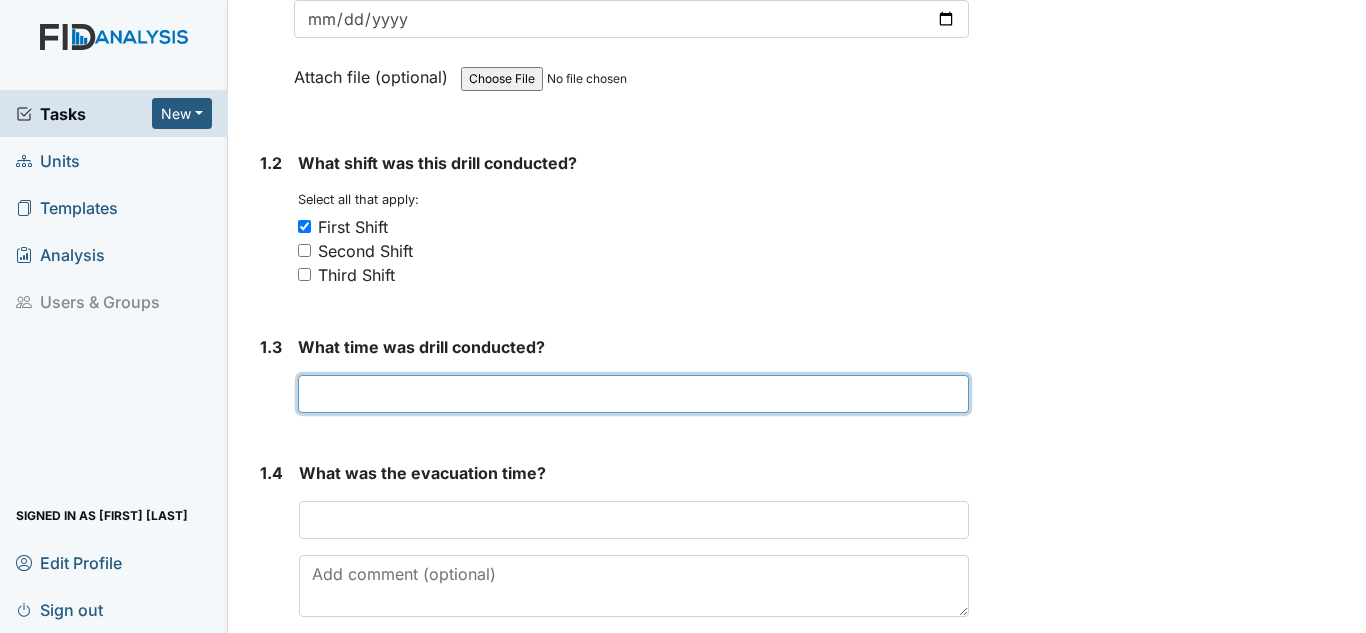 click at bounding box center (633, 394) 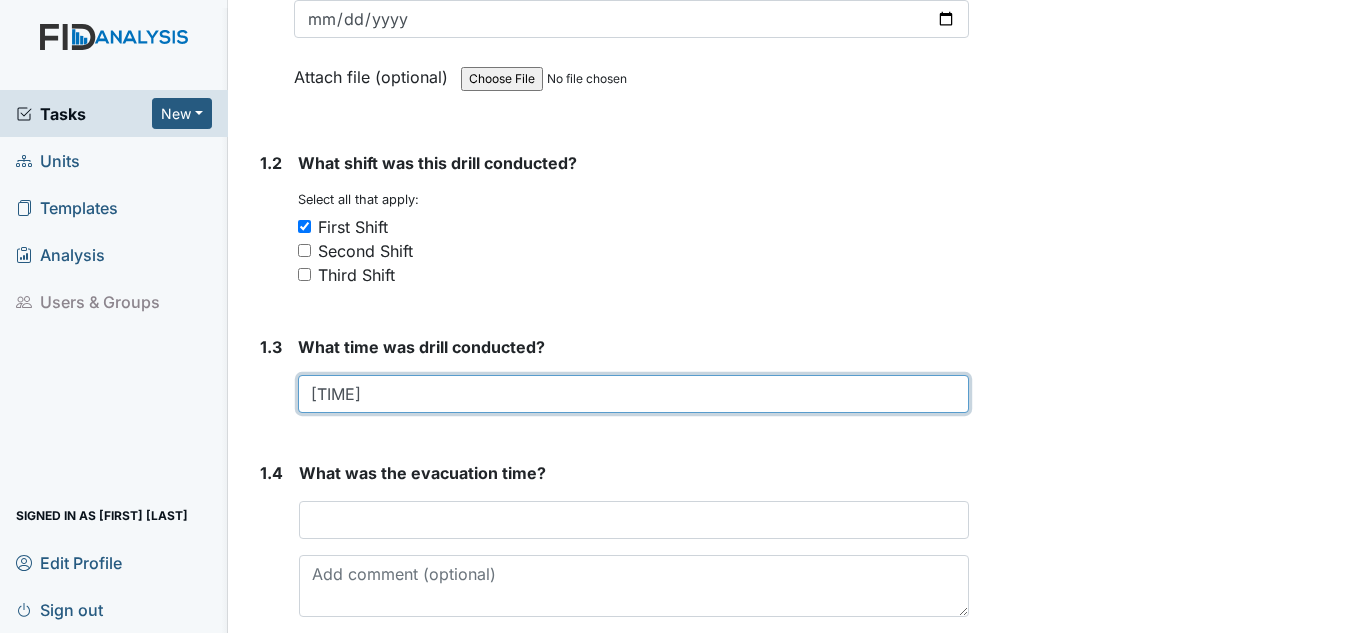type on "12:55pm" 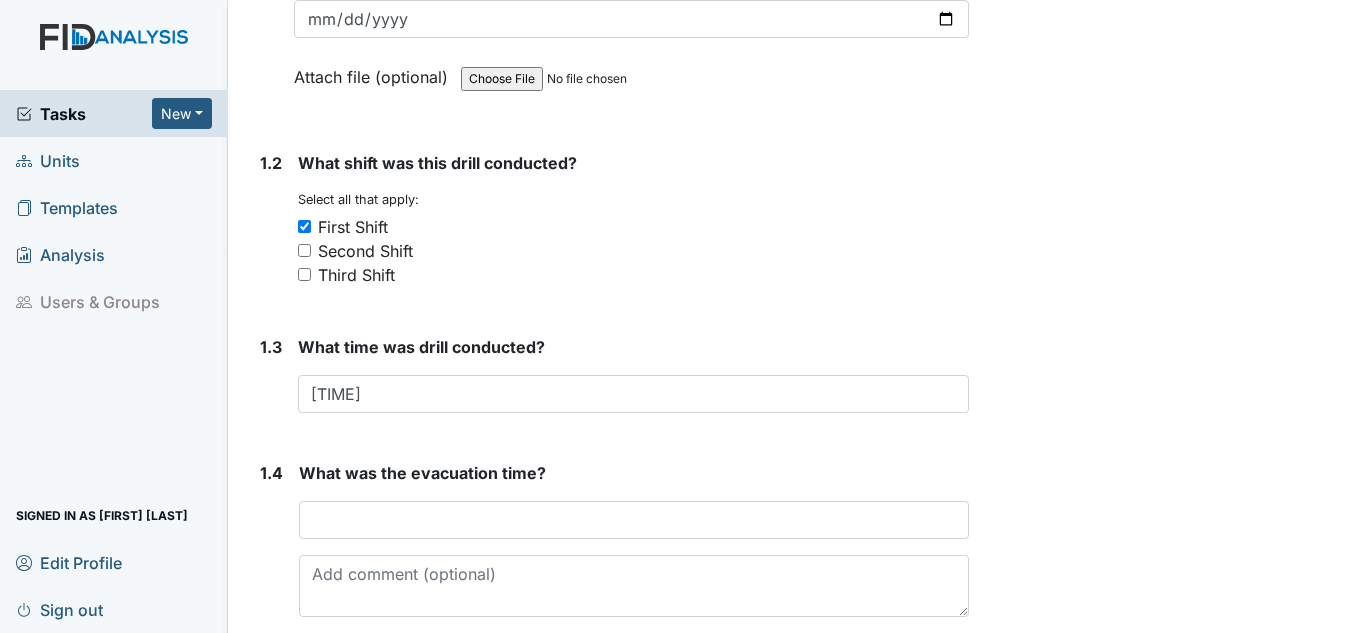 click on "What was the evacuation time?
This field is required." at bounding box center (634, 539) 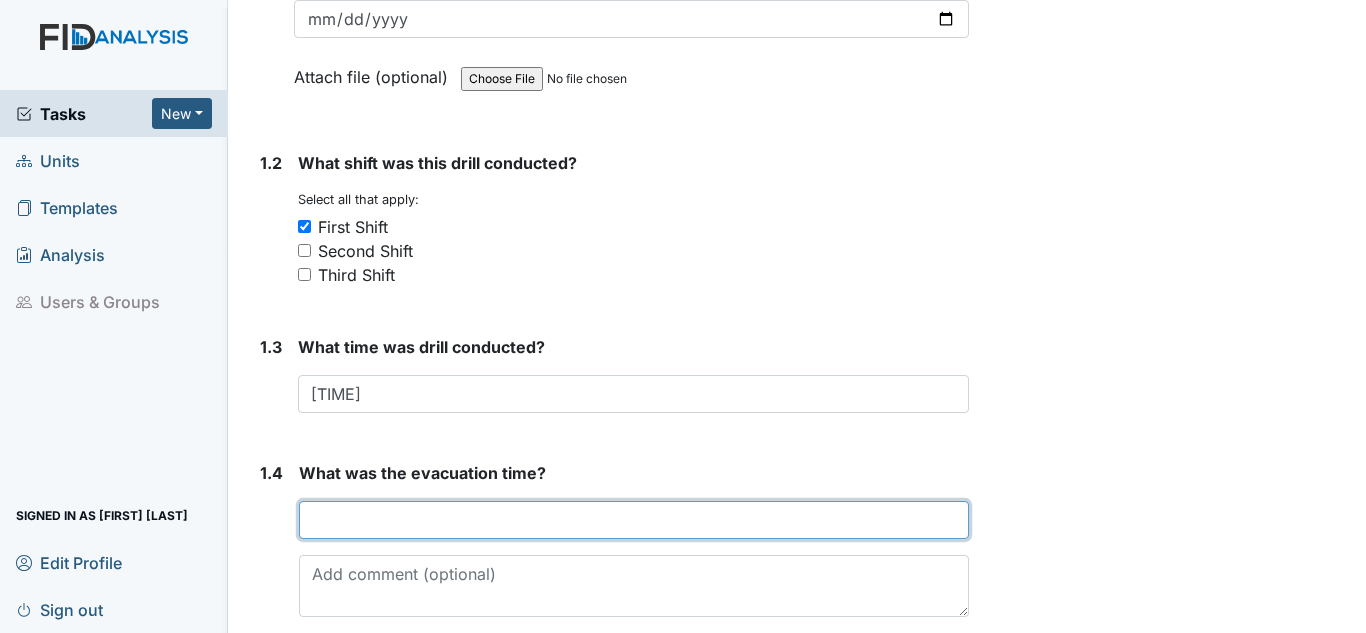 click at bounding box center (634, 520) 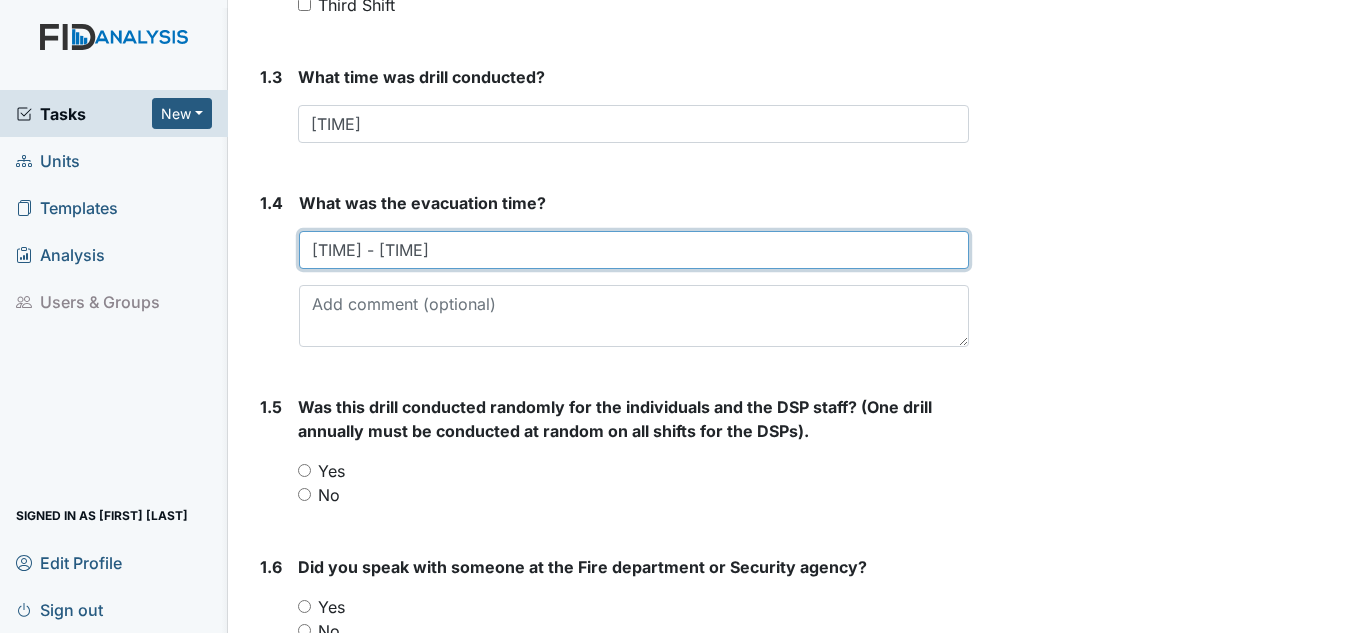 scroll, scrollTop: 600, scrollLeft: 0, axis: vertical 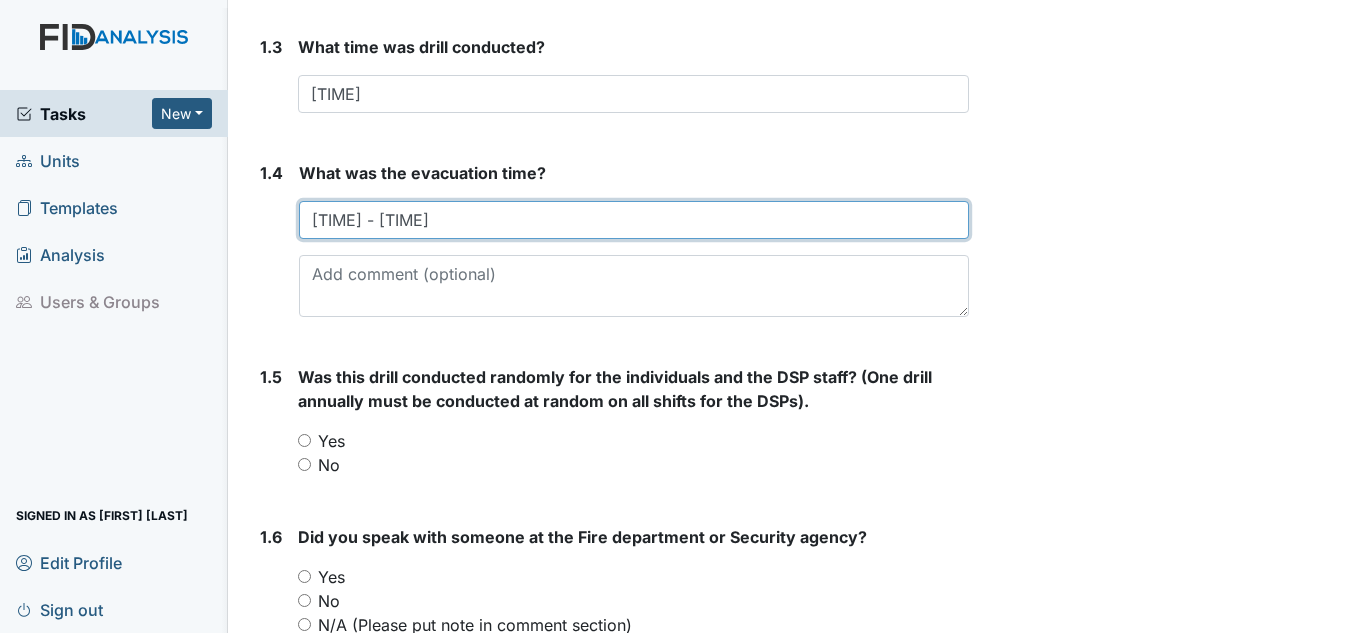 type on "1:00 - 1:02pm" 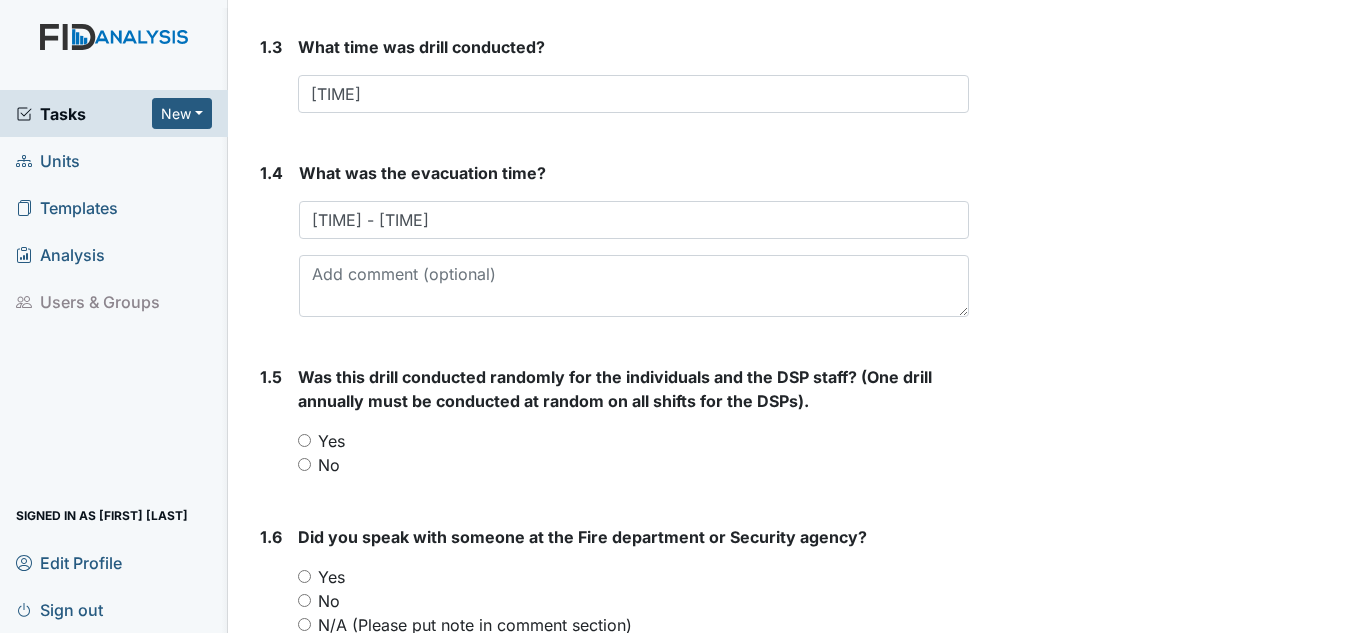click on "Yes" at bounding box center (331, 441) 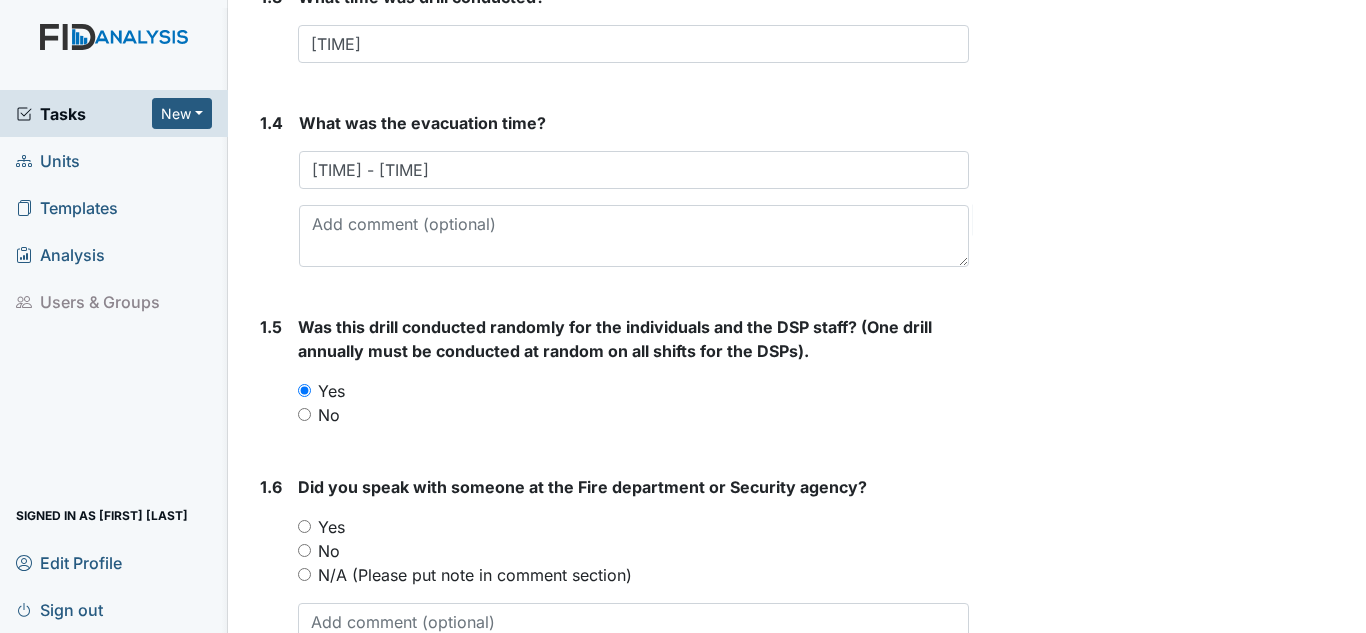 scroll, scrollTop: 700, scrollLeft: 0, axis: vertical 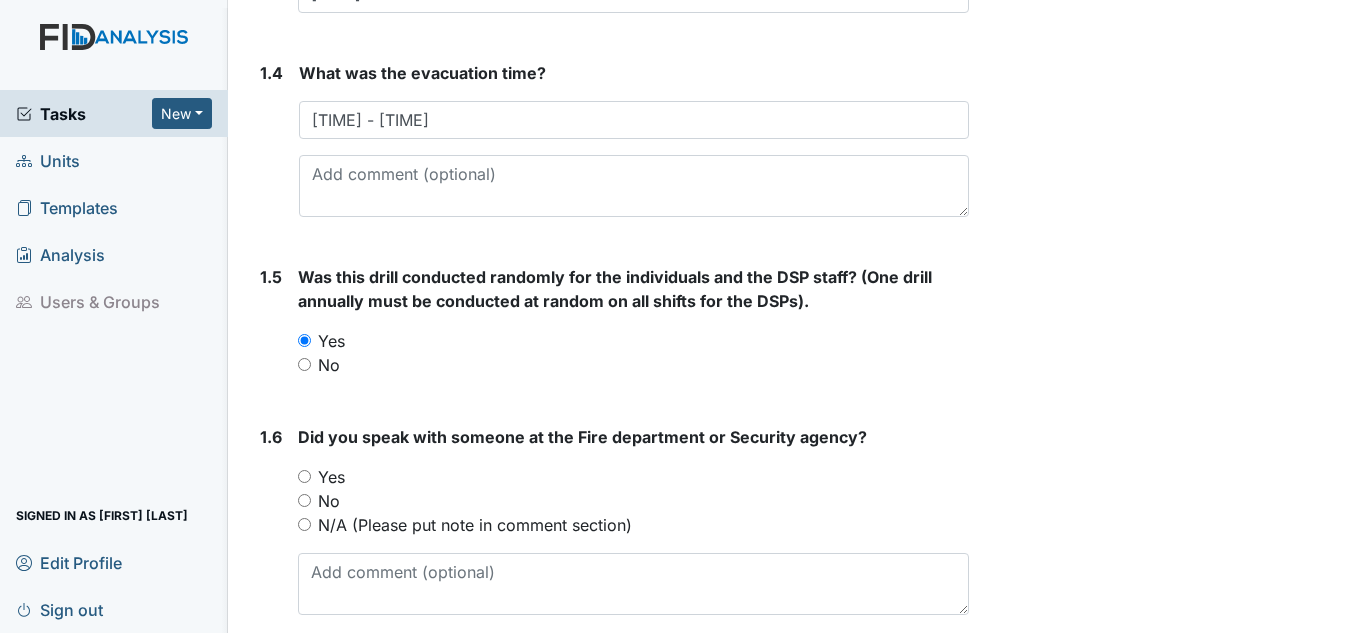 click on "Yes" at bounding box center [331, 477] 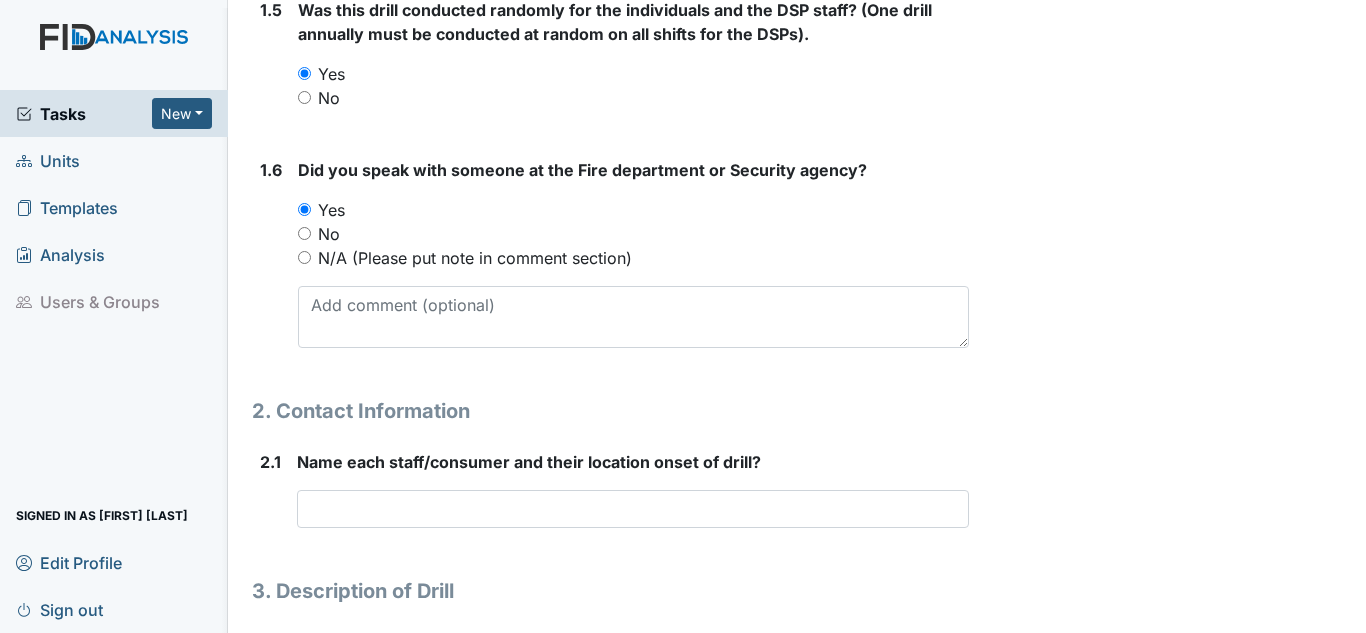 scroll, scrollTop: 1000, scrollLeft: 0, axis: vertical 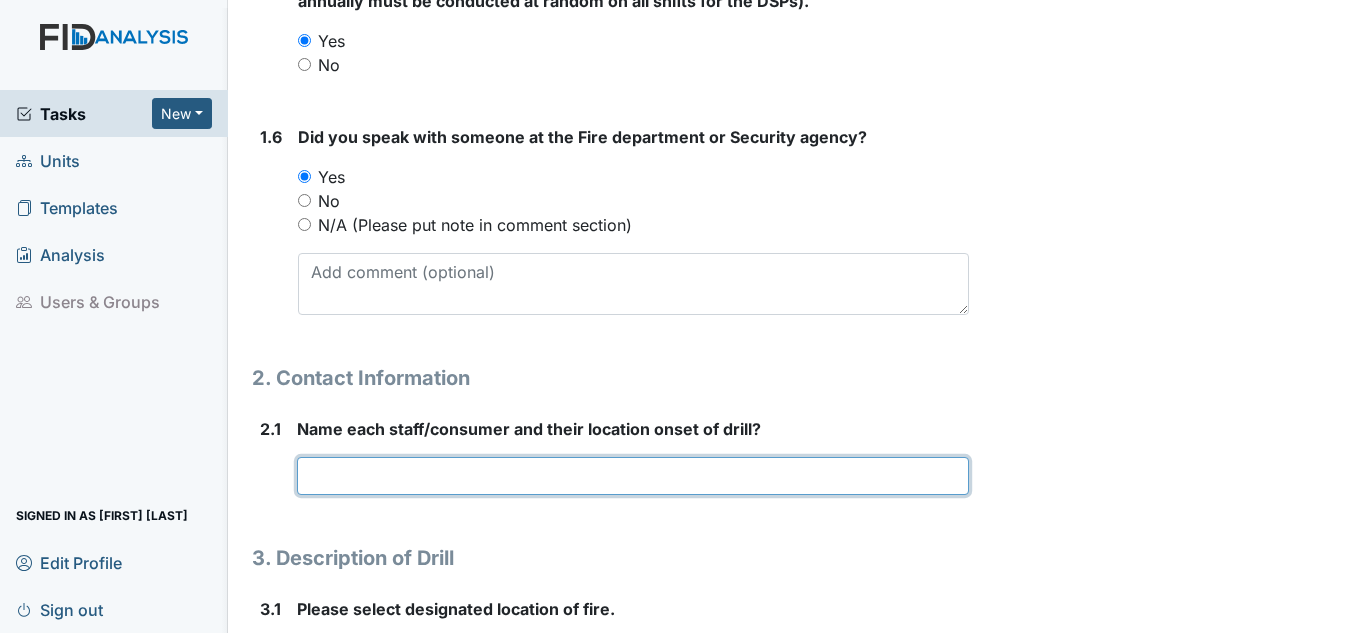 click at bounding box center [633, 476] 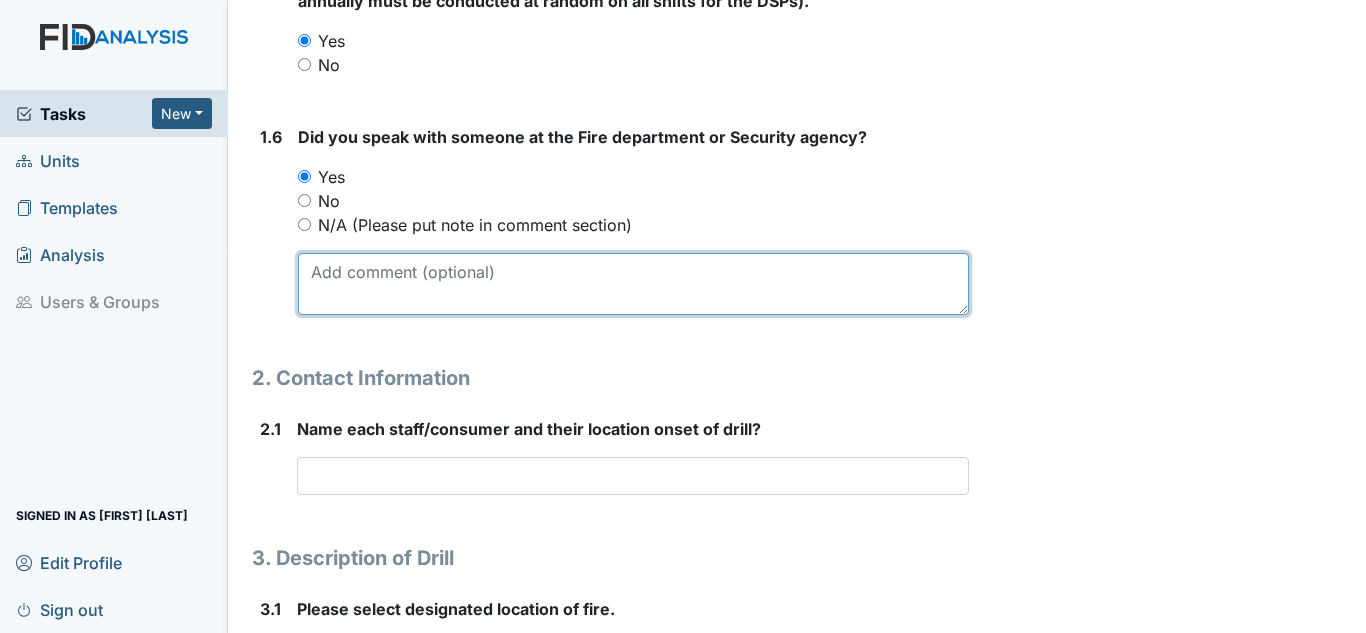 click at bounding box center (633, 284) 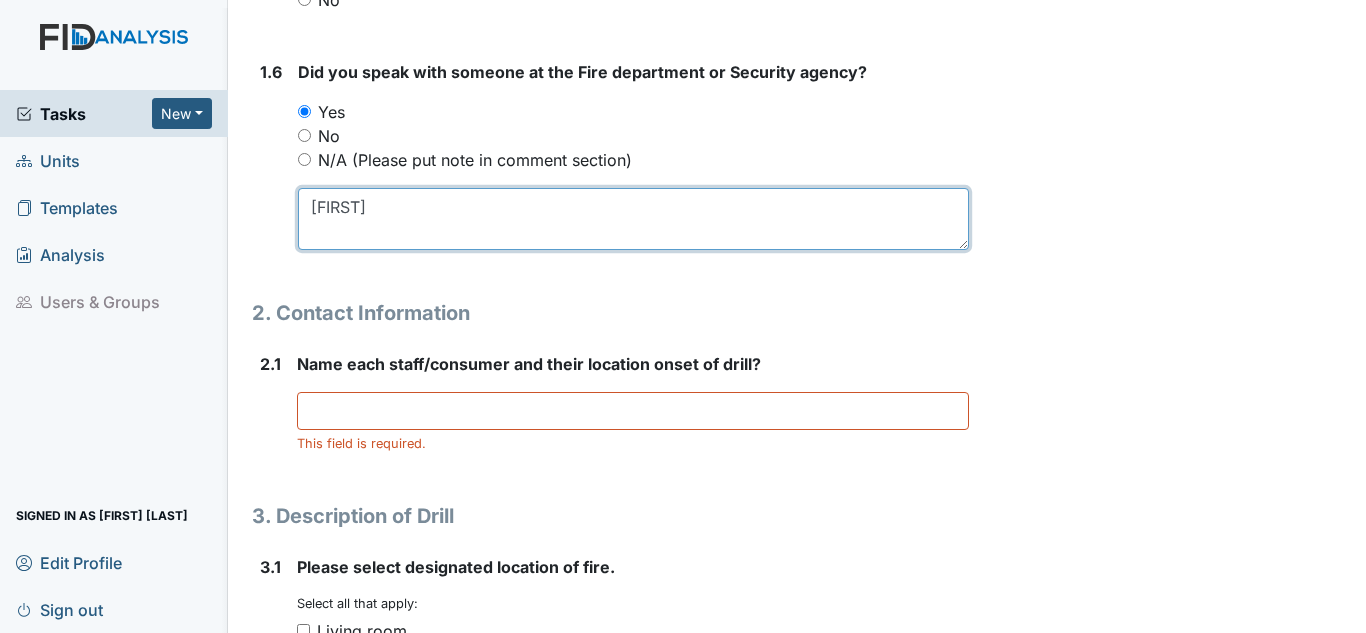 scroll, scrollTop: 1100, scrollLeft: 0, axis: vertical 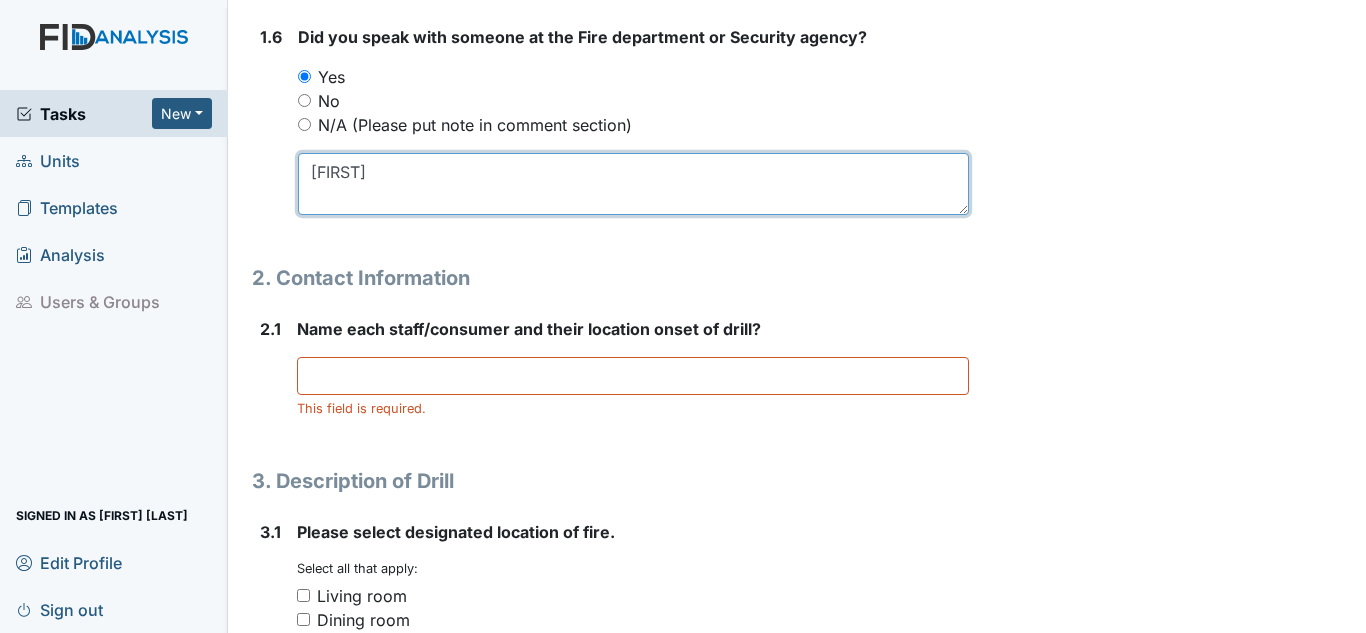 type on "Adriene" 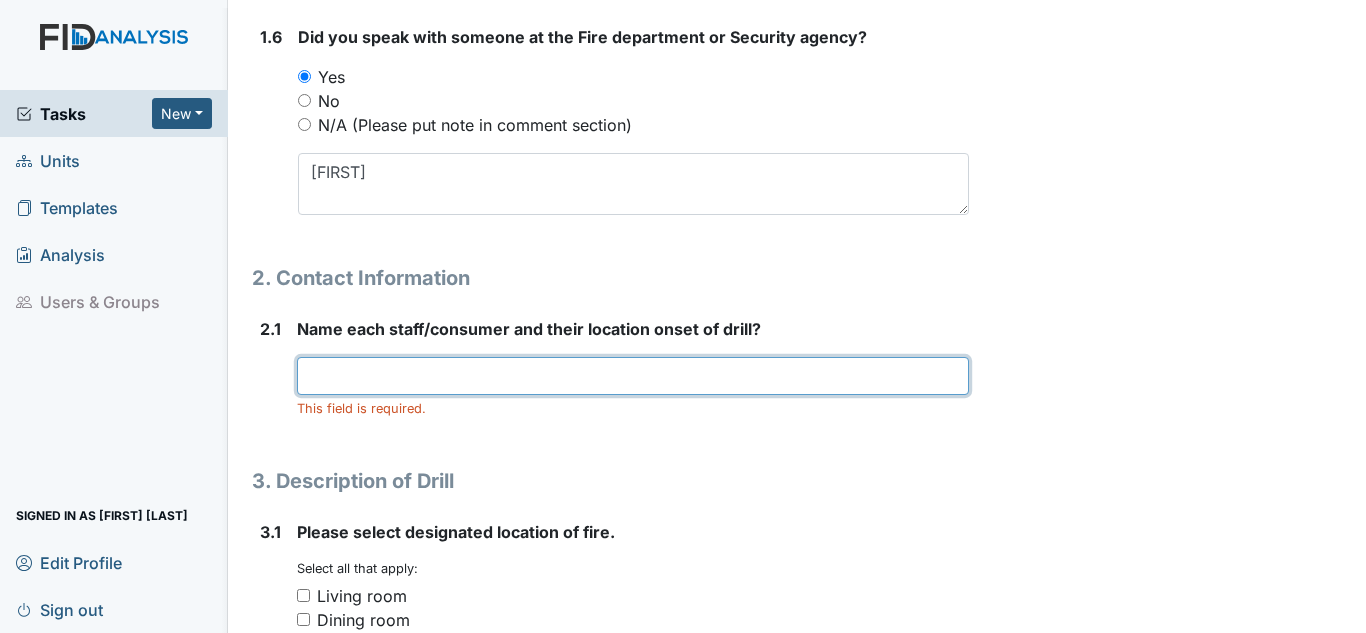 click at bounding box center [633, 376] 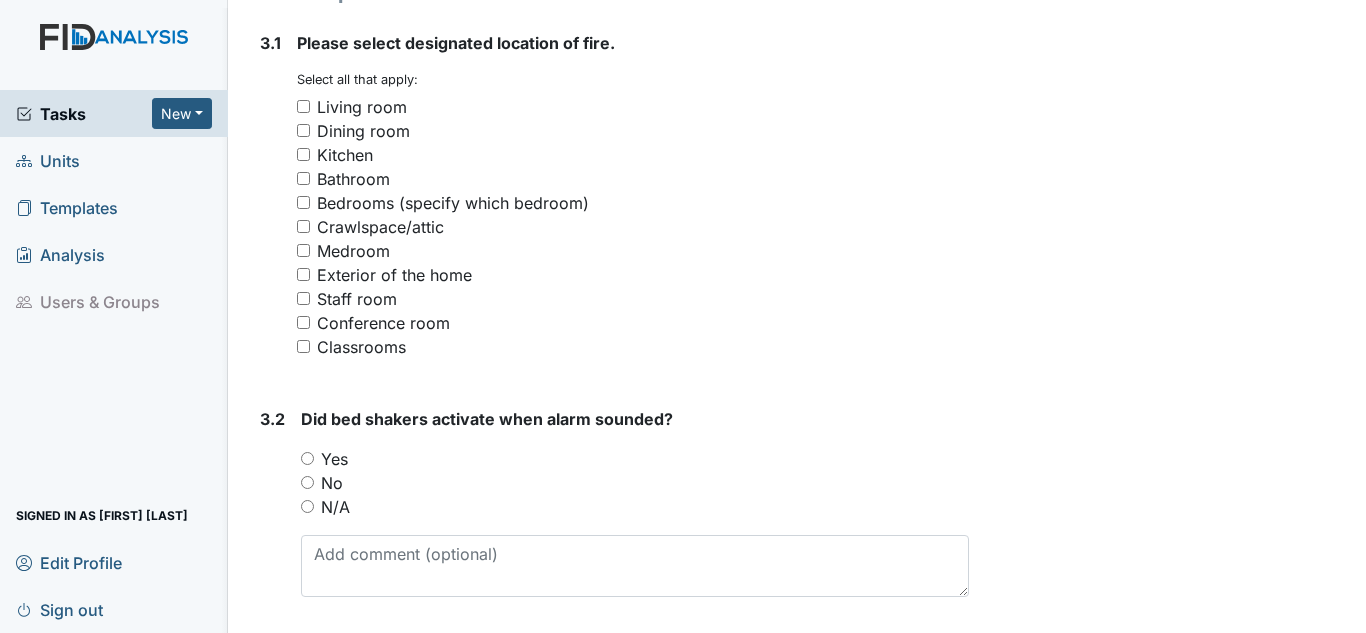 scroll, scrollTop: 1600, scrollLeft: 0, axis: vertical 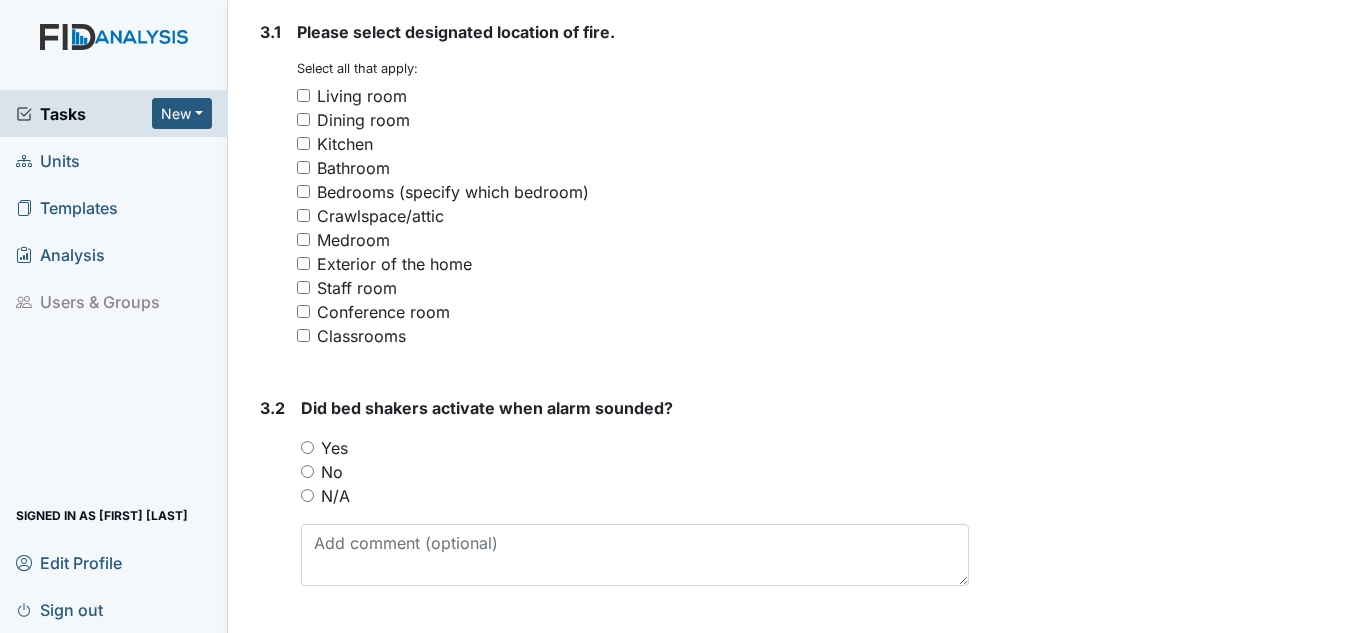 type on "See Attachment" 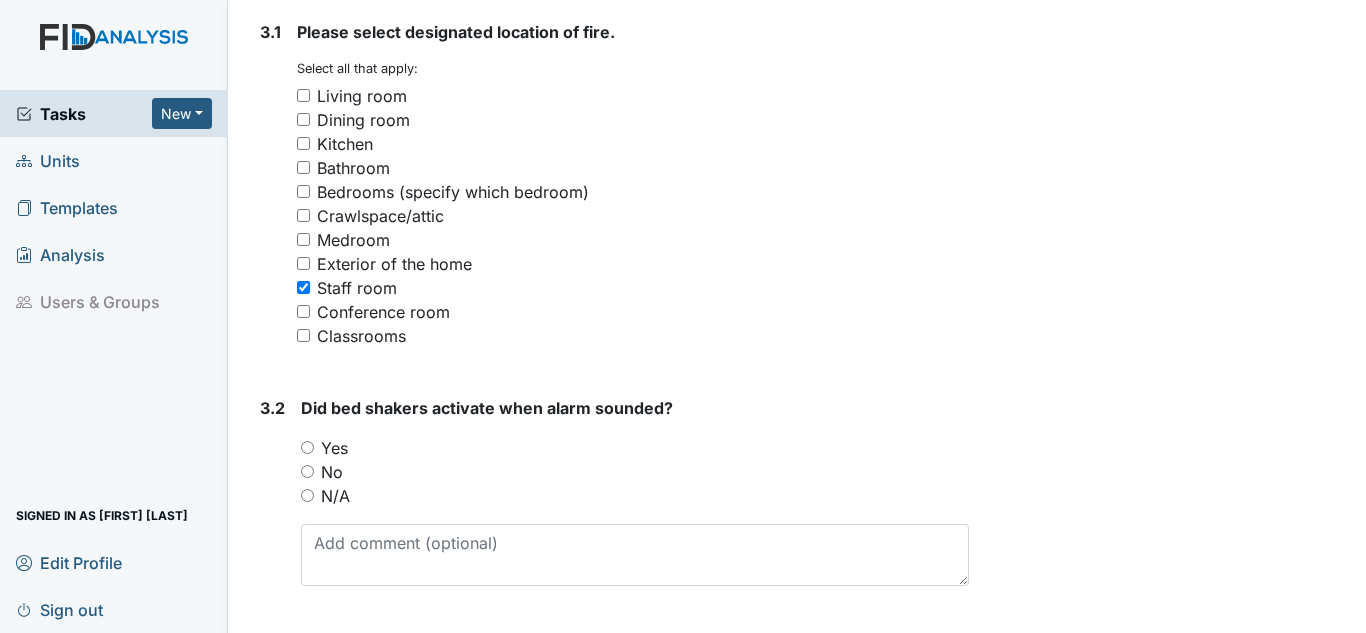 scroll, scrollTop: 1700, scrollLeft: 0, axis: vertical 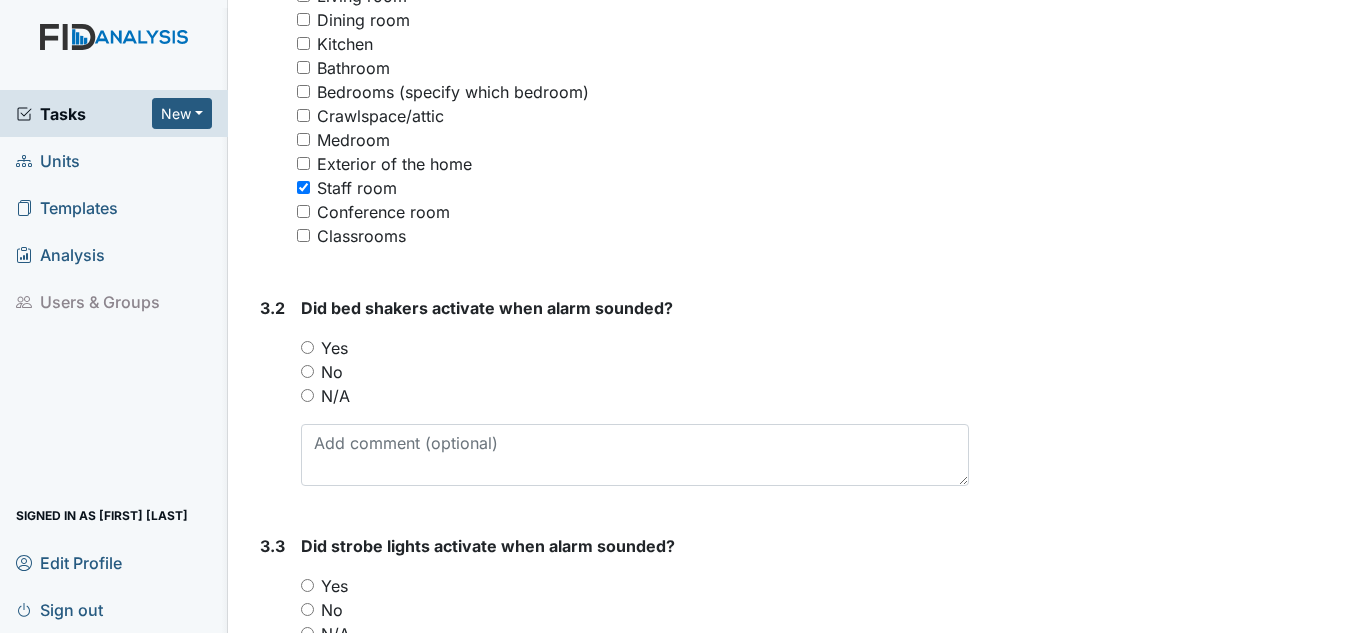 click on "N/A" at bounding box center [307, 395] 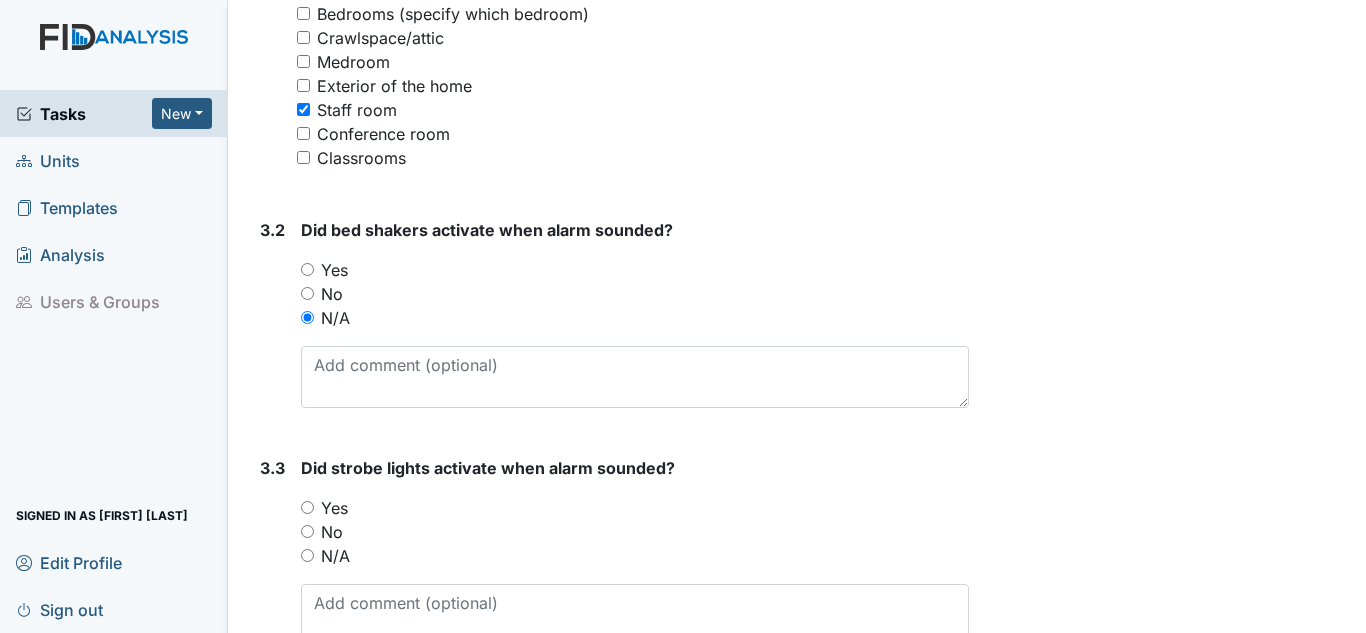 scroll, scrollTop: 1900, scrollLeft: 0, axis: vertical 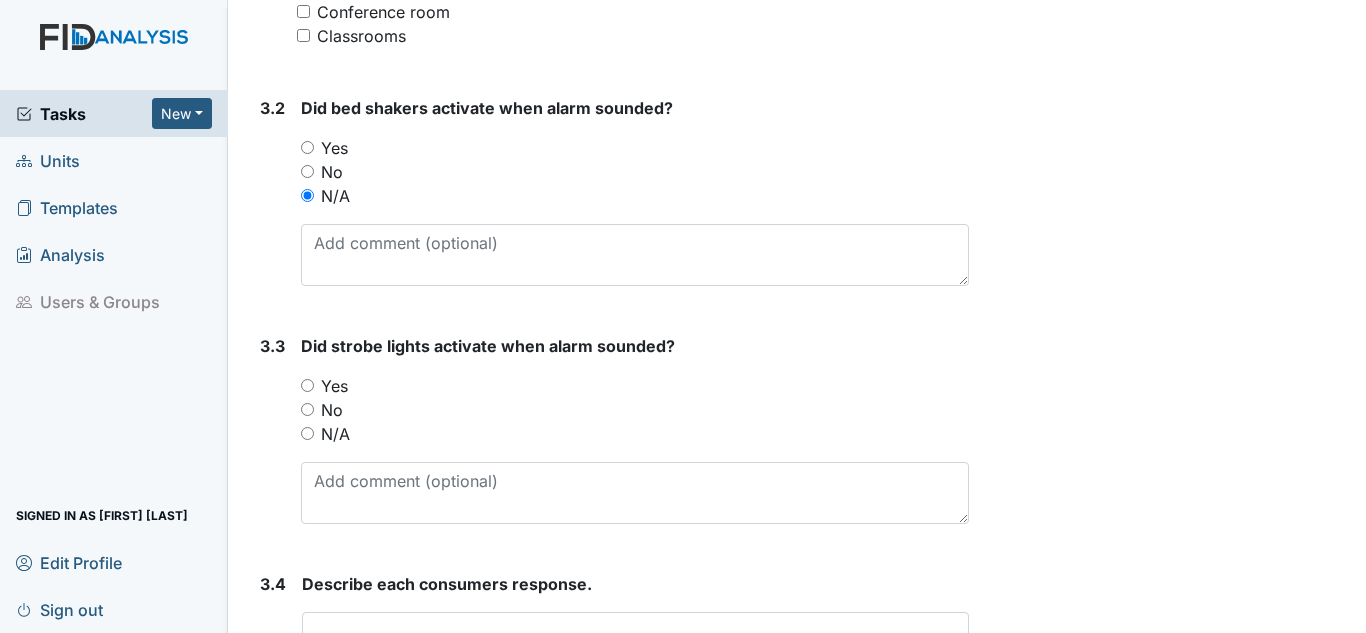 click on "No" at bounding box center [307, 409] 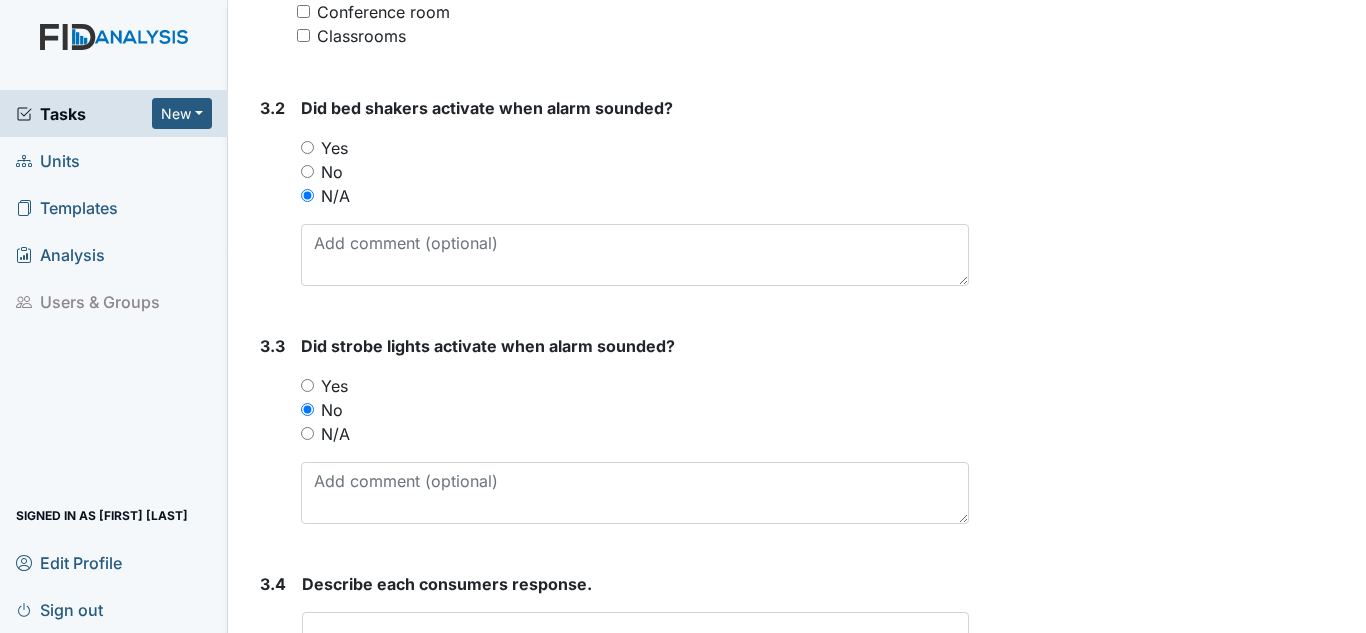 click on "Yes" at bounding box center [635, 386] 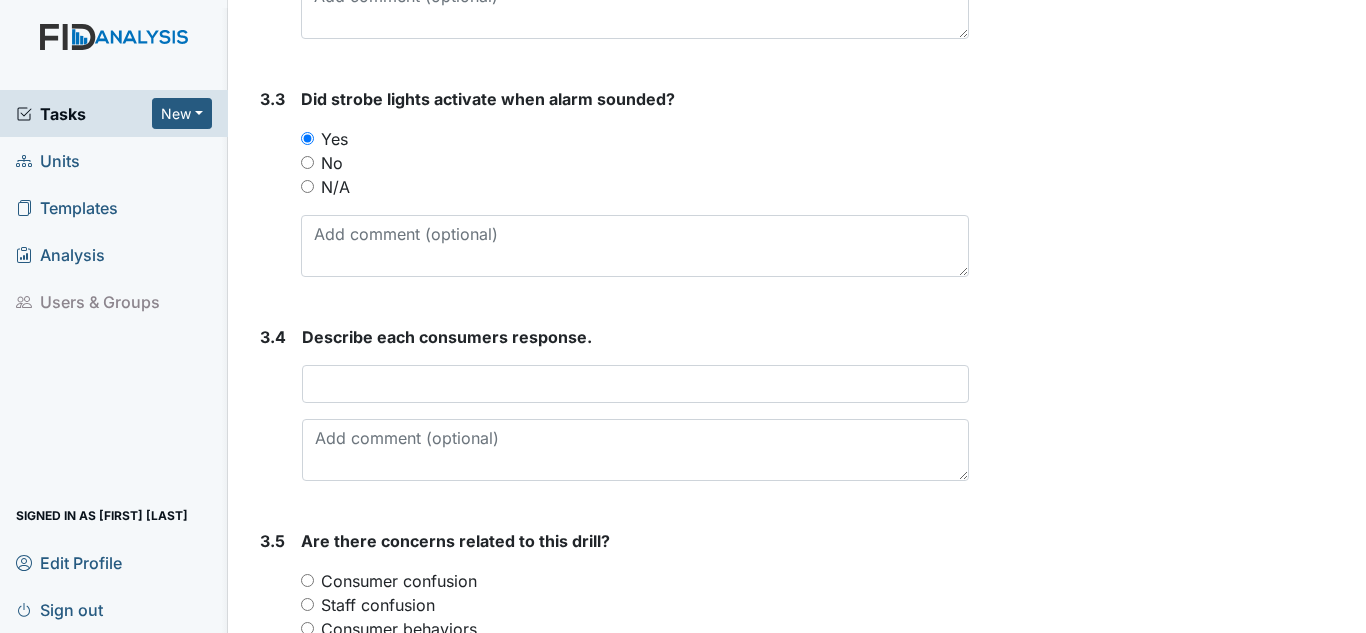 scroll, scrollTop: 2200, scrollLeft: 0, axis: vertical 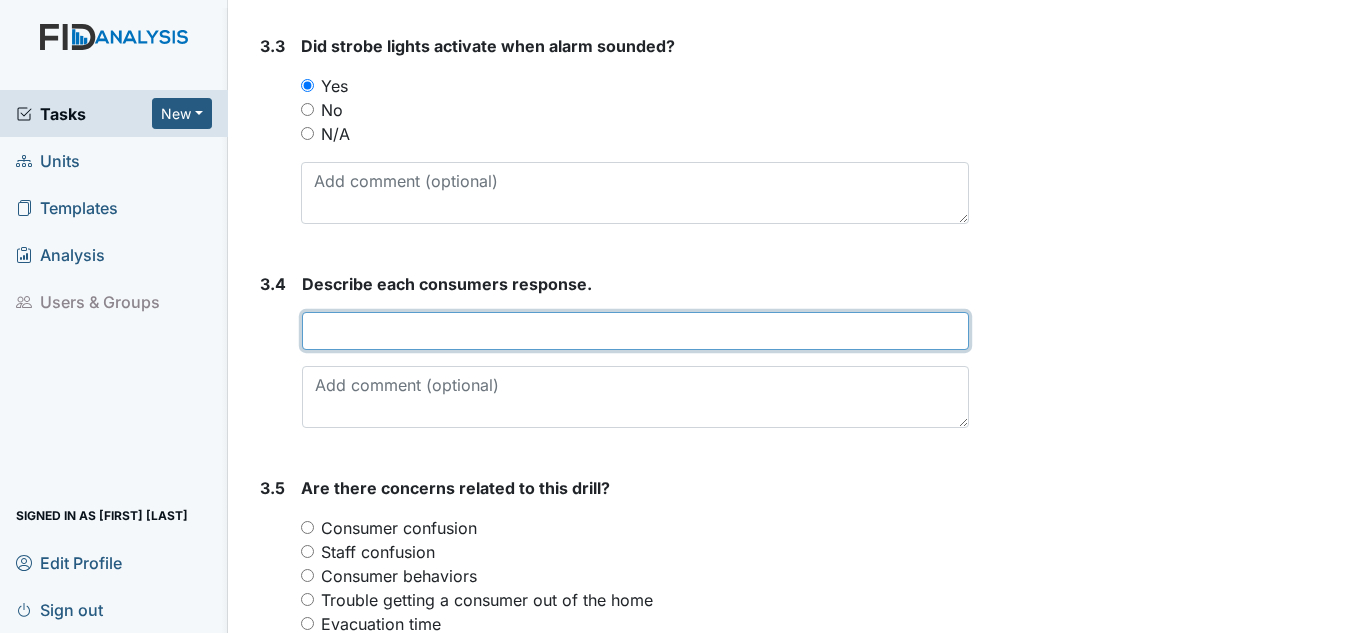 click at bounding box center (635, 331) 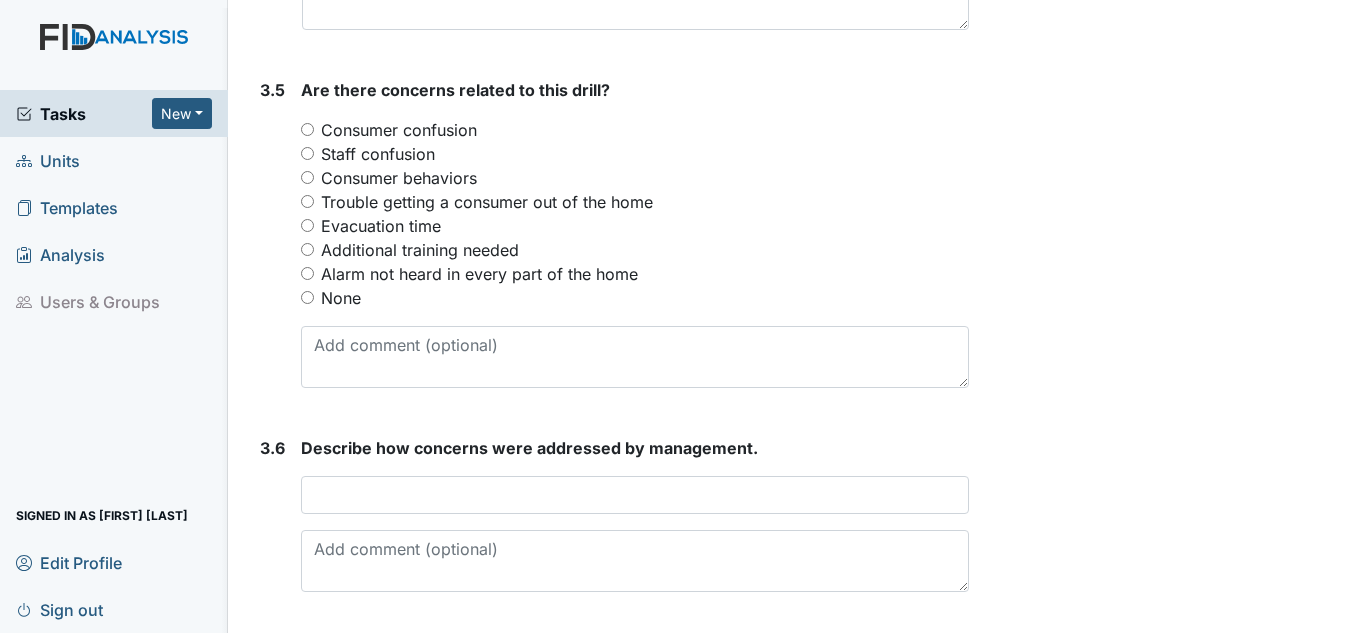 scroll, scrollTop: 2600, scrollLeft: 0, axis: vertical 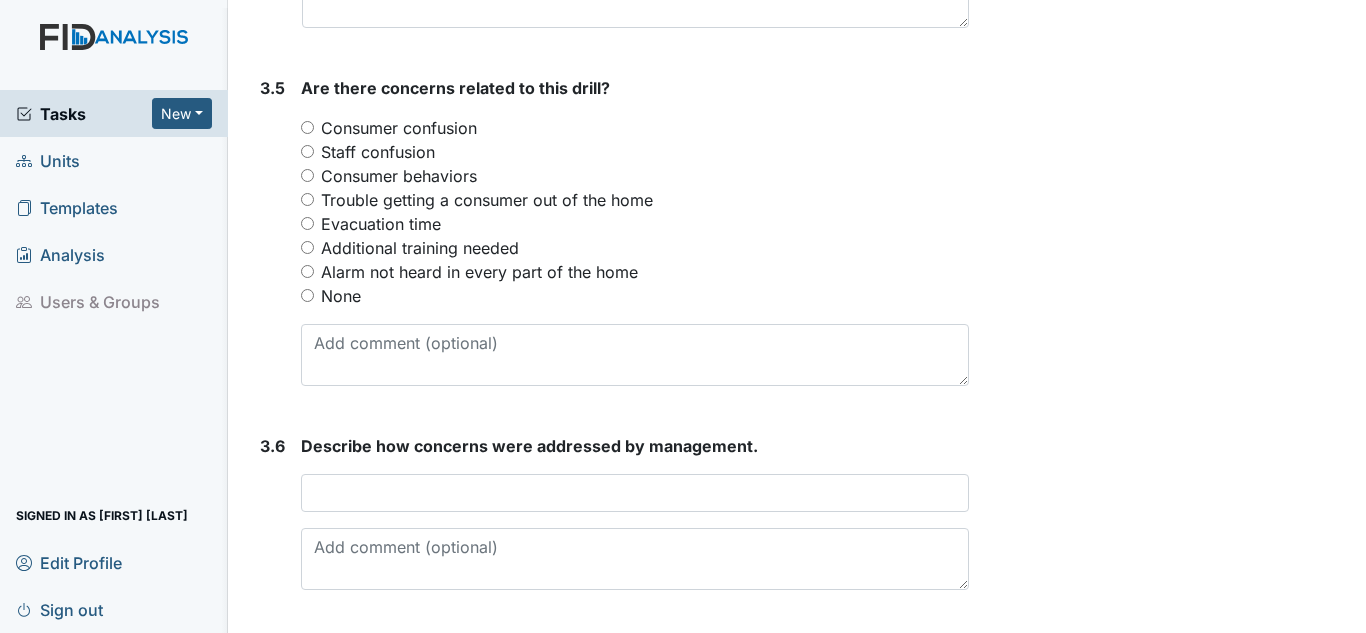 type on "See Attachment" 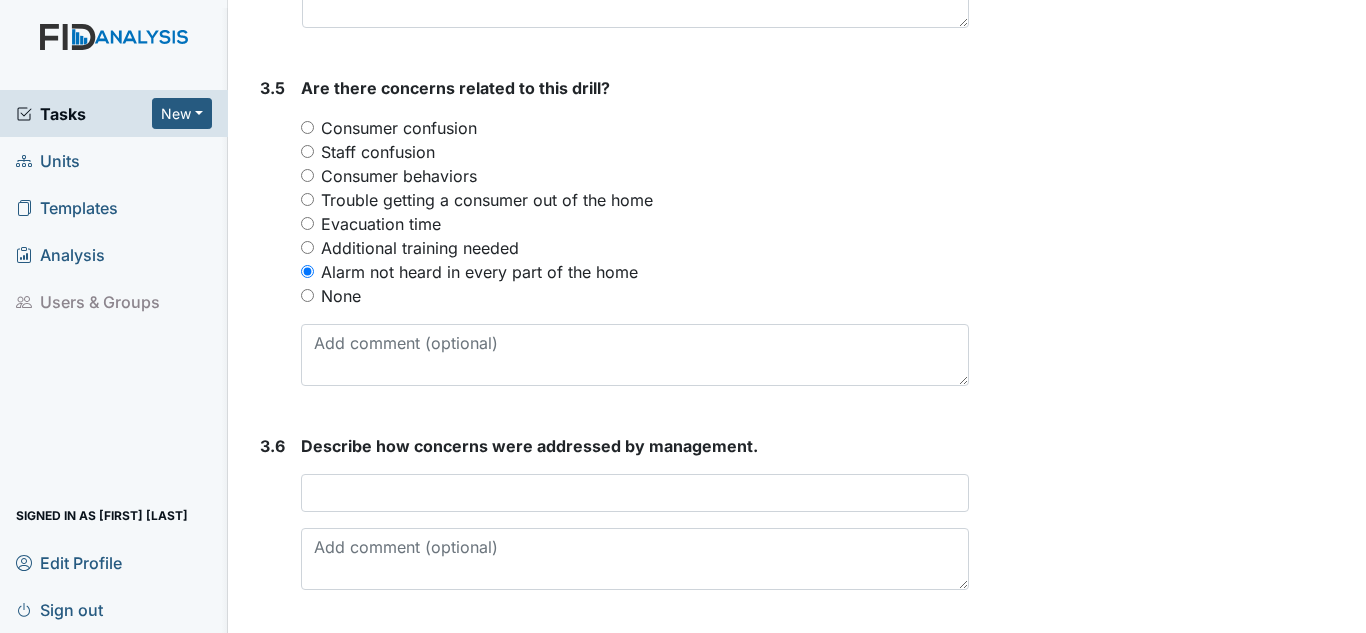 click on "None" at bounding box center (341, 296) 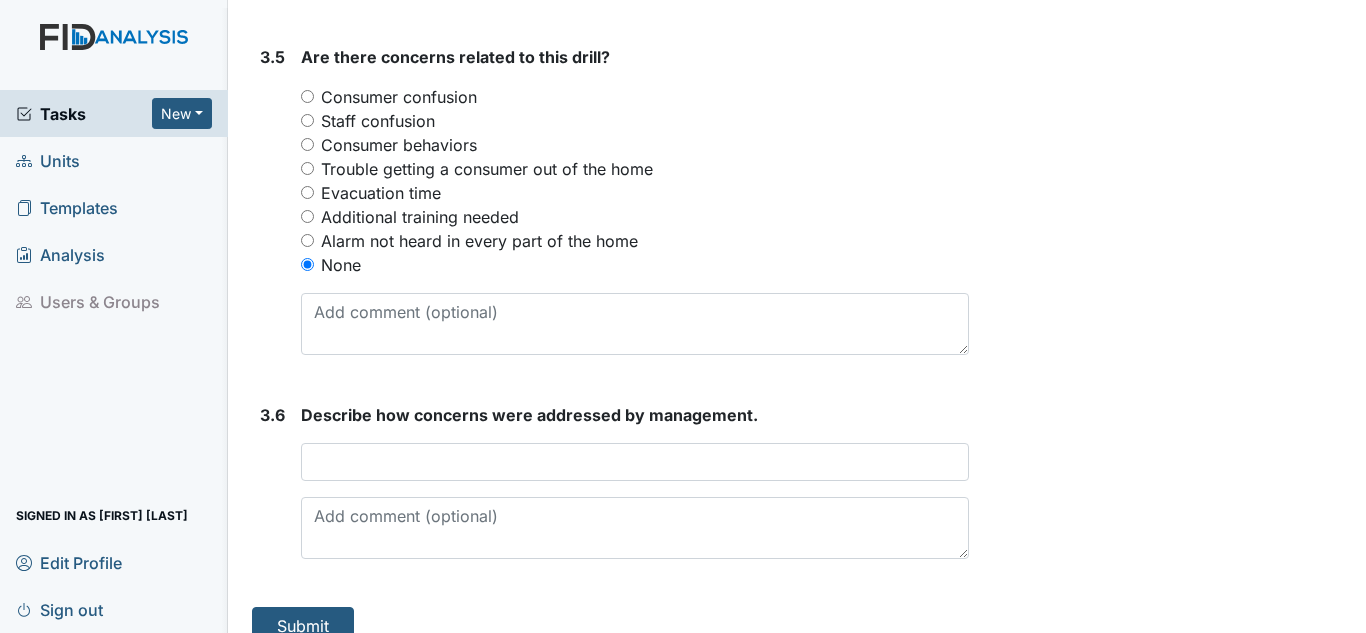 scroll, scrollTop: 2659, scrollLeft: 0, axis: vertical 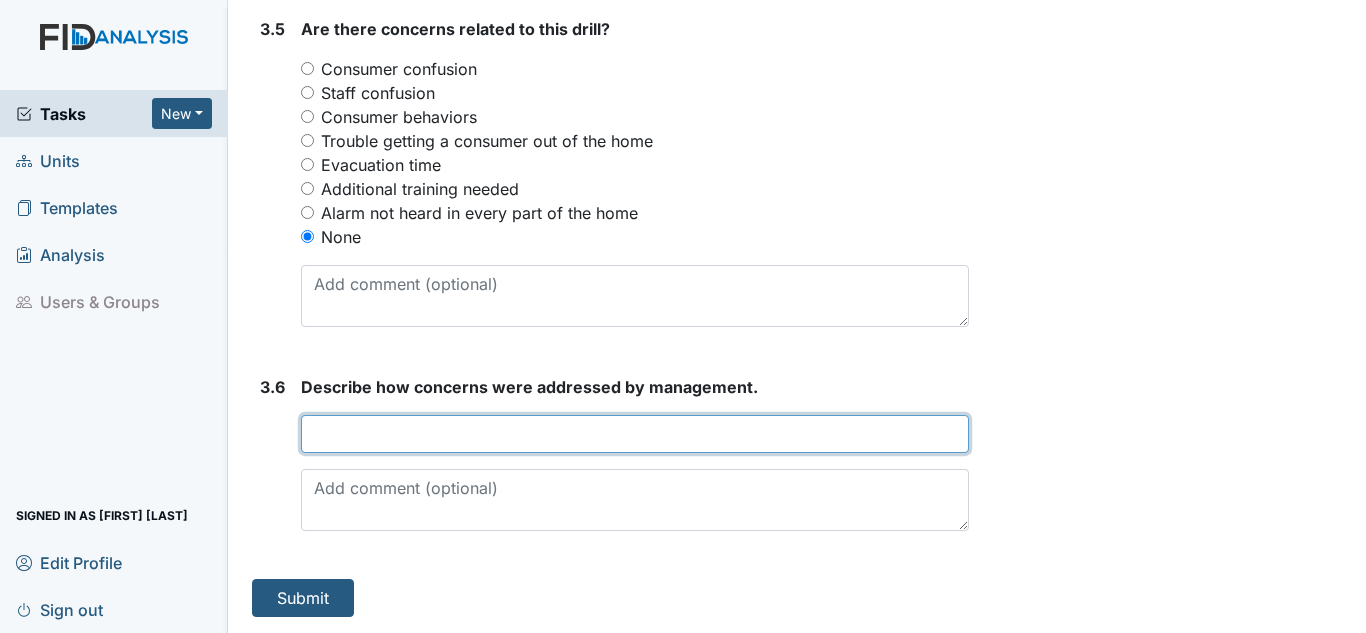 click at bounding box center [635, 434] 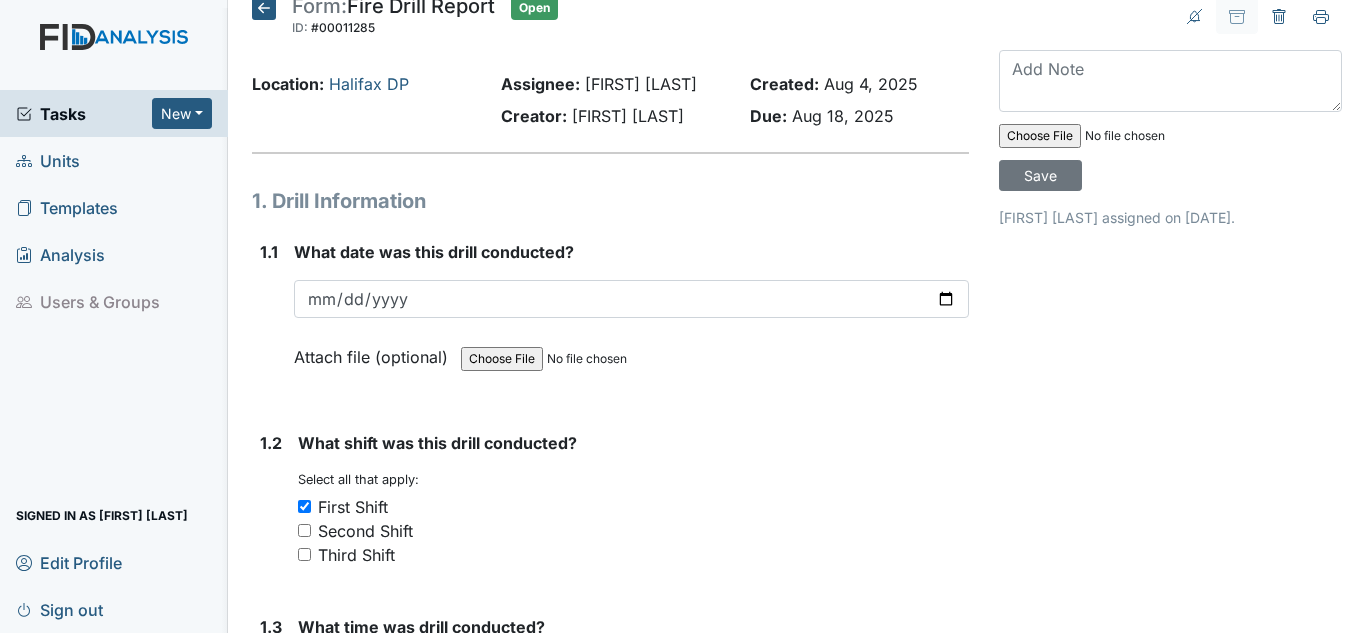 scroll, scrollTop: 0, scrollLeft: 0, axis: both 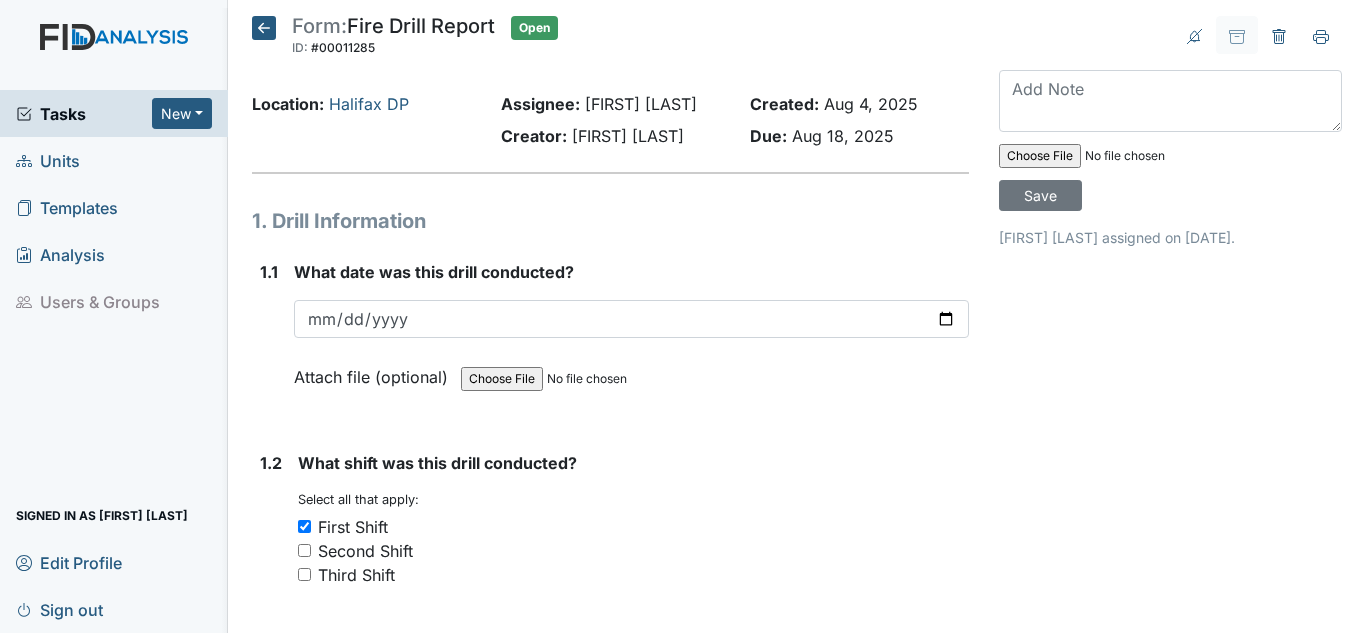 type on "None" 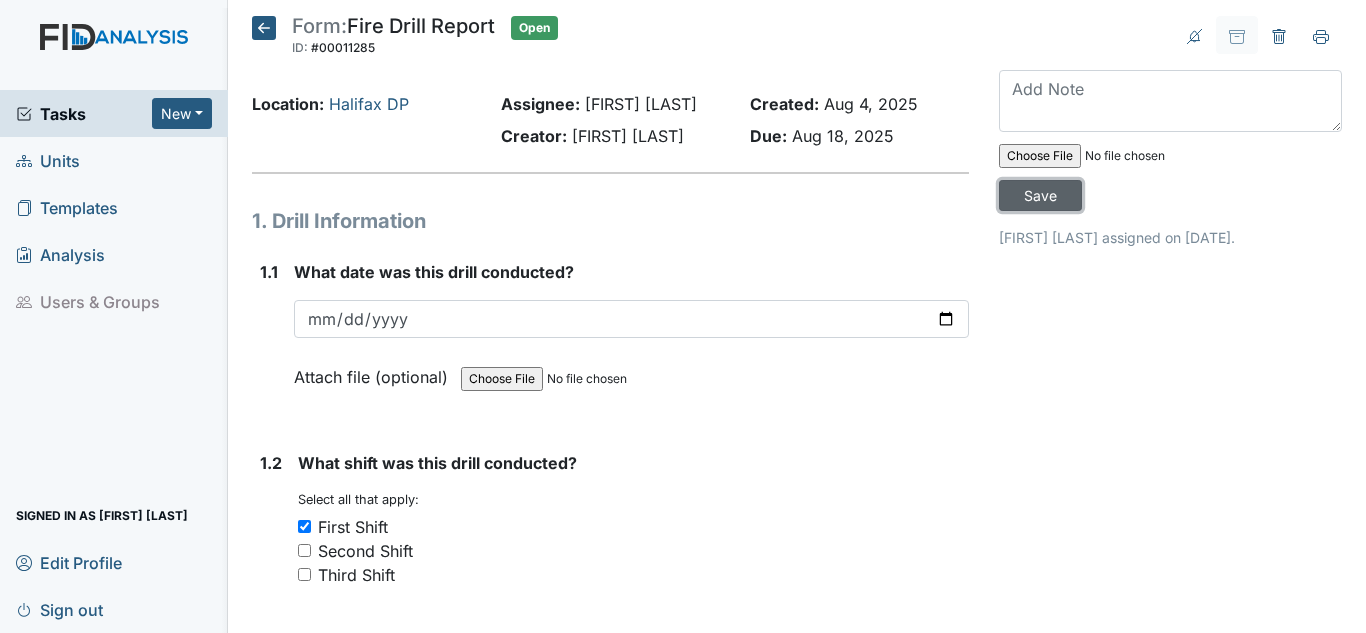 click on "Save" at bounding box center [1040, 195] 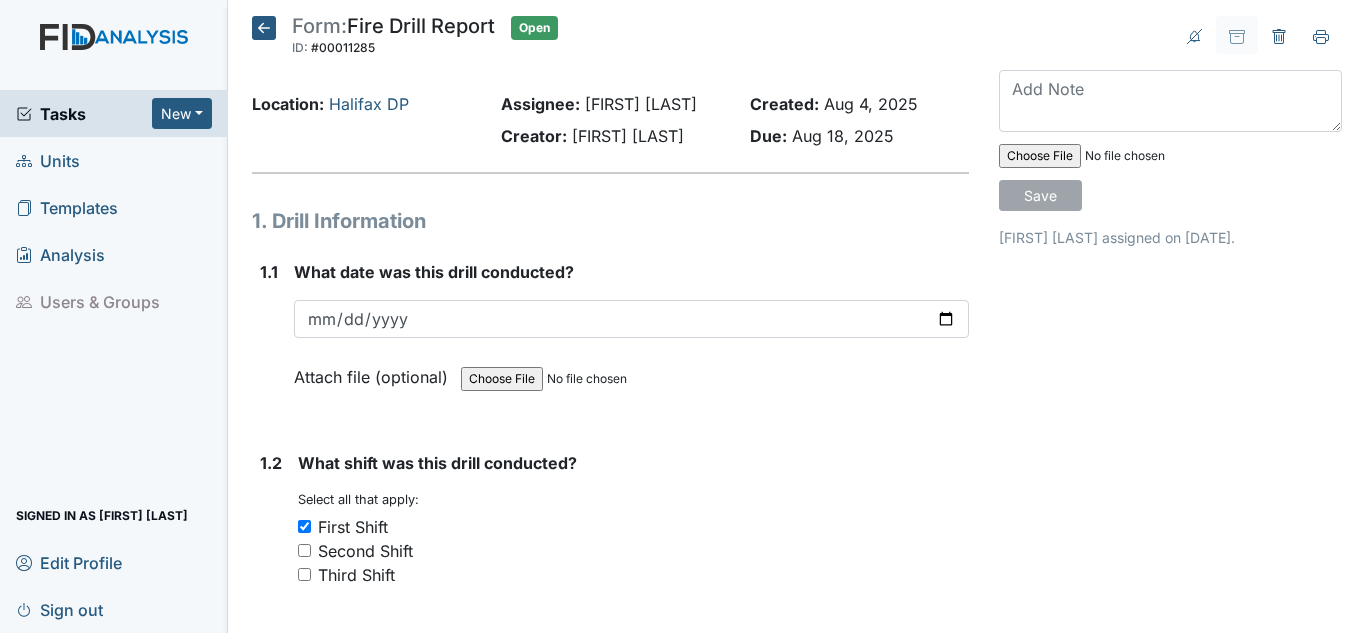 type 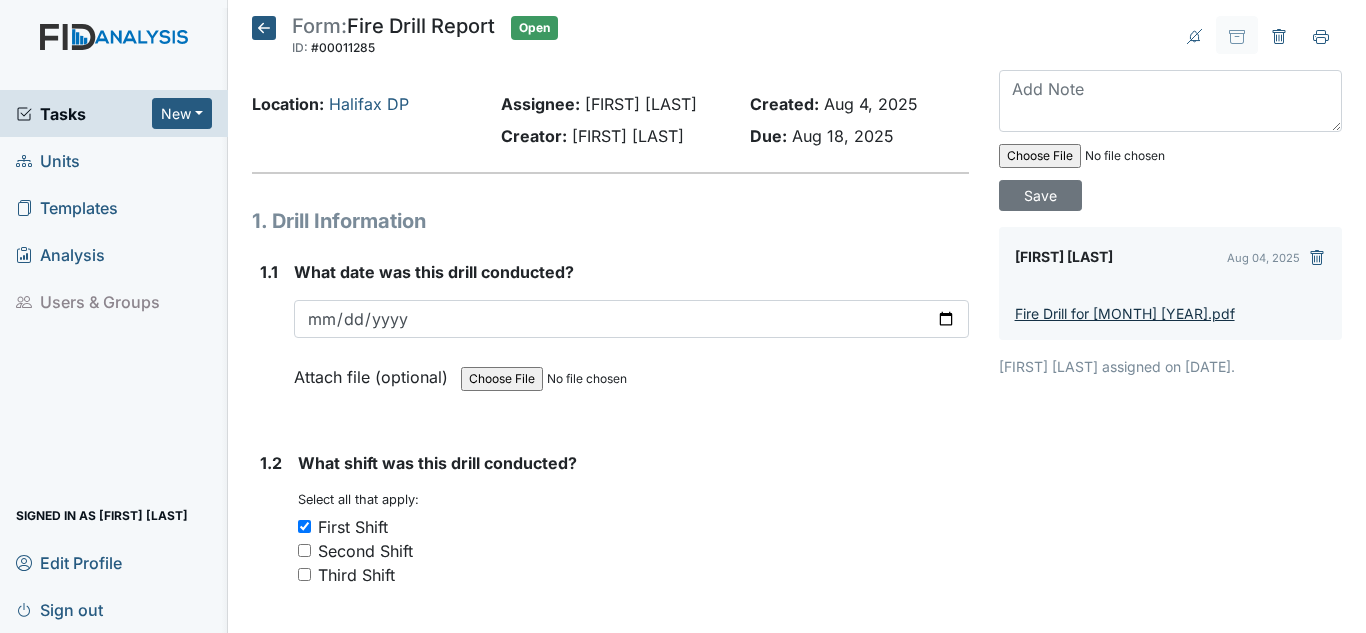click on "Fire Drill for August 2025.pdf" at bounding box center [1125, 313] 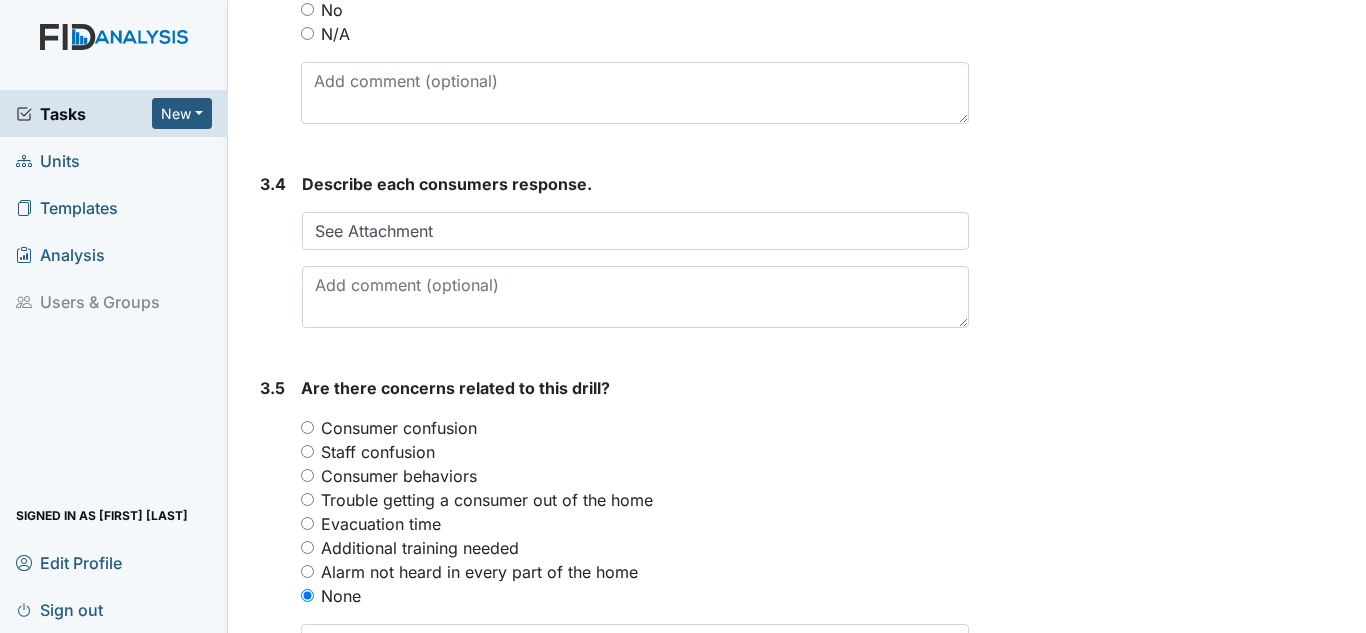 scroll, scrollTop: 2659, scrollLeft: 0, axis: vertical 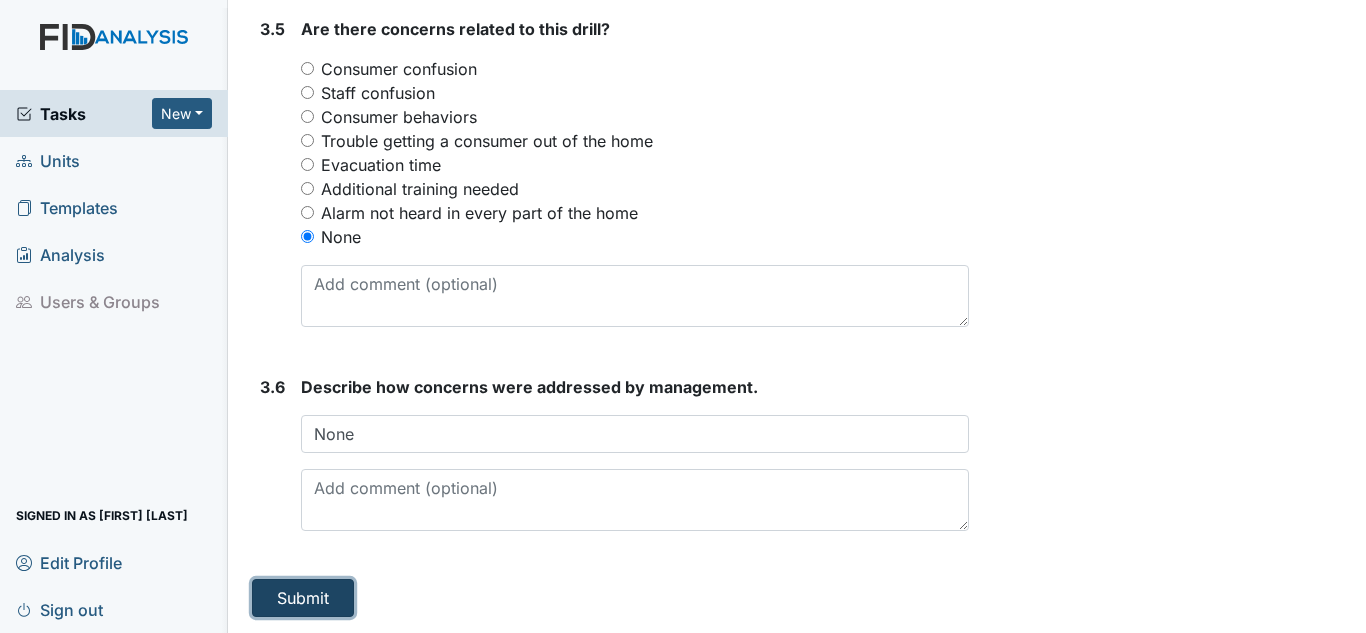 click on "Submit" at bounding box center [303, 598] 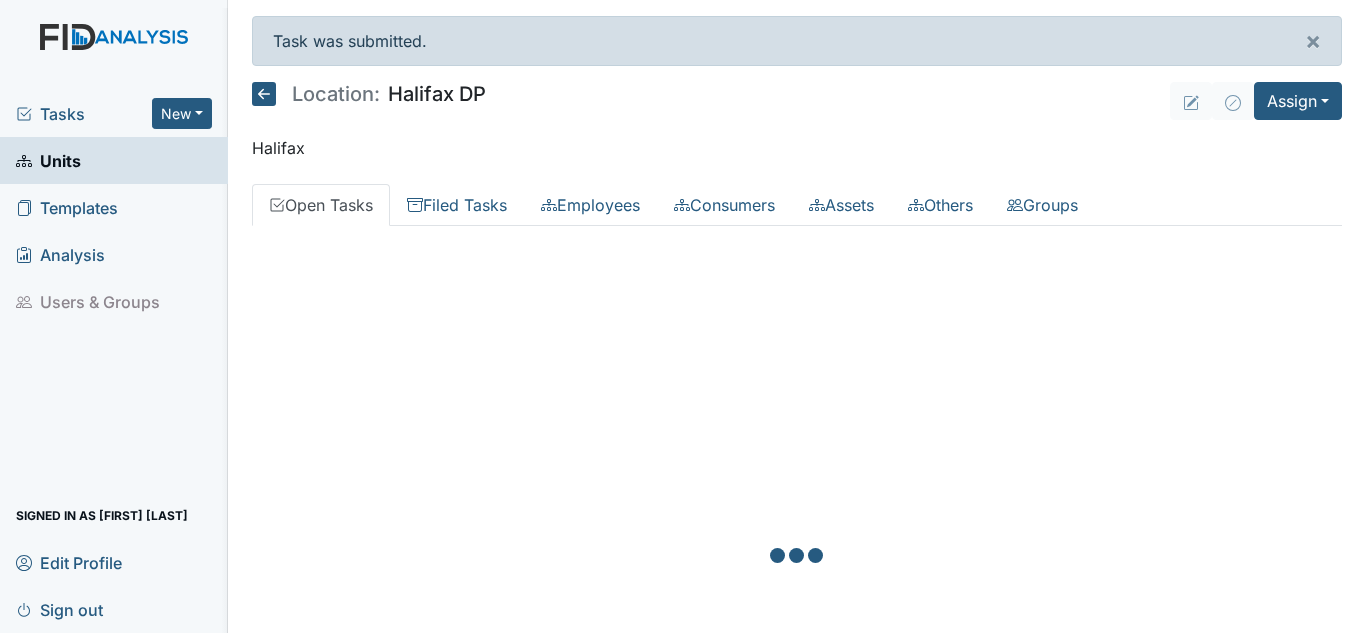 scroll, scrollTop: 0, scrollLeft: 0, axis: both 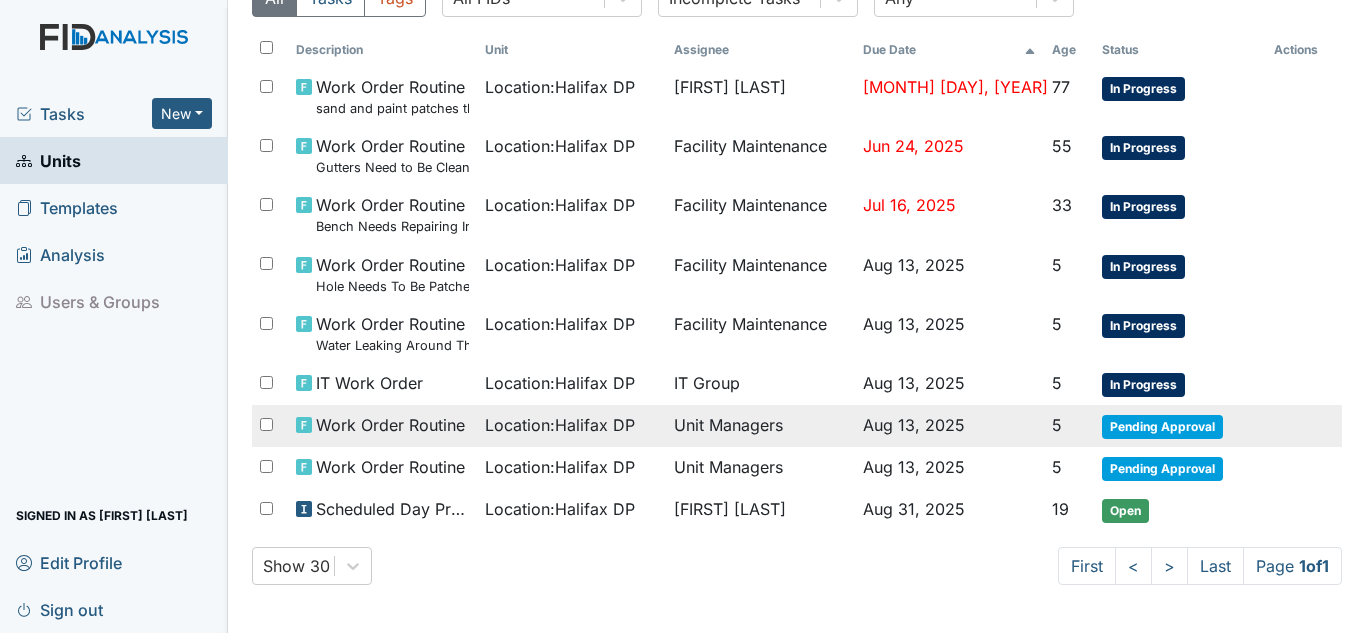 click on "Unit Managers" at bounding box center [760, 426] 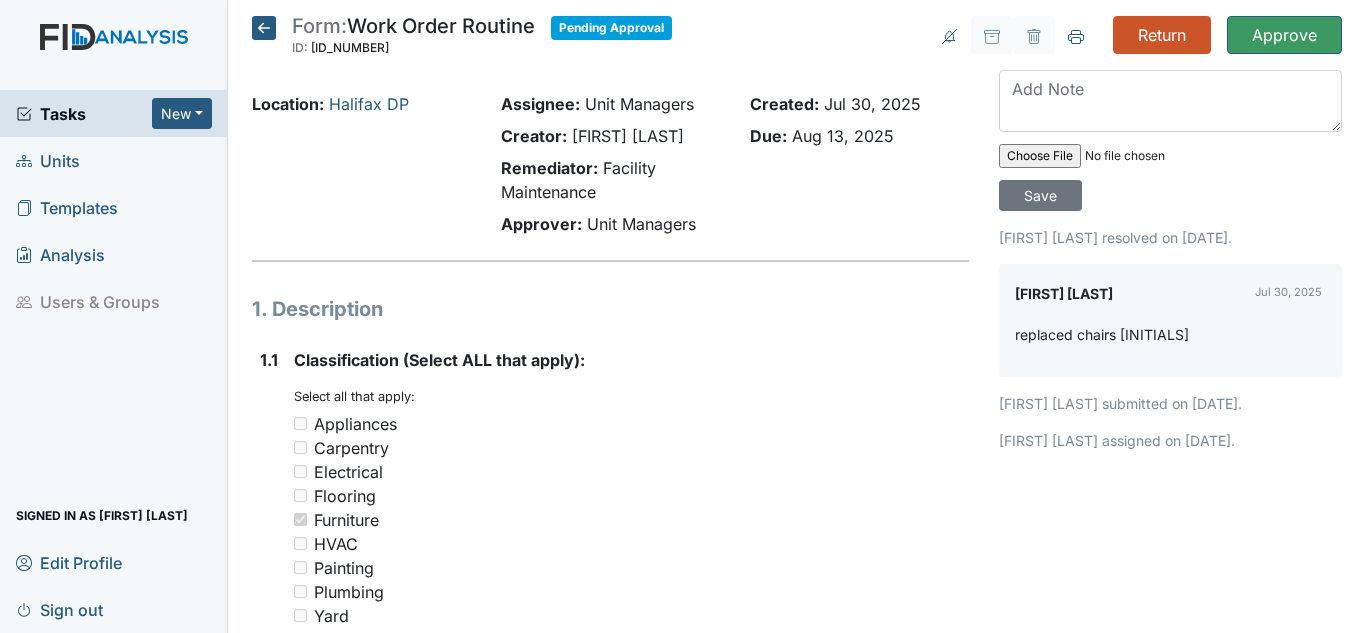 scroll, scrollTop: 0, scrollLeft: 0, axis: both 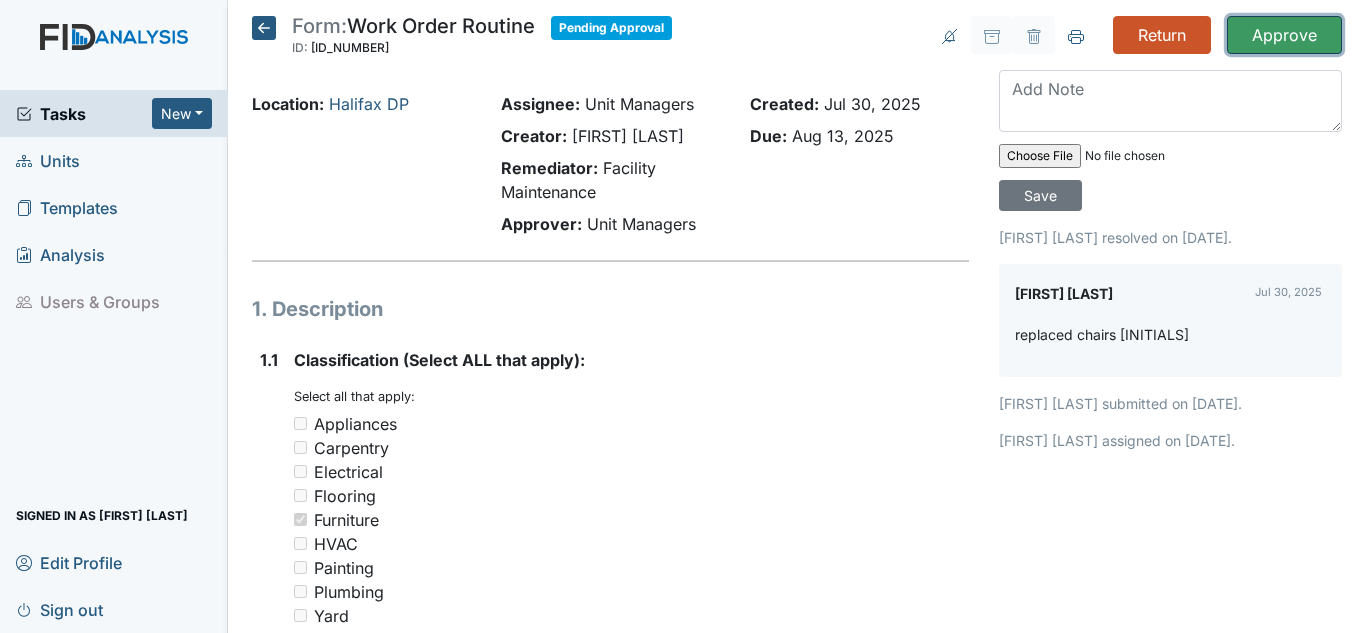 click on "Approve" at bounding box center (1284, 35) 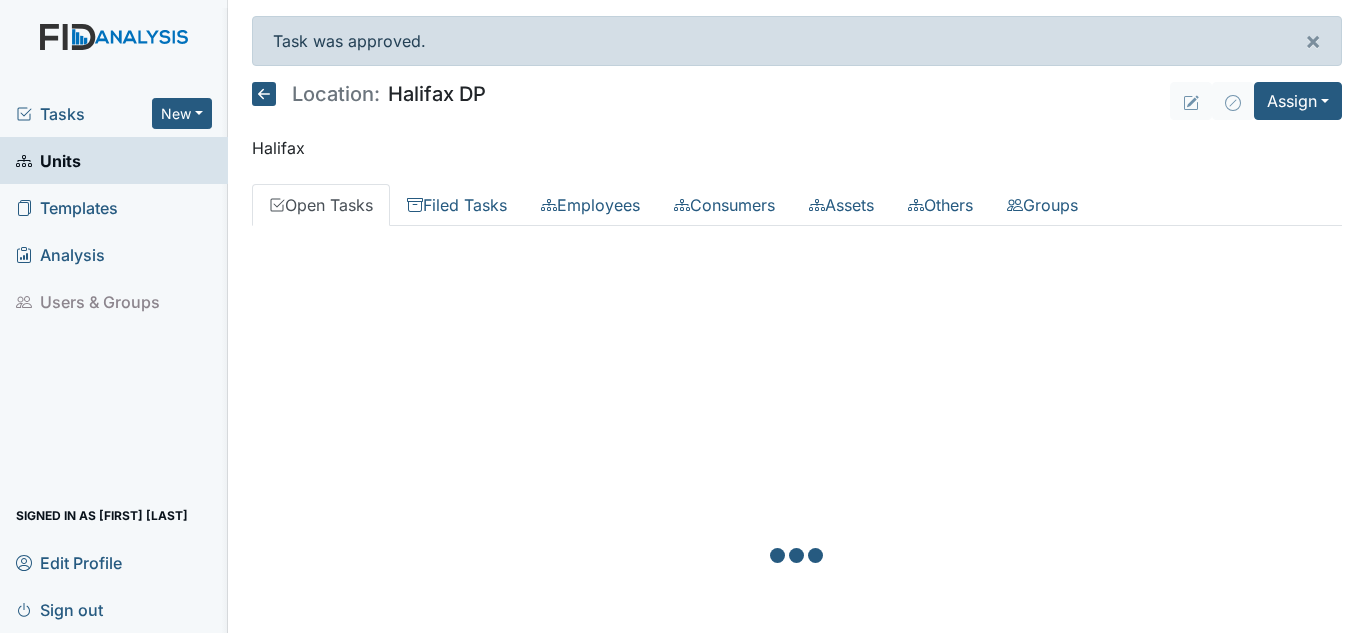 scroll, scrollTop: 0, scrollLeft: 0, axis: both 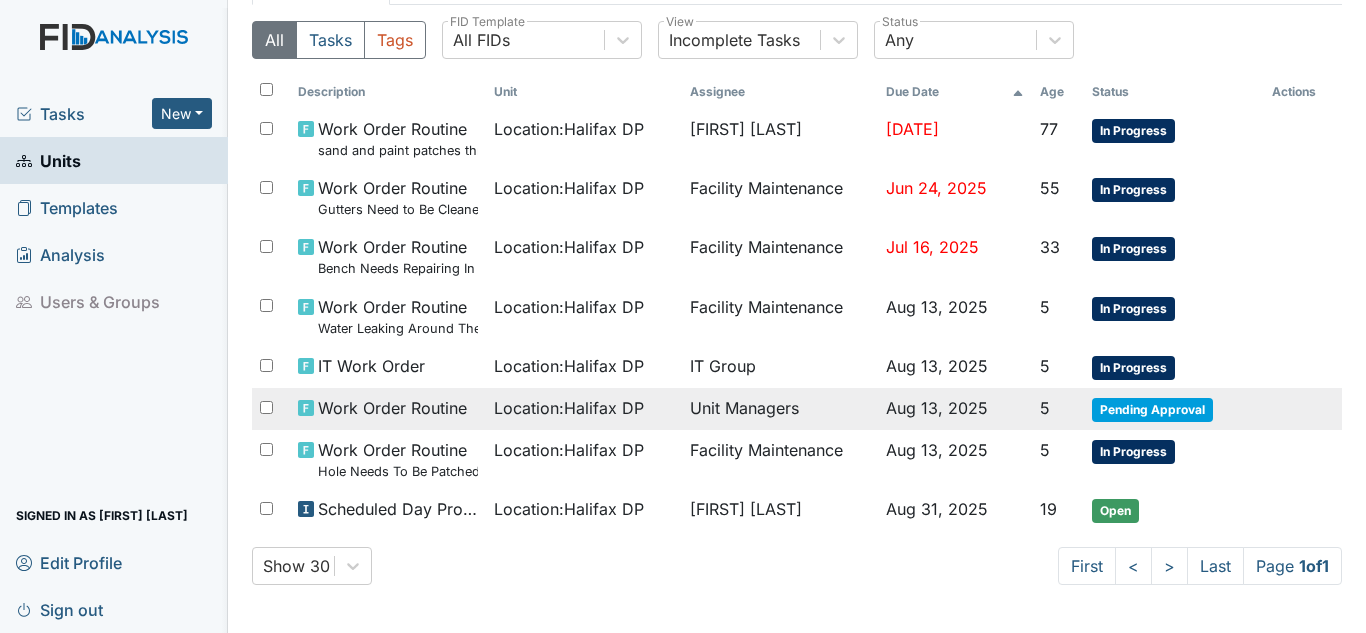 click on "Location :  Halifax DP" at bounding box center [569, 408] 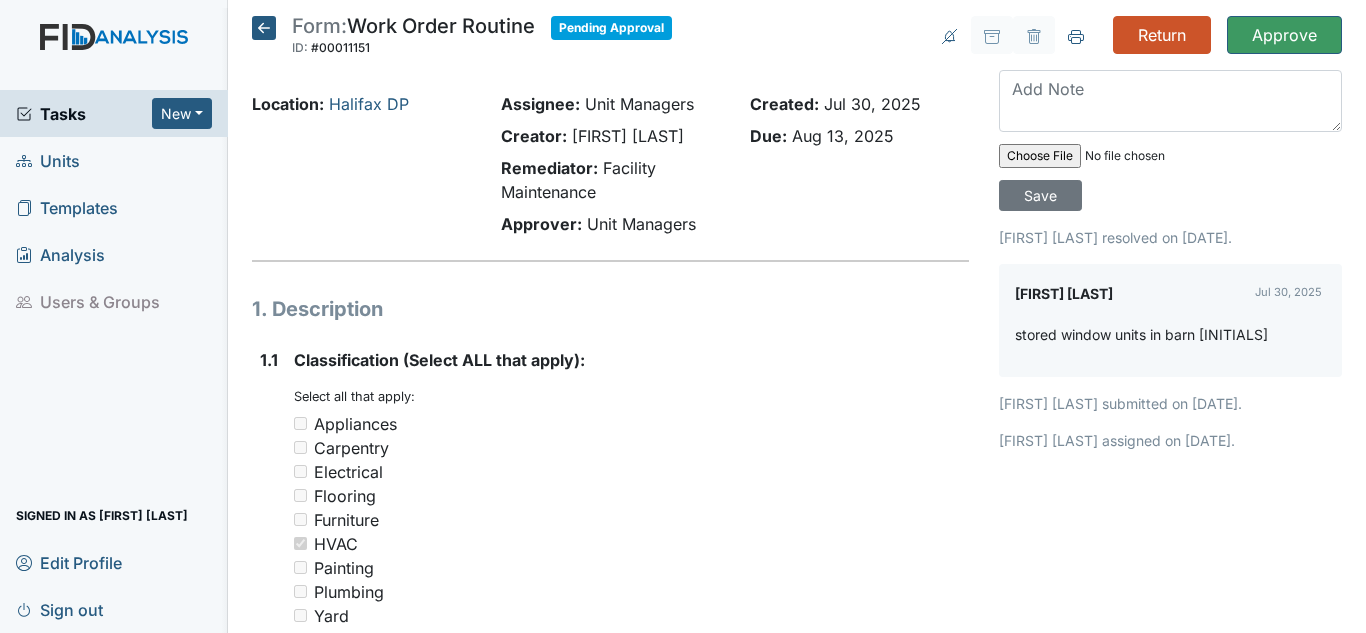 scroll, scrollTop: 0, scrollLeft: 0, axis: both 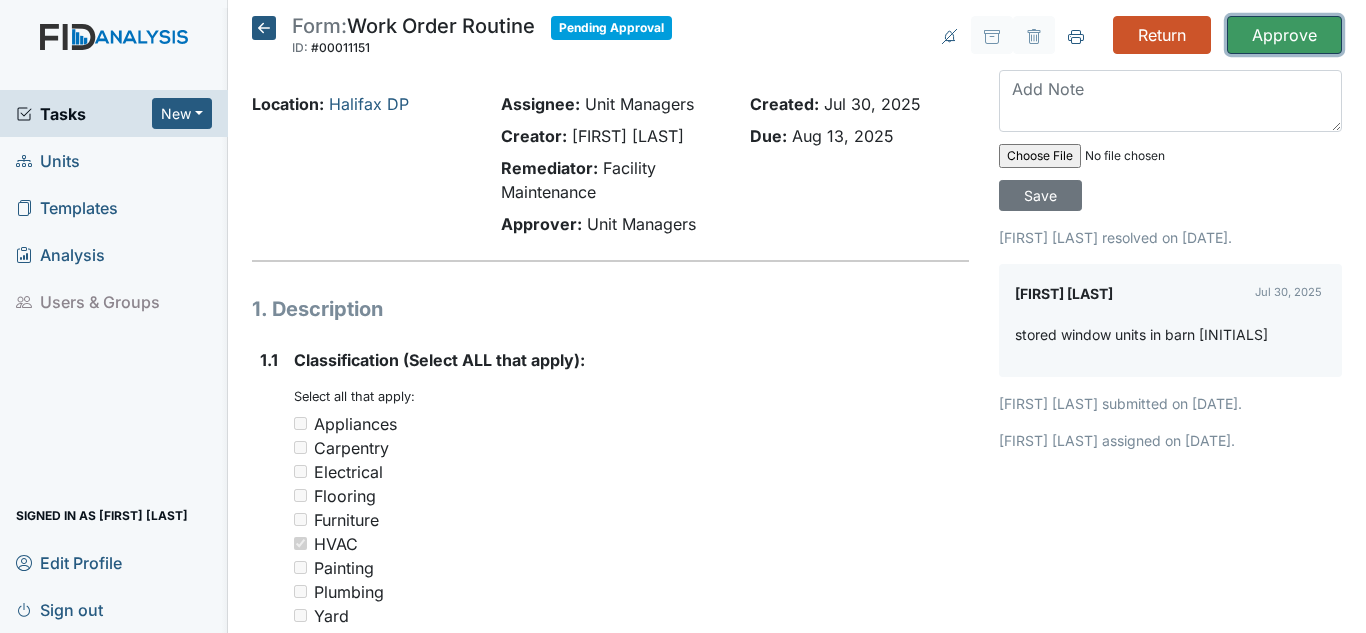 click on "Approve" at bounding box center [1284, 35] 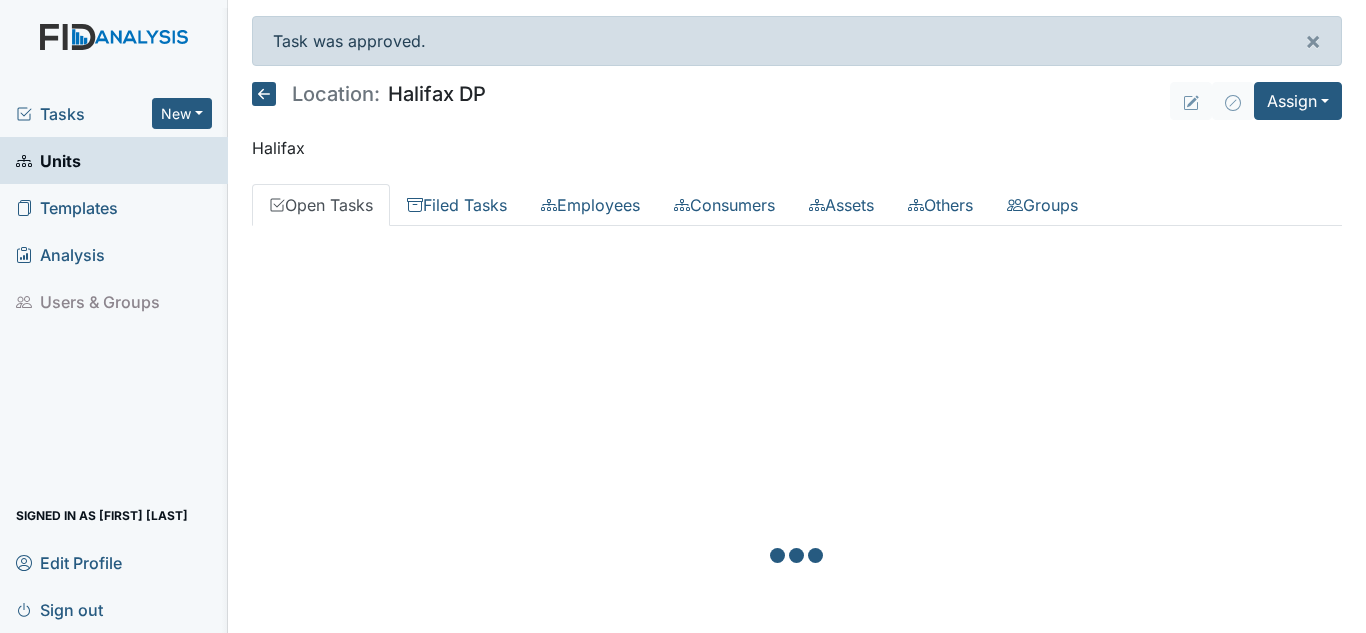 scroll, scrollTop: 0, scrollLeft: 0, axis: both 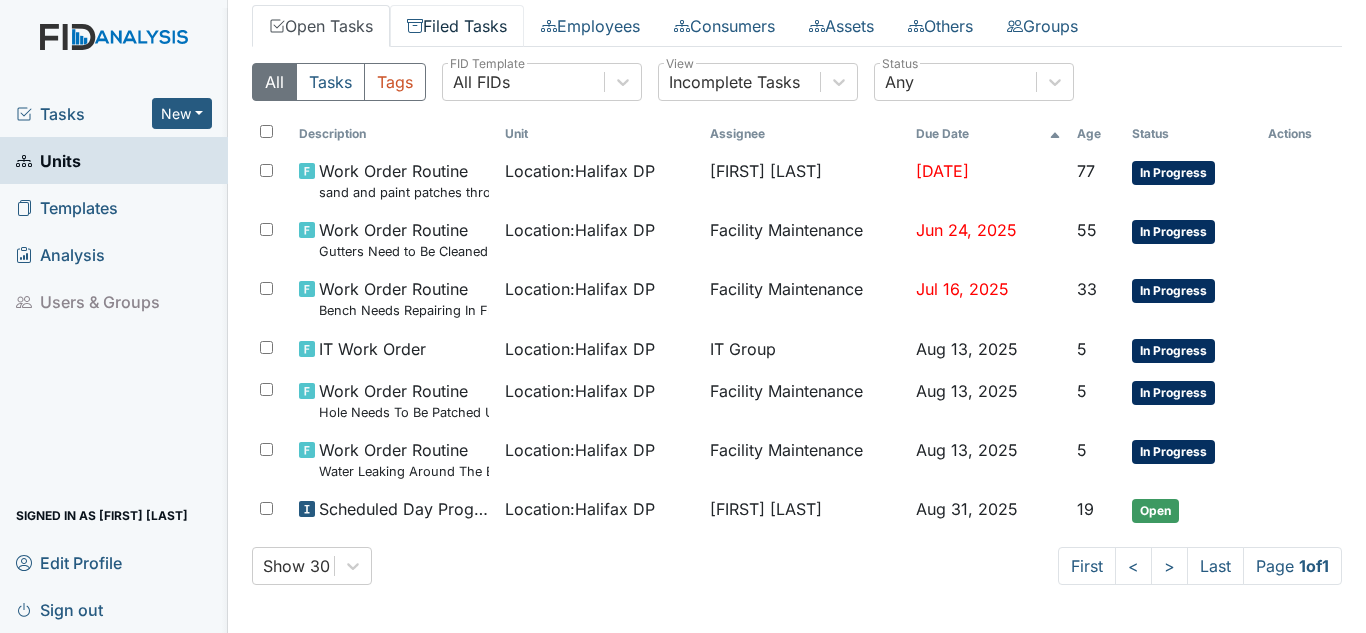 click on "Filed Tasks" at bounding box center (457, 26) 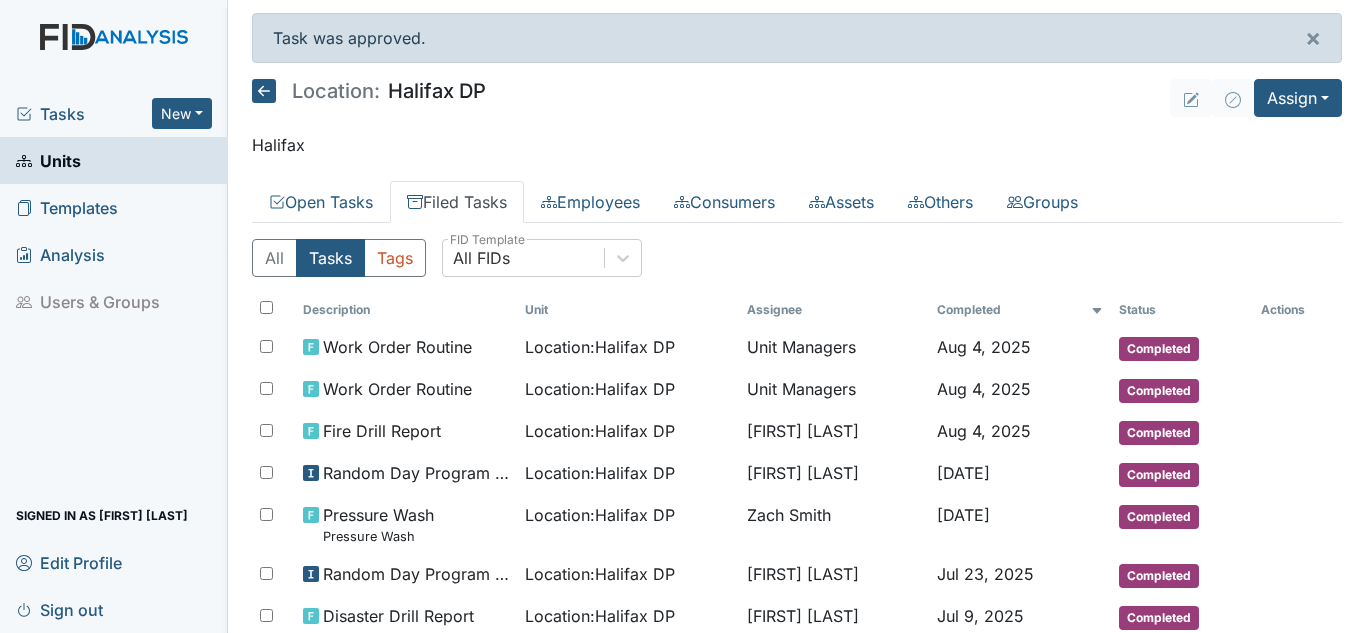 scroll, scrollTop: 0, scrollLeft: 0, axis: both 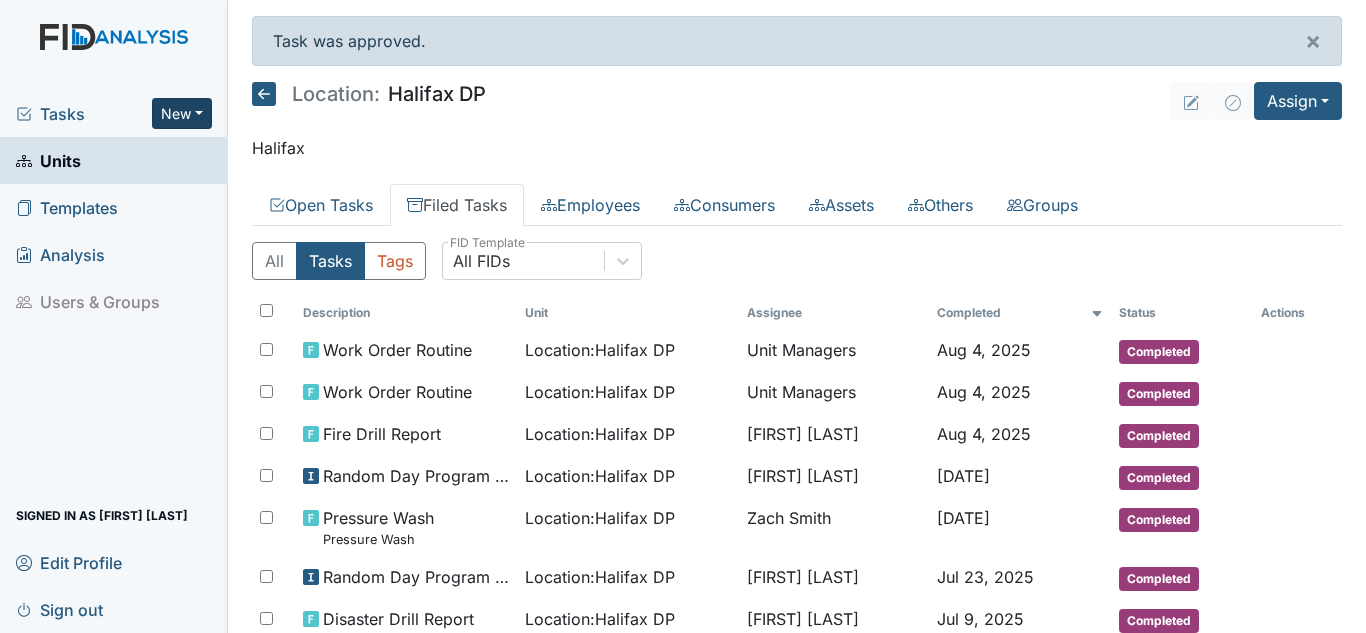 click on "New" at bounding box center [182, 113] 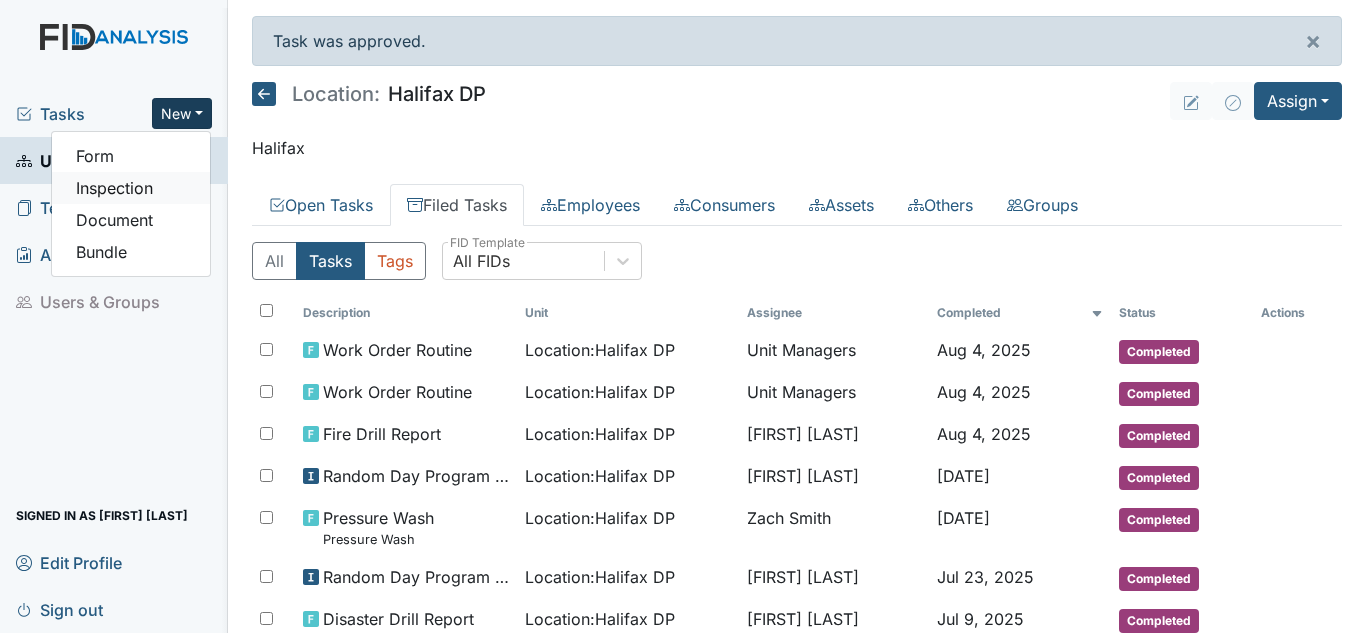 click on "Inspection" at bounding box center (131, 188) 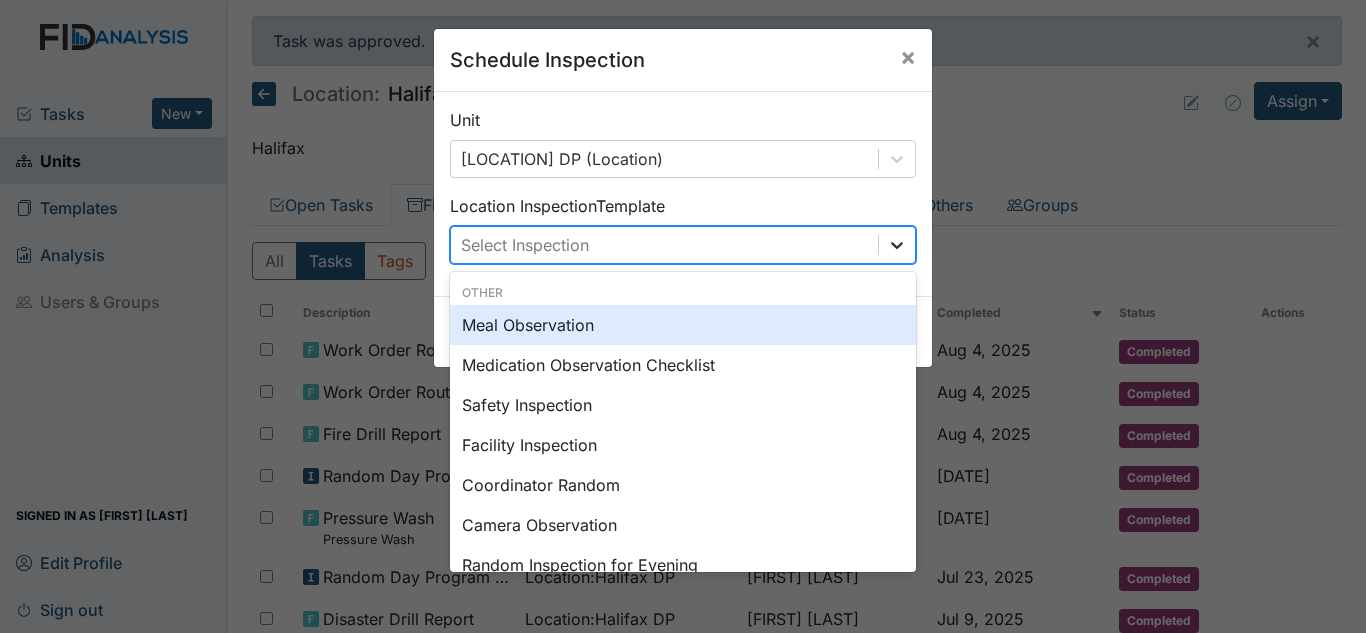 click 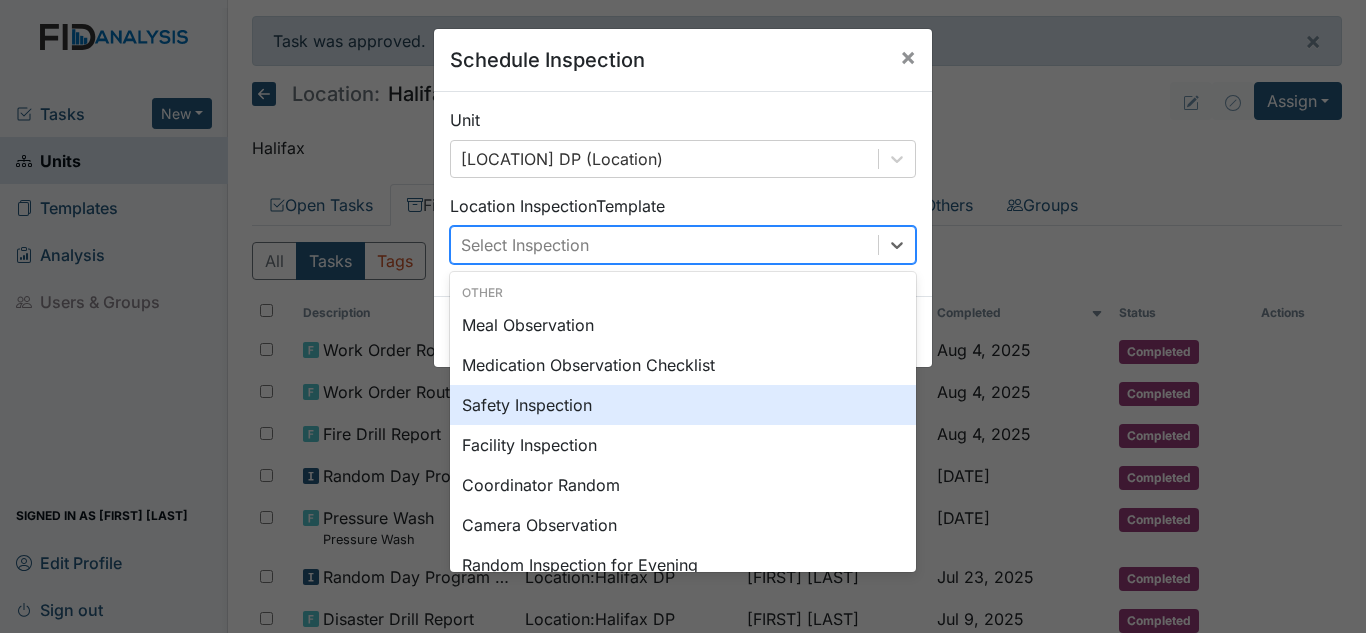 scroll, scrollTop: 100, scrollLeft: 0, axis: vertical 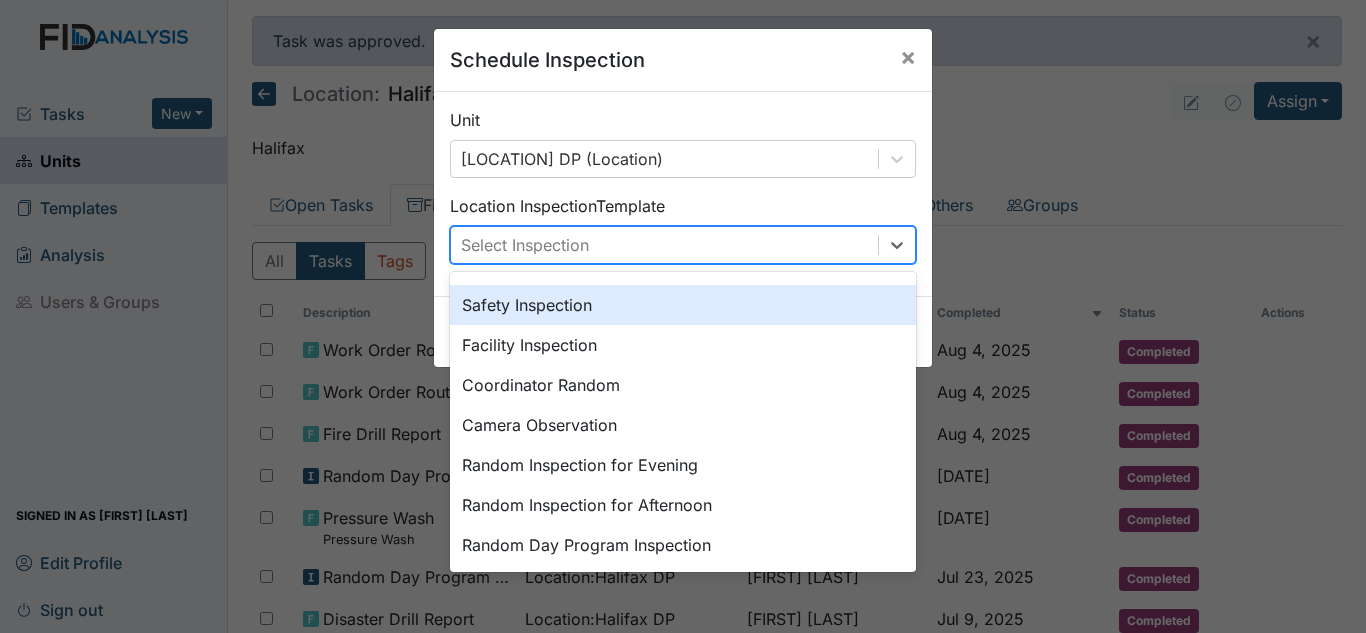 click on "Safety Inspection" at bounding box center (683, 305) 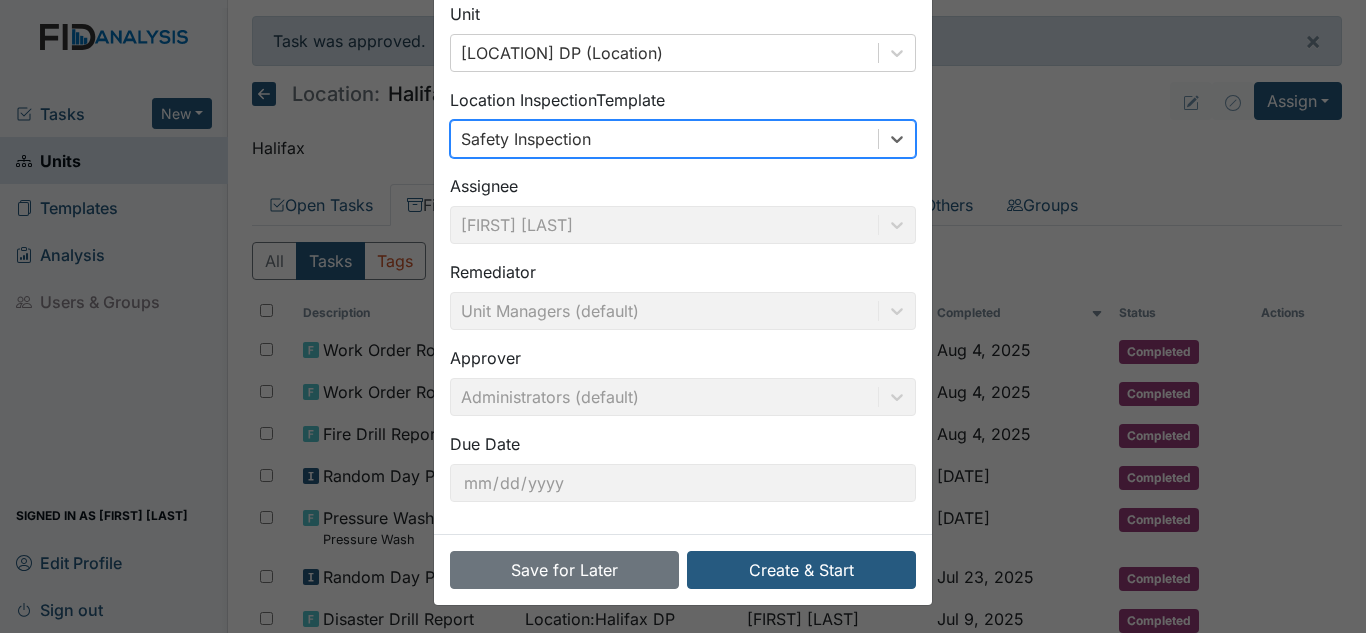 scroll, scrollTop: 107, scrollLeft: 0, axis: vertical 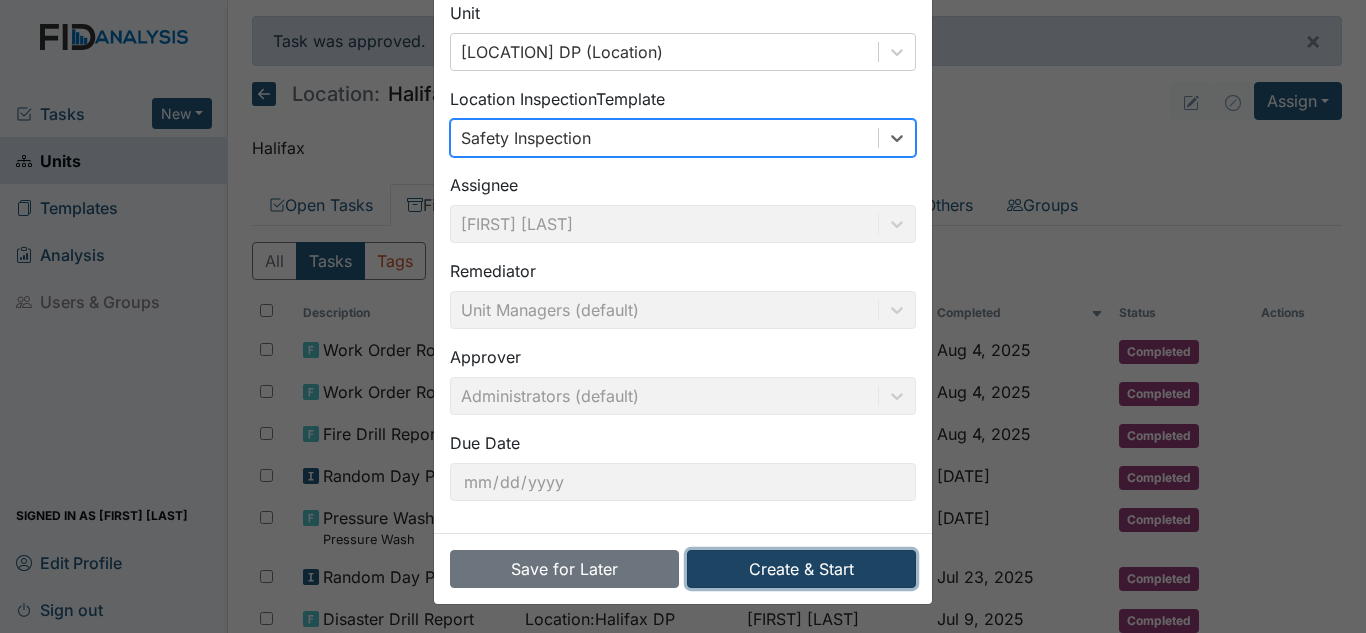 click on "Create & Start" at bounding box center [801, 569] 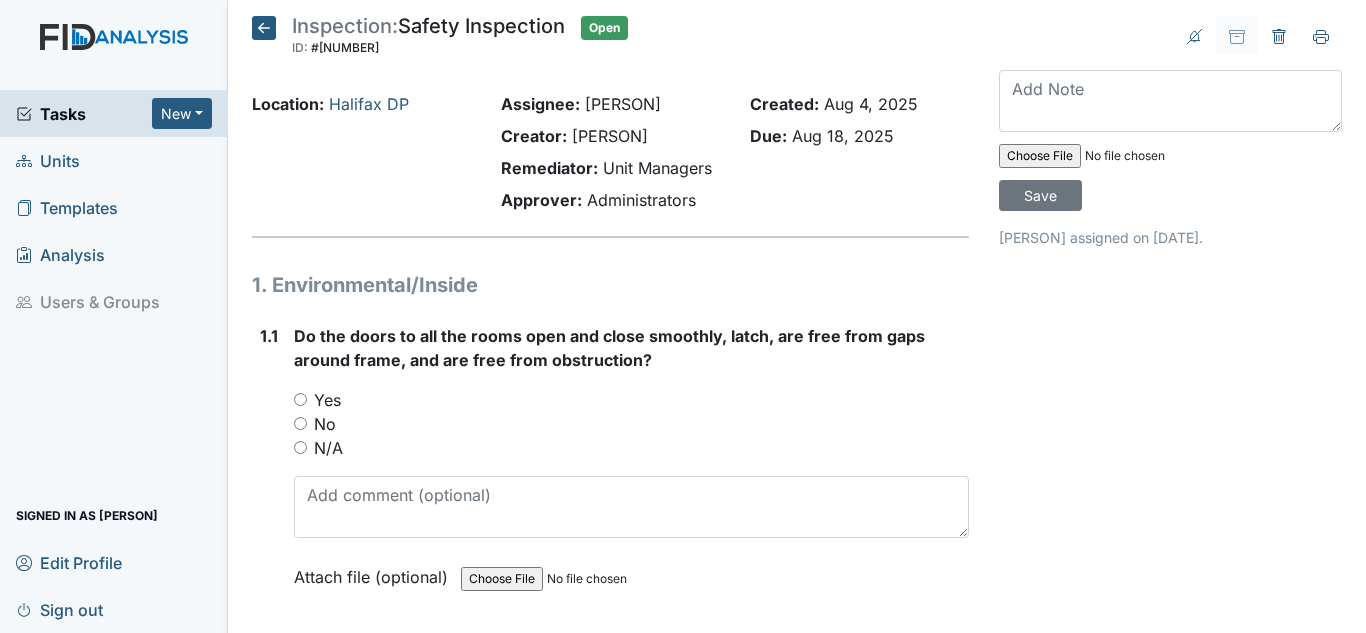 scroll, scrollTop: 0, scrollLeft: 0, axis: both 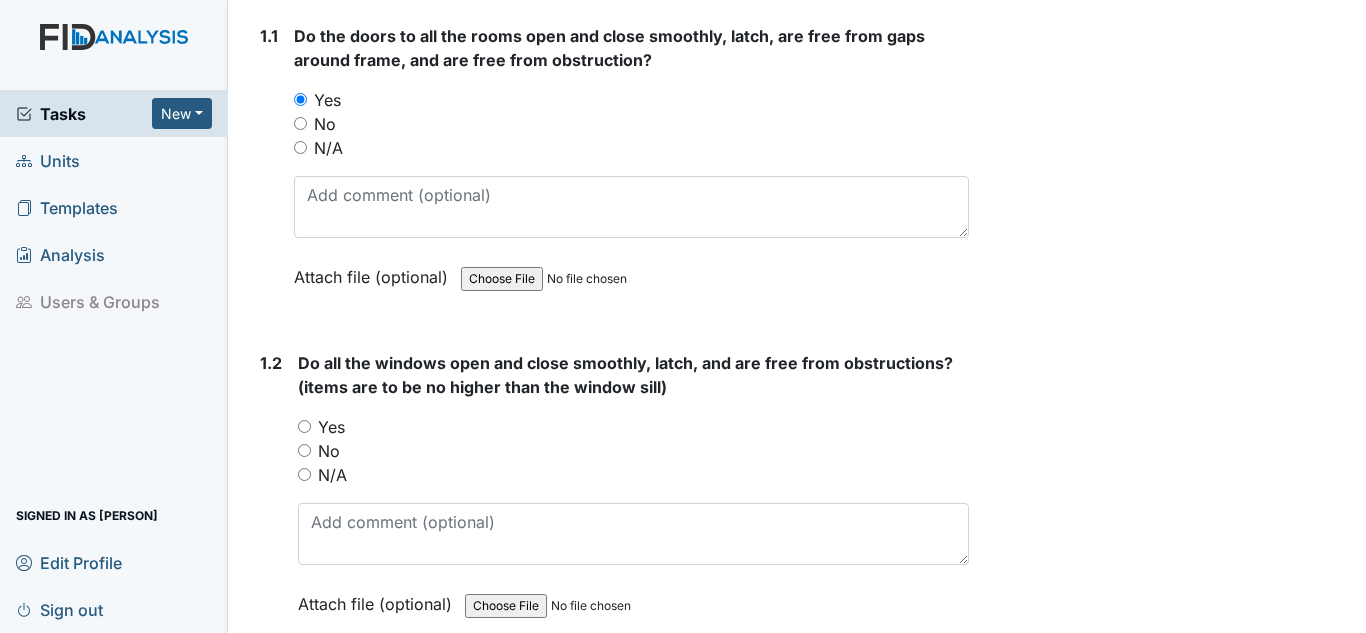click on "Yes" at bounding box center [331, 427] 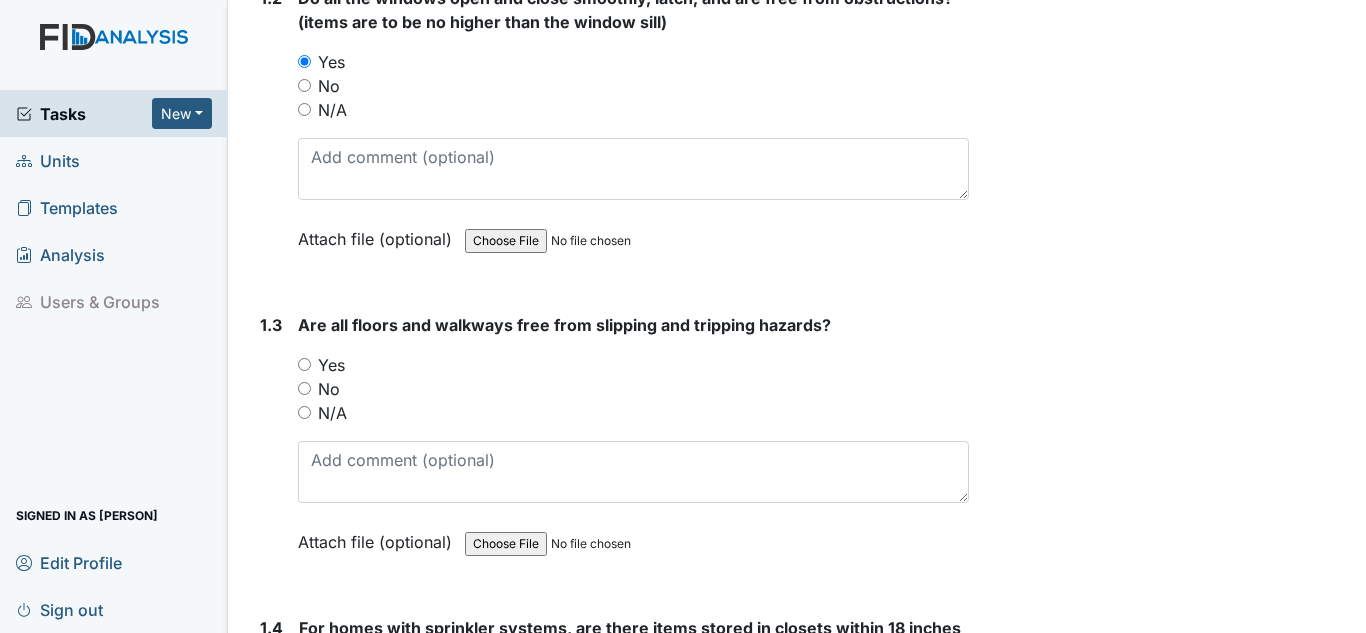 scroll, scrollTop: 700, scrollLeft: 0, axis: vertical 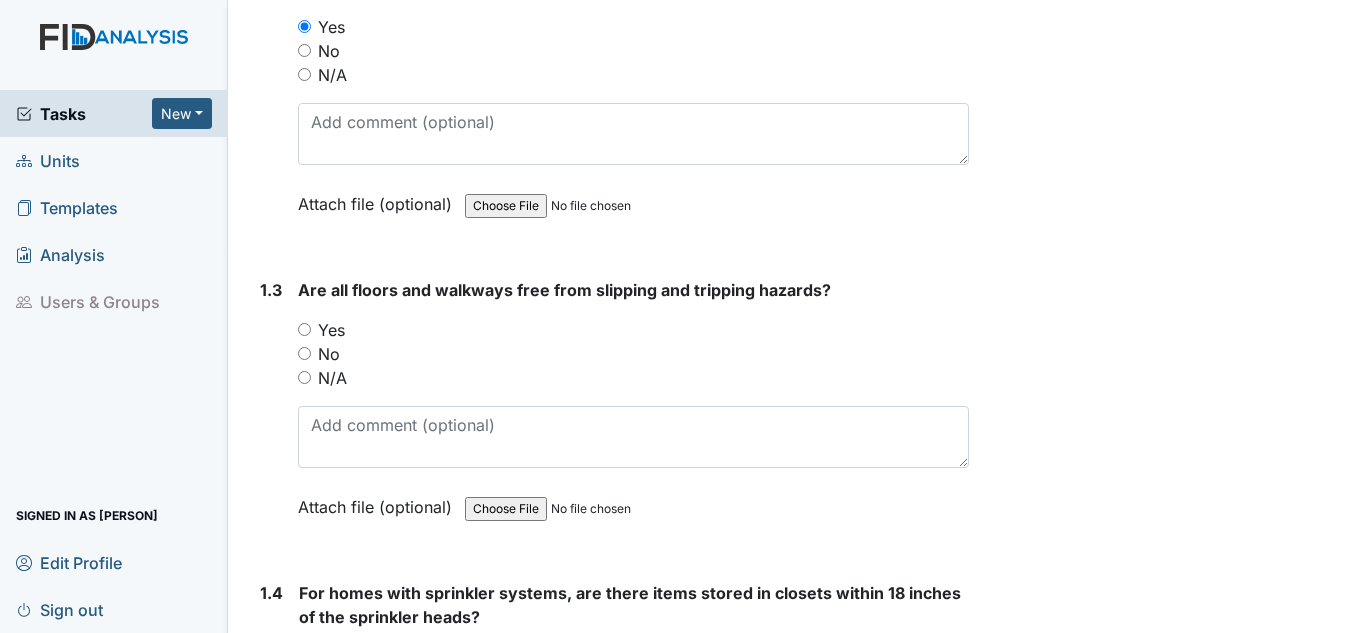 click on "Yes" at bounding box center (331, 330) 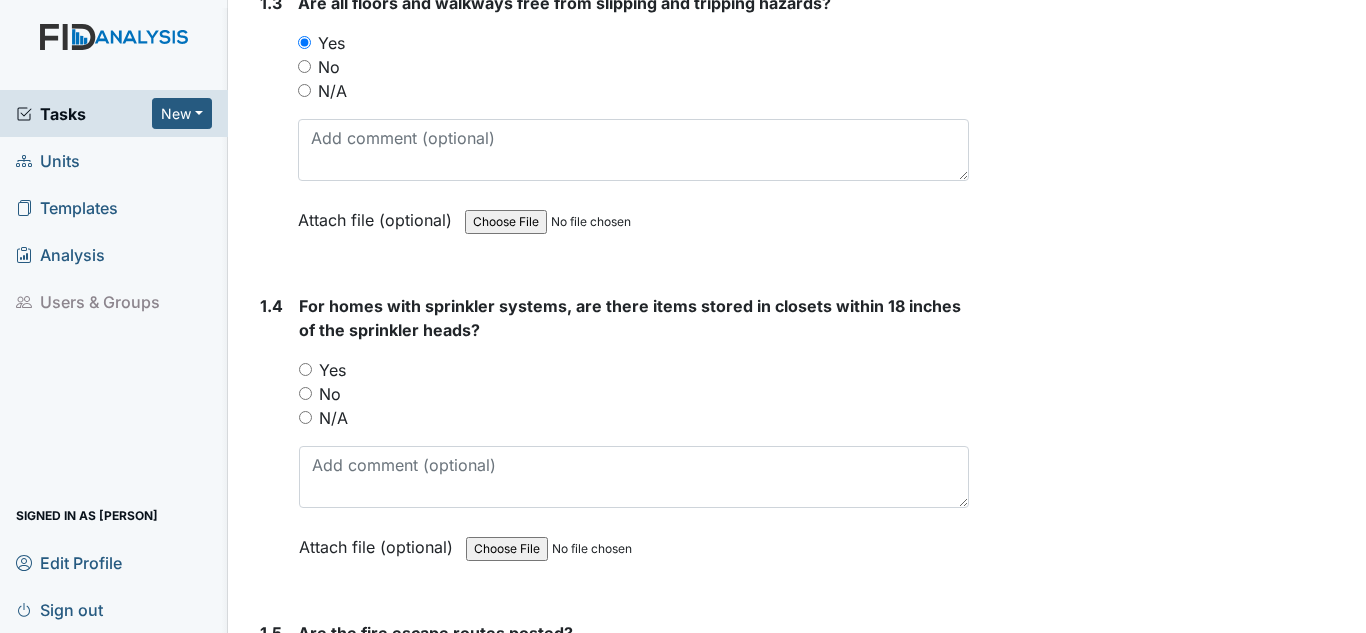 scroll, scrollTop: 1000, scrollLeft: 0, axis: vertical 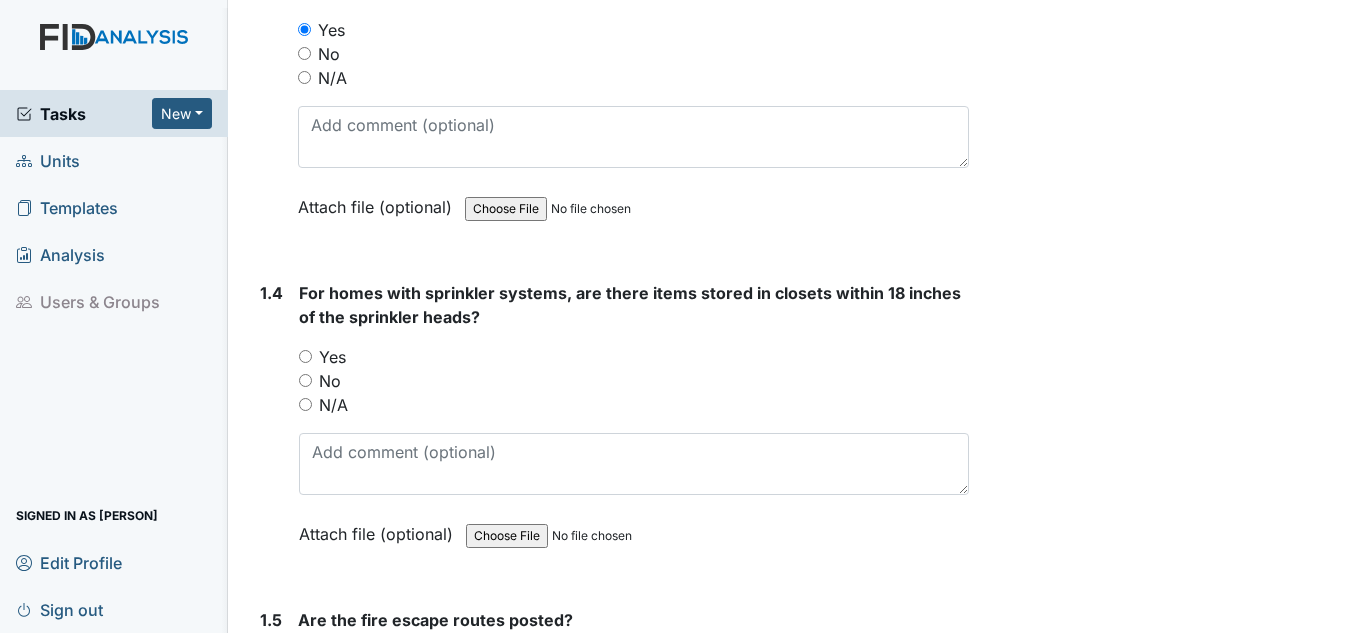 click on "N/A" at bounding box center (333, 405) 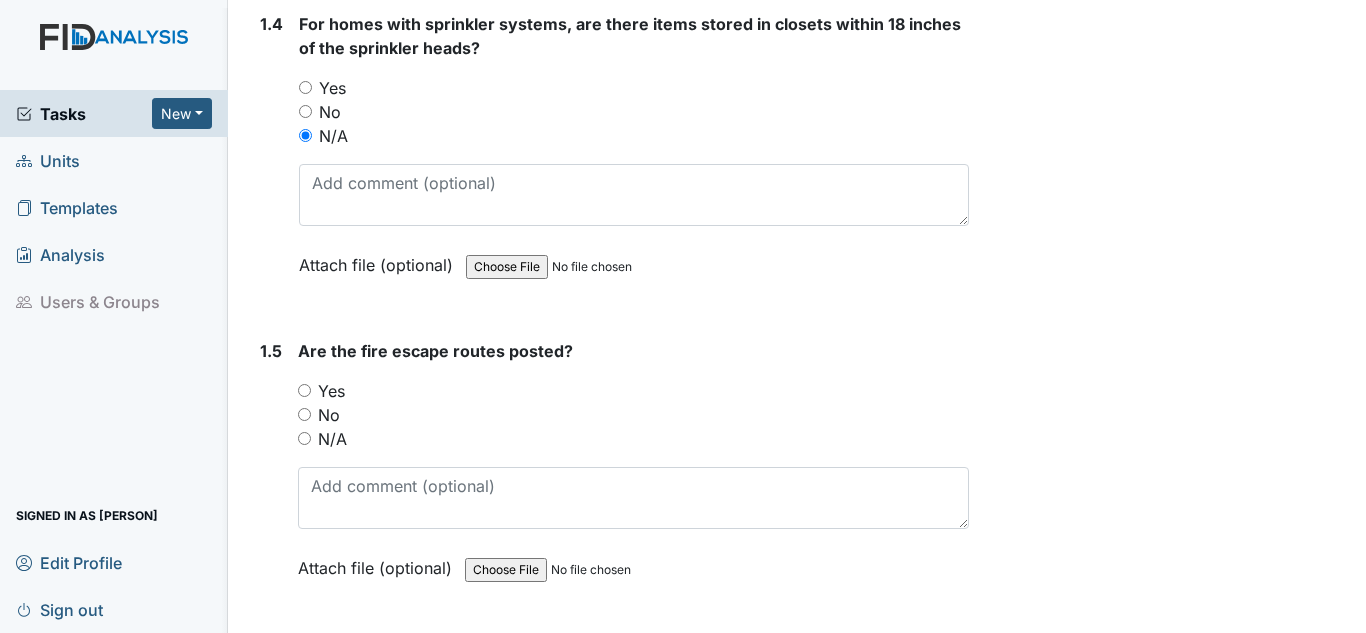 scroll, scrollTop: 1300, scrollLeft: 0, axis: vertical 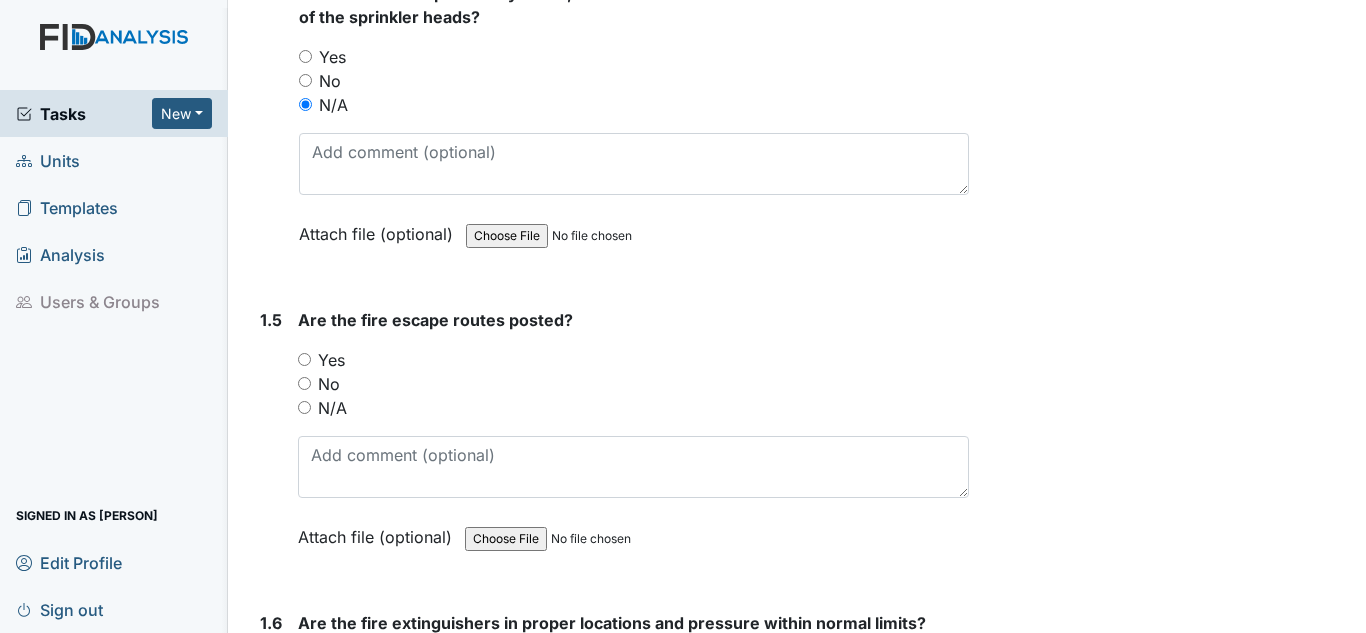 click on "Yes" at bounding box center [331, 360] 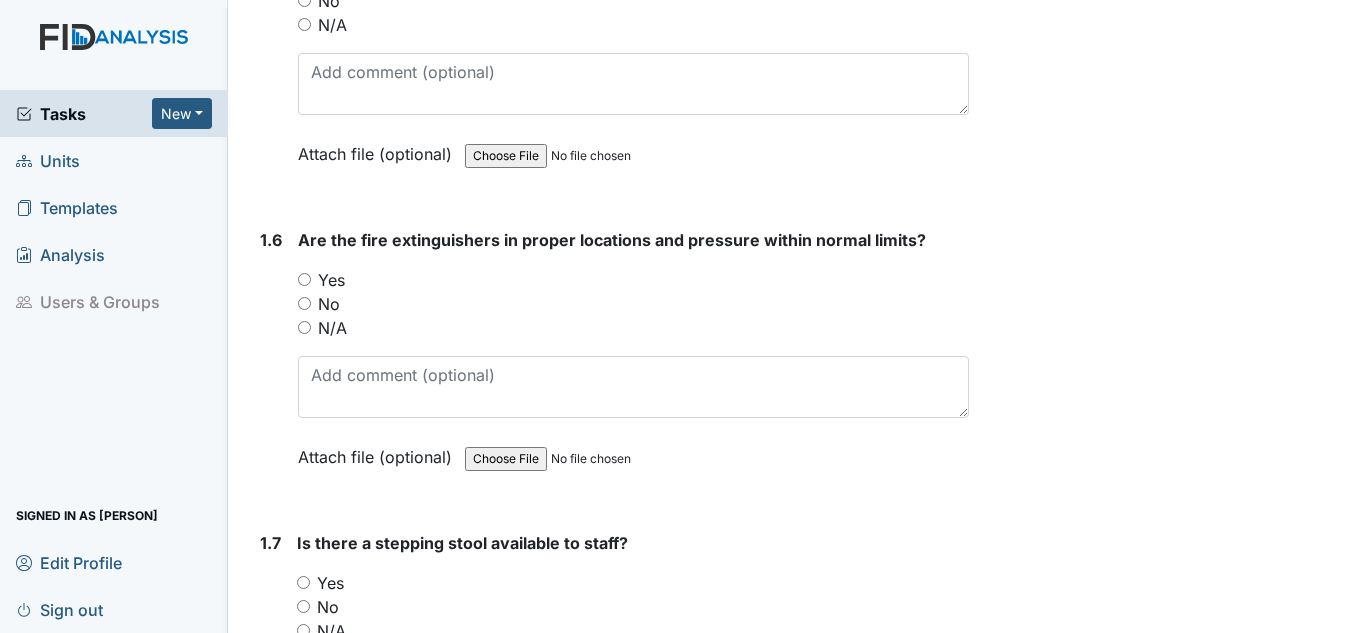 scroll, scrollTop: 1700, scrollLeft: 0, axis: vertical 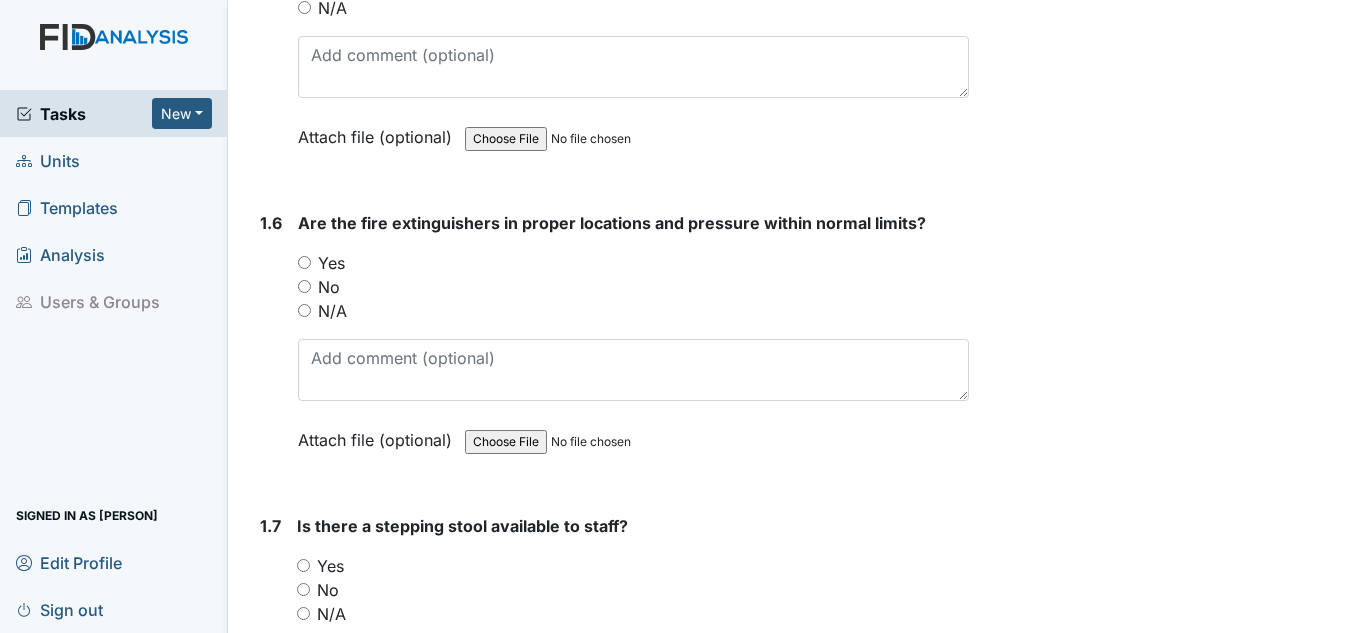click on "Yes" at bounding box center [331, 263] 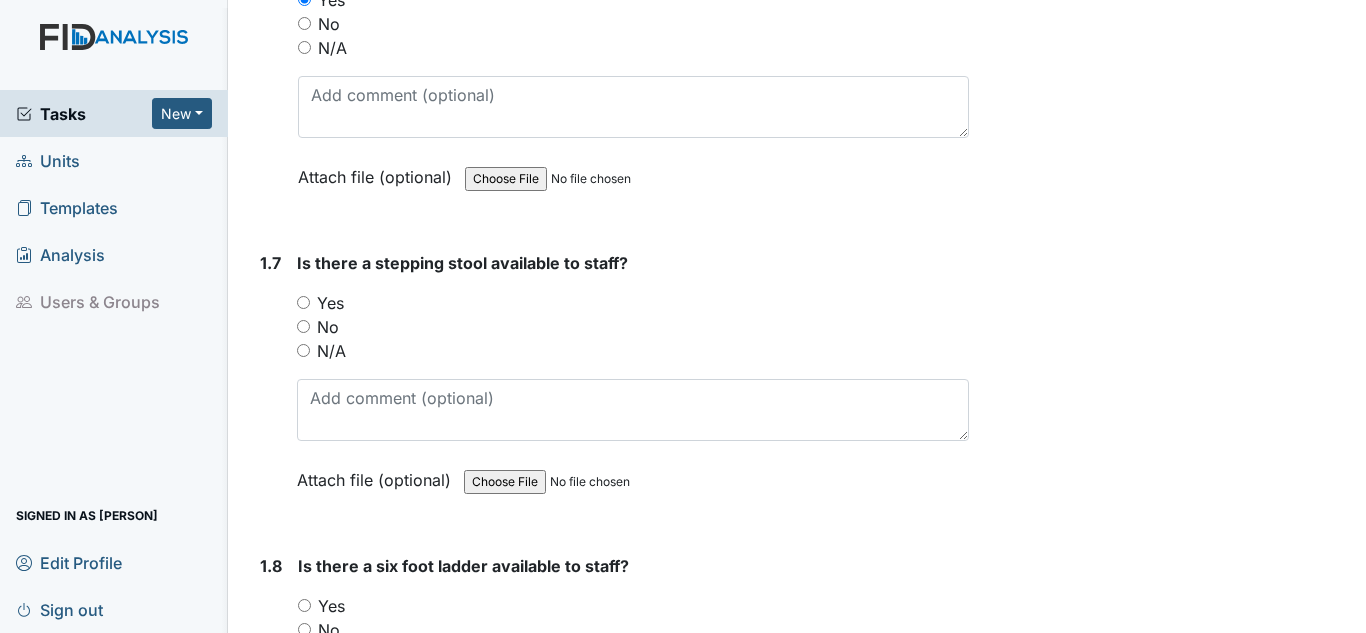 scroll, scrollTop: 2000, scrollLeft: 0, axis: vertical 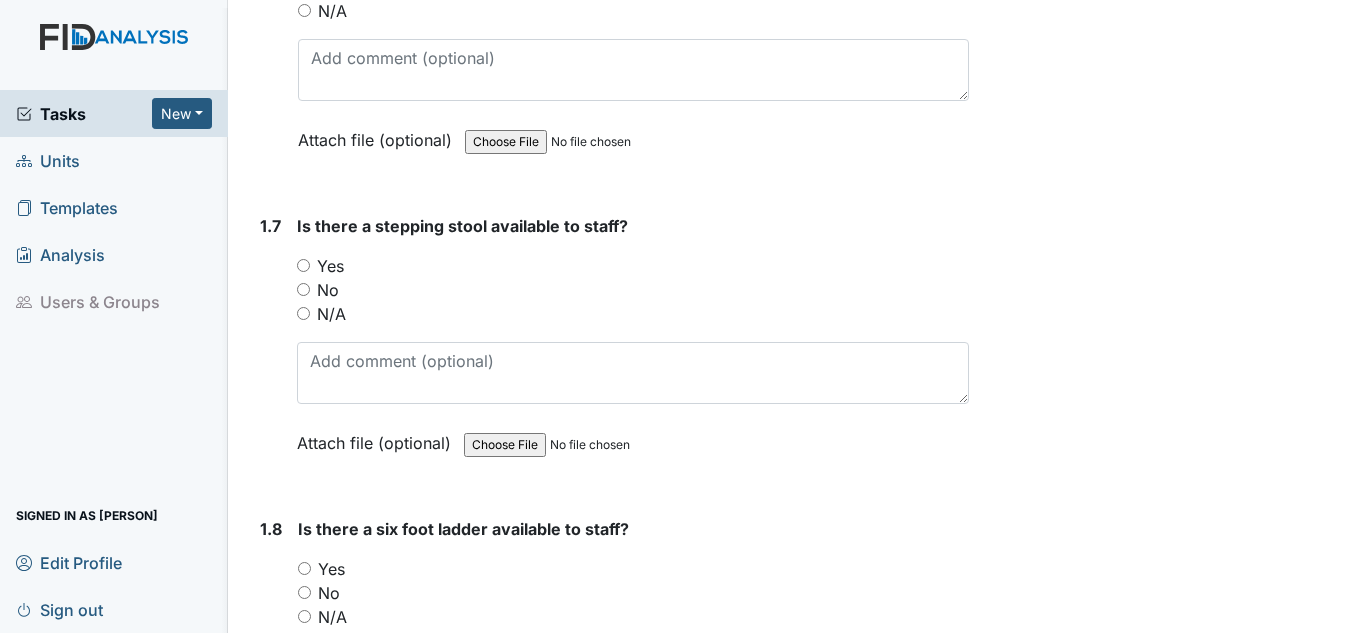 click on "Yes" at bounding box center (330, 266) 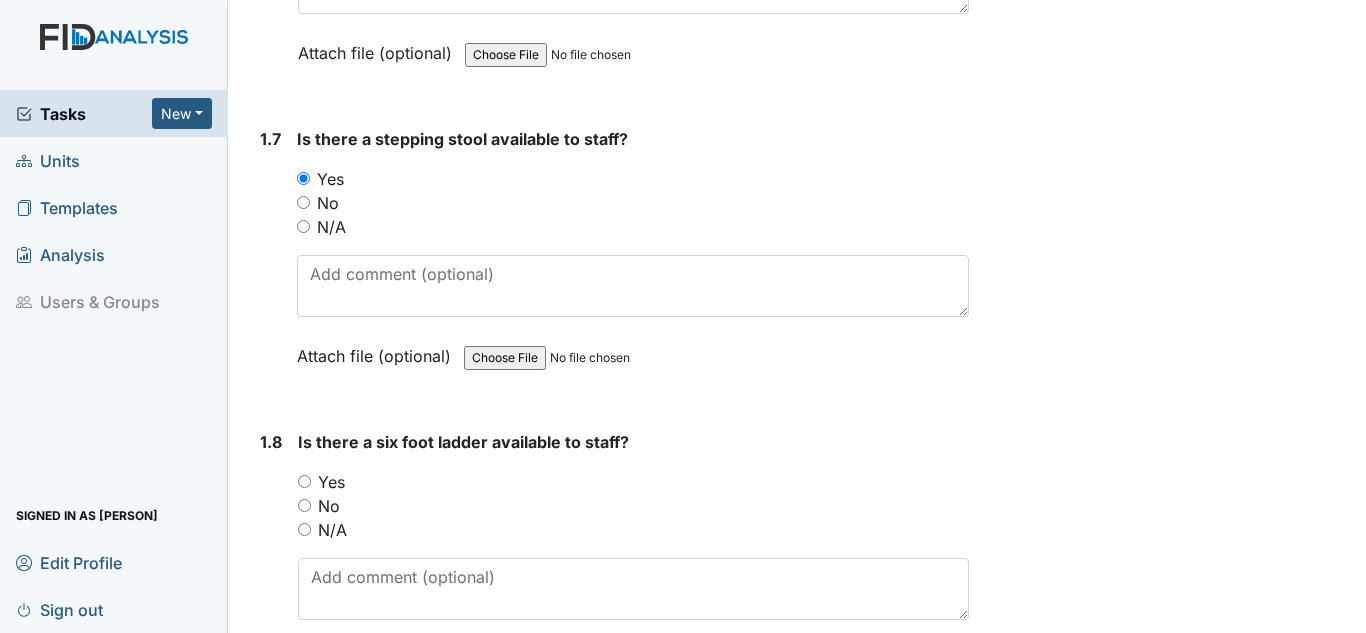 scroll, scrollTop: 2200, scrollLeft: 0, axis: vertical 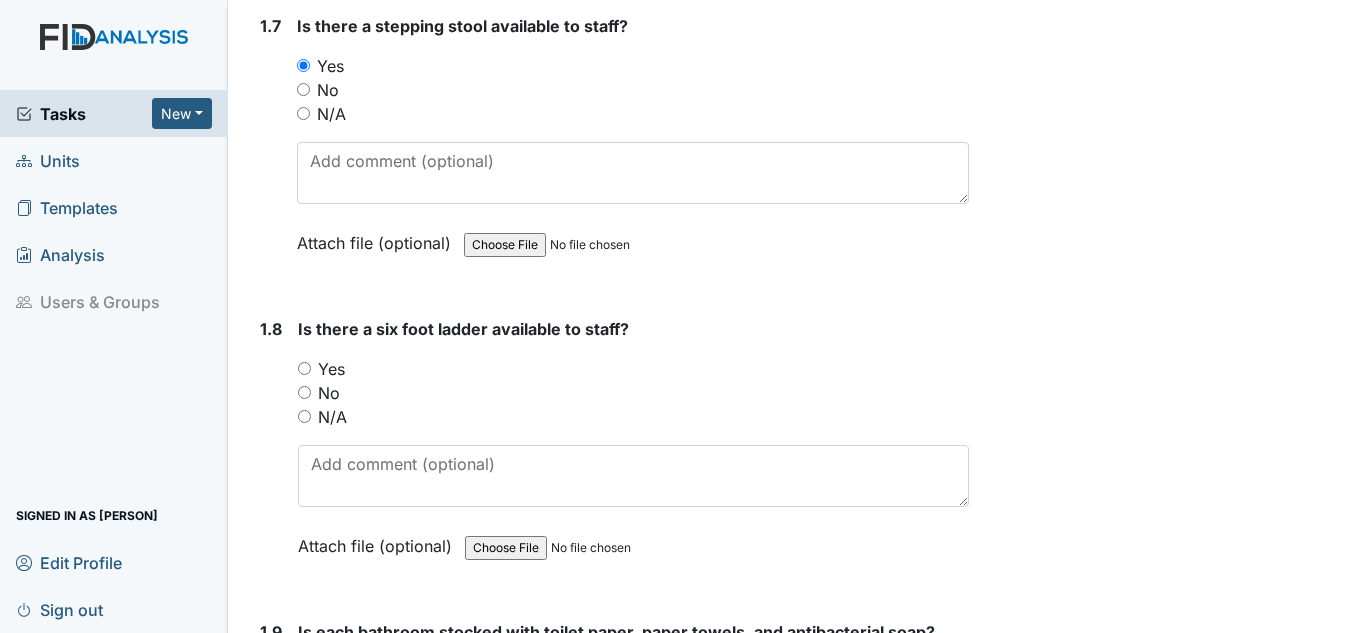 click on "Yes" at bounding box center (331, 369) 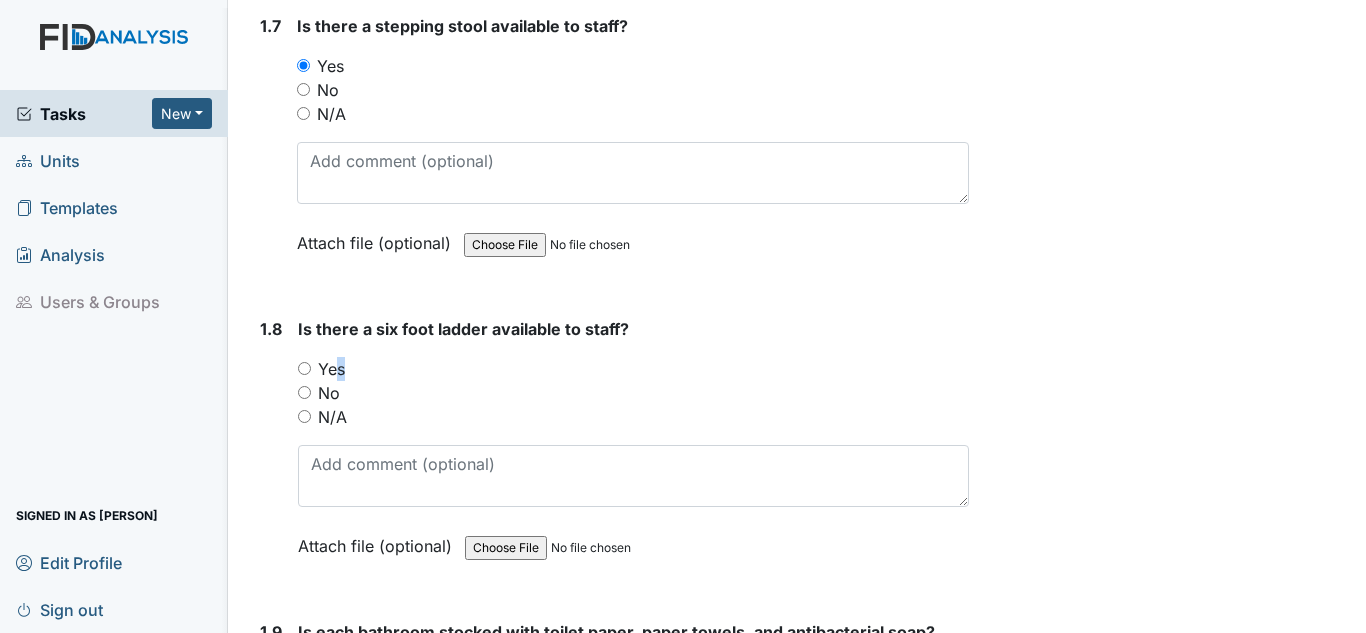 drag, startPoint x: 304, startPoint y: 366, endPoint x: 442, endPoint y: 354, distance: 138.52075 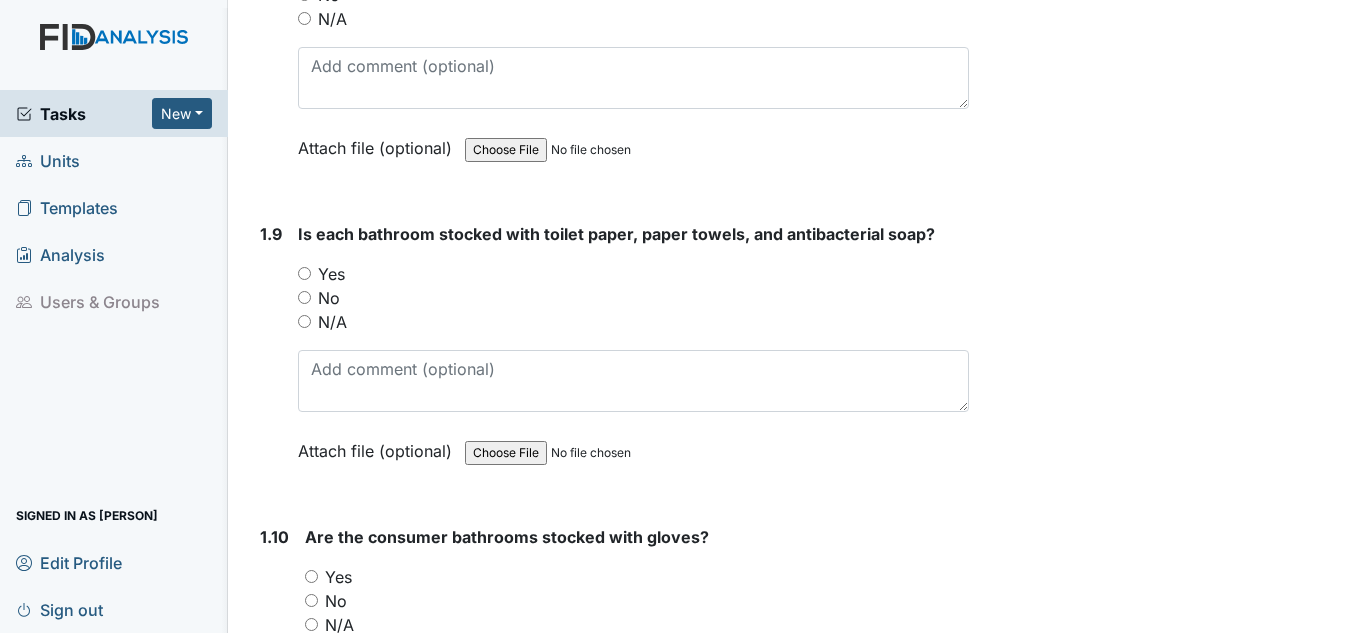 scroll, scrollTop: 2600, scrollLeft: 0, axis: vertical 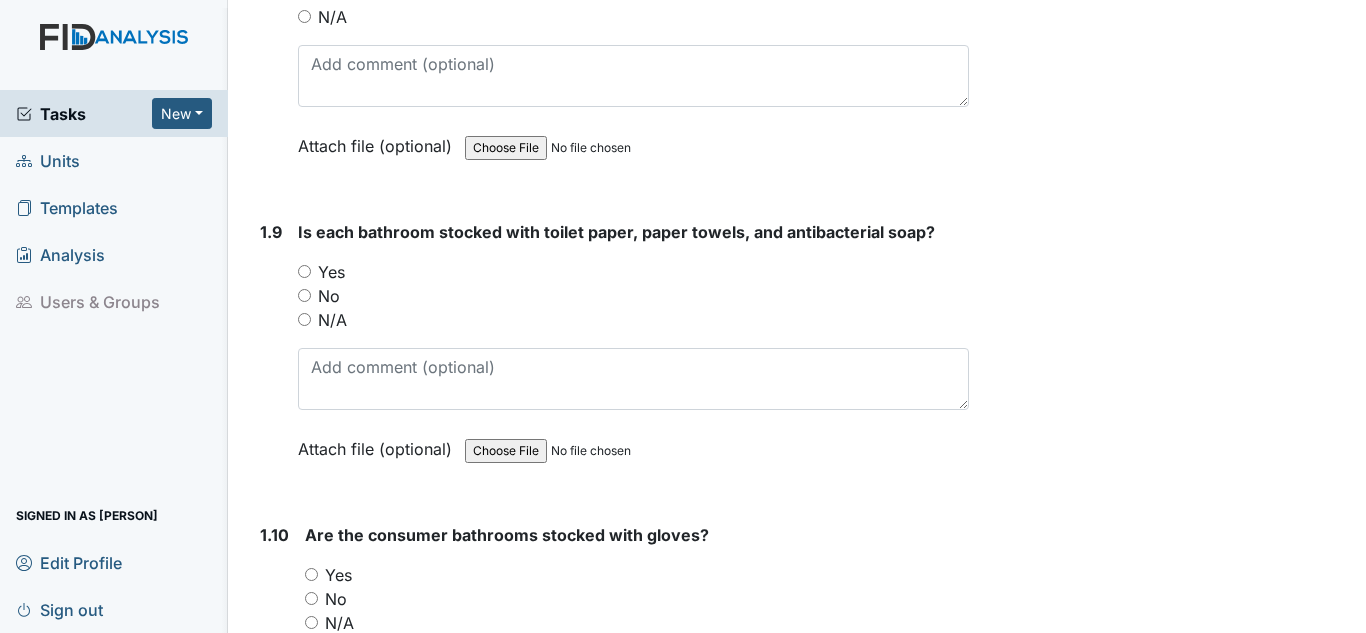 click on "Yes" at bounding box center [304, 271] 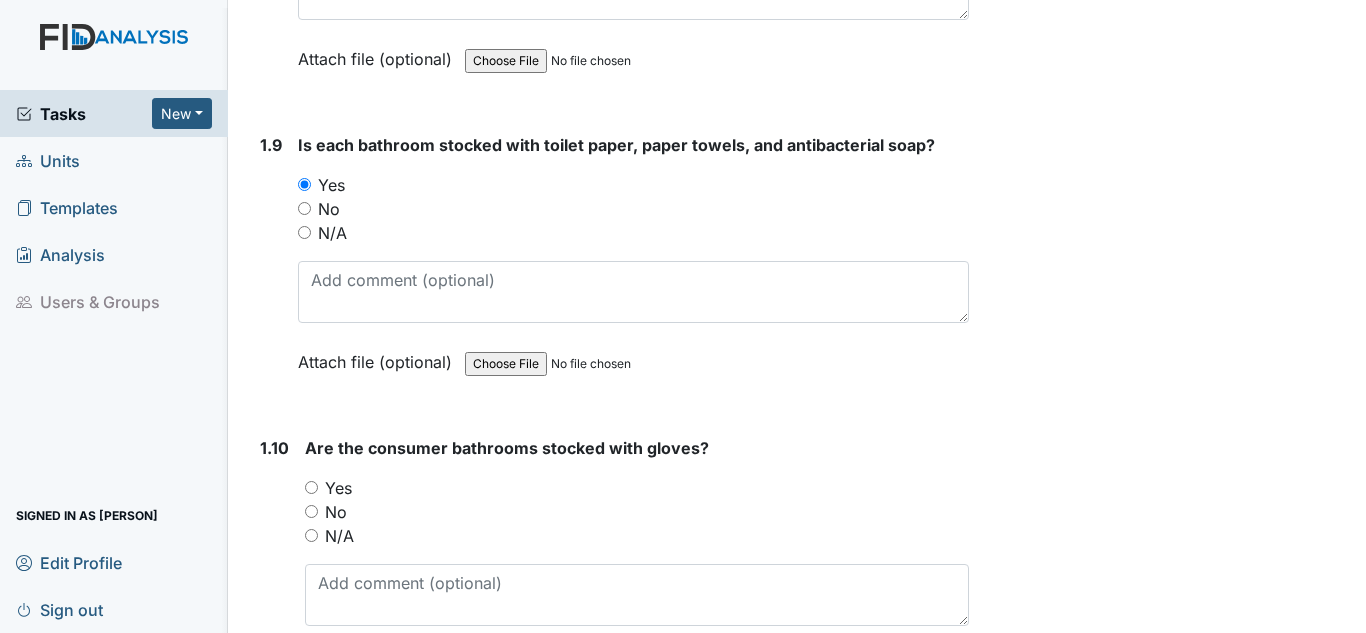 scroll, scrollTop: 2800, scrollLeft: 0, axis: vertical 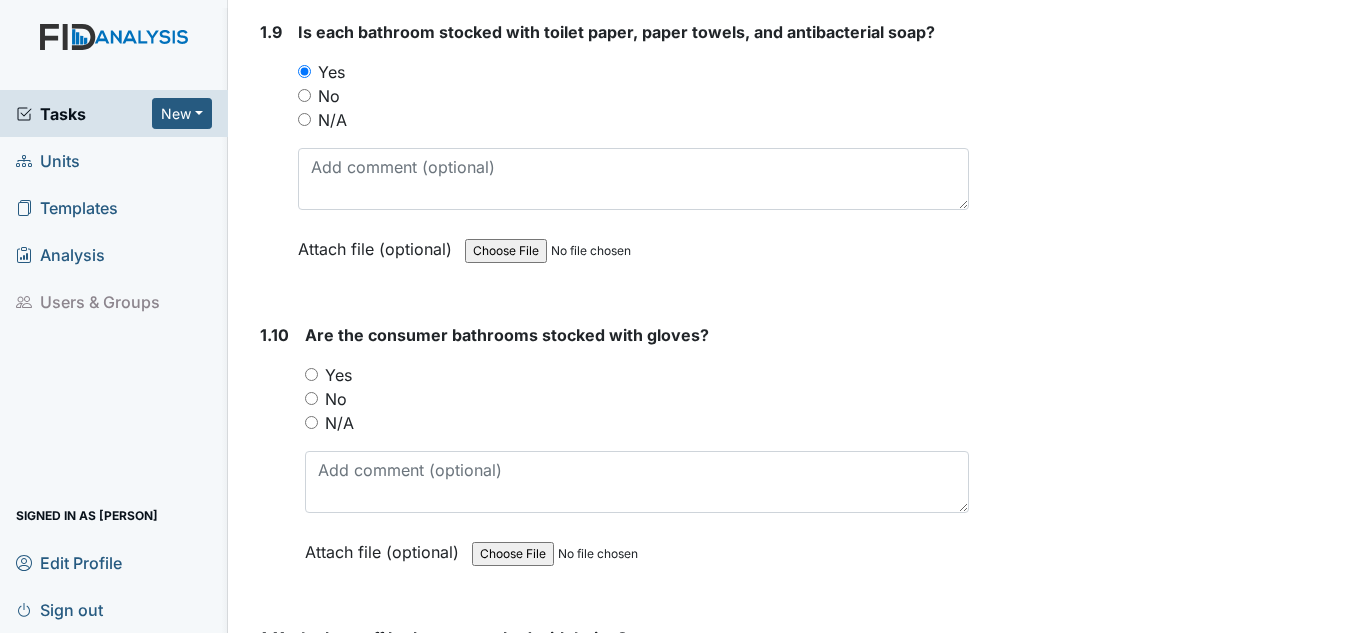 click on "Yes" at bounding box center (311, 374) 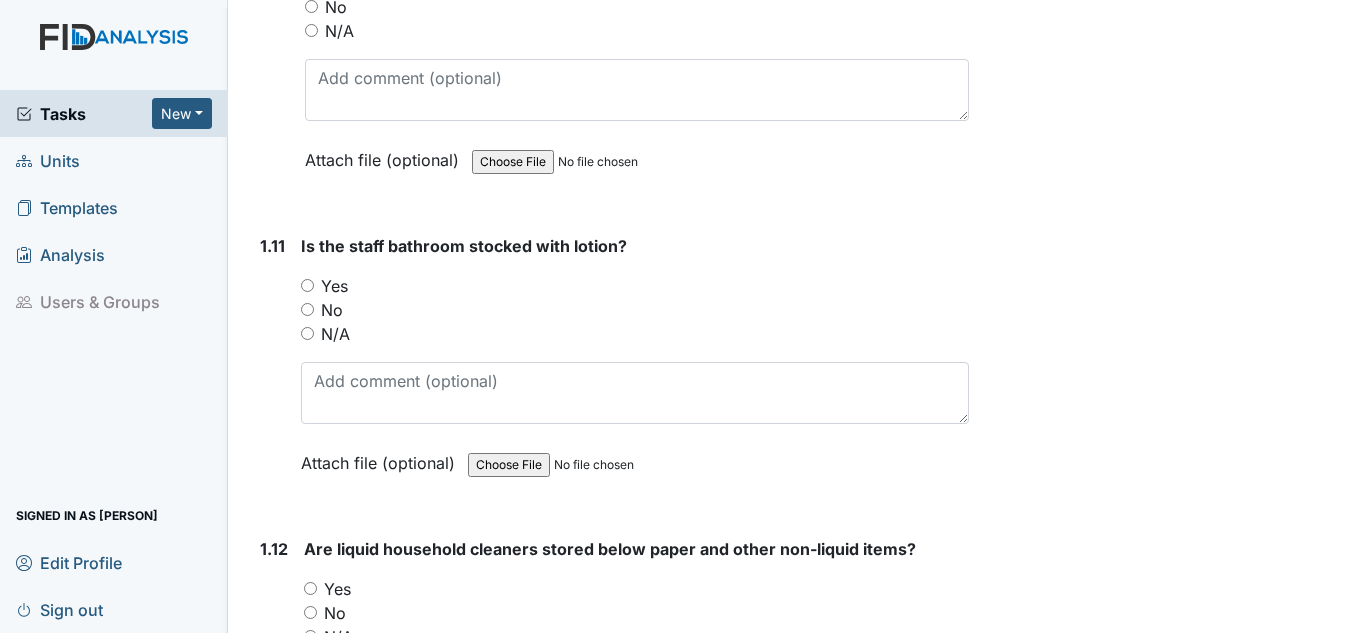 scroll, scrollTop: 3200, scrollLeft: 0, axis: vertical 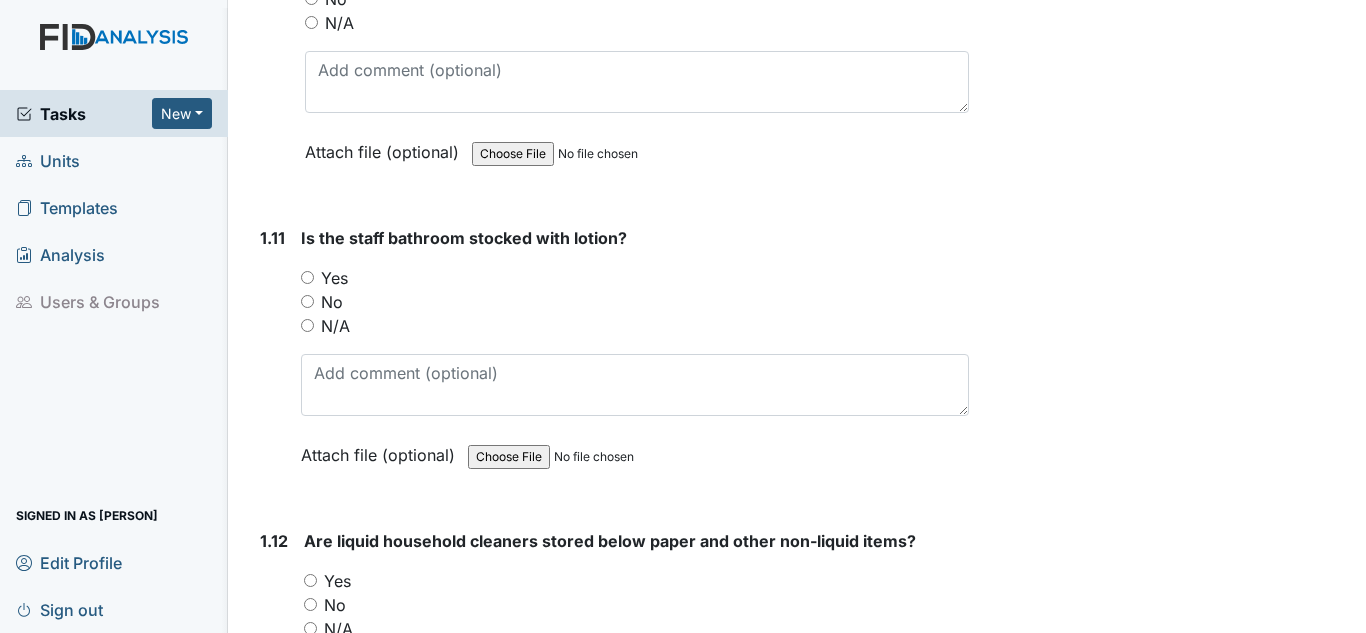click on "Yes" at bounding box center (307, 277) 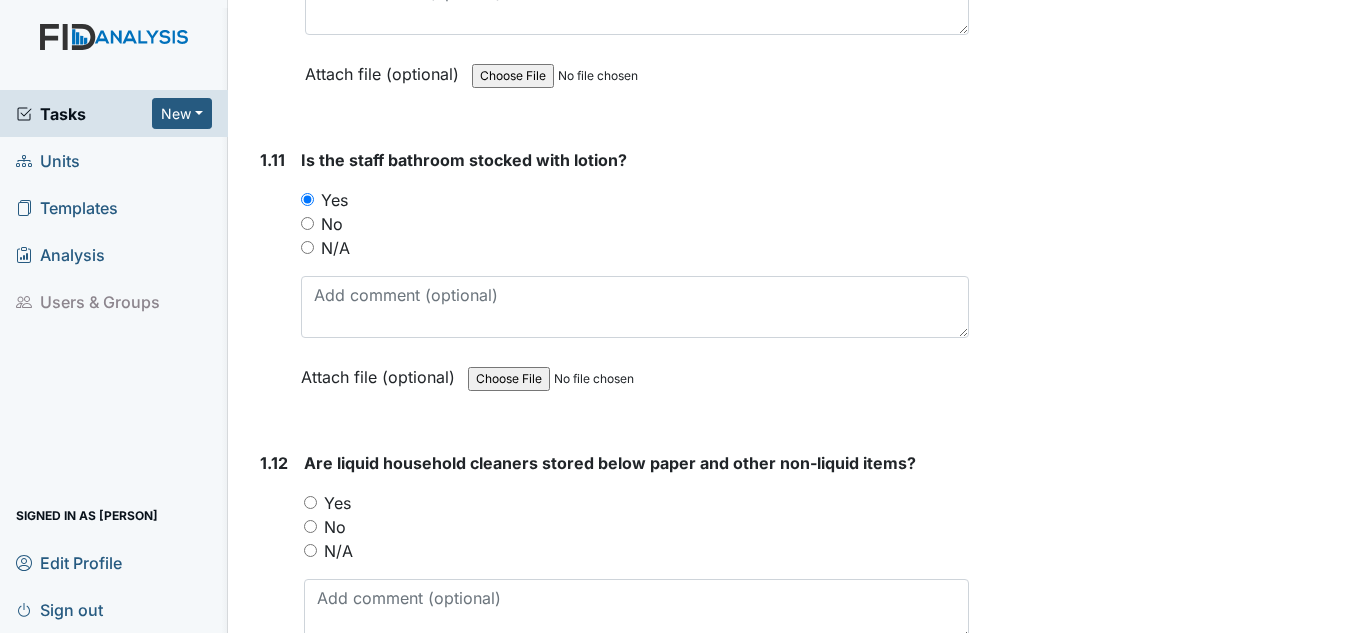 scroll, scrollTop: 3500, scrollLeft: 0, axis: vertical 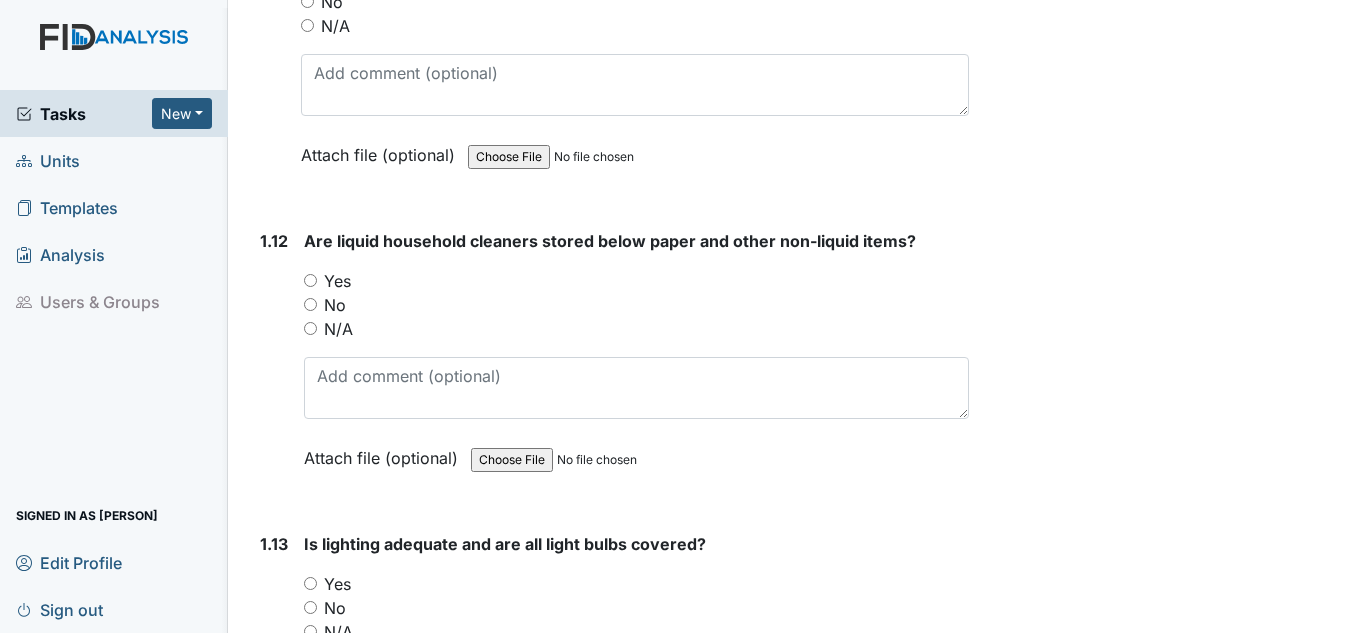 click on "1.12
Are liquid household cleaners stored below paper and other non-liquid items?
You must select one of the below options.
Yes
No
N/A
Attach file (optional)
You can upload .pdf, .txt, .jpg, .jpeg, .png, .csv, .xls, or .doc files under 100MB." at bounding box center [610, 364] 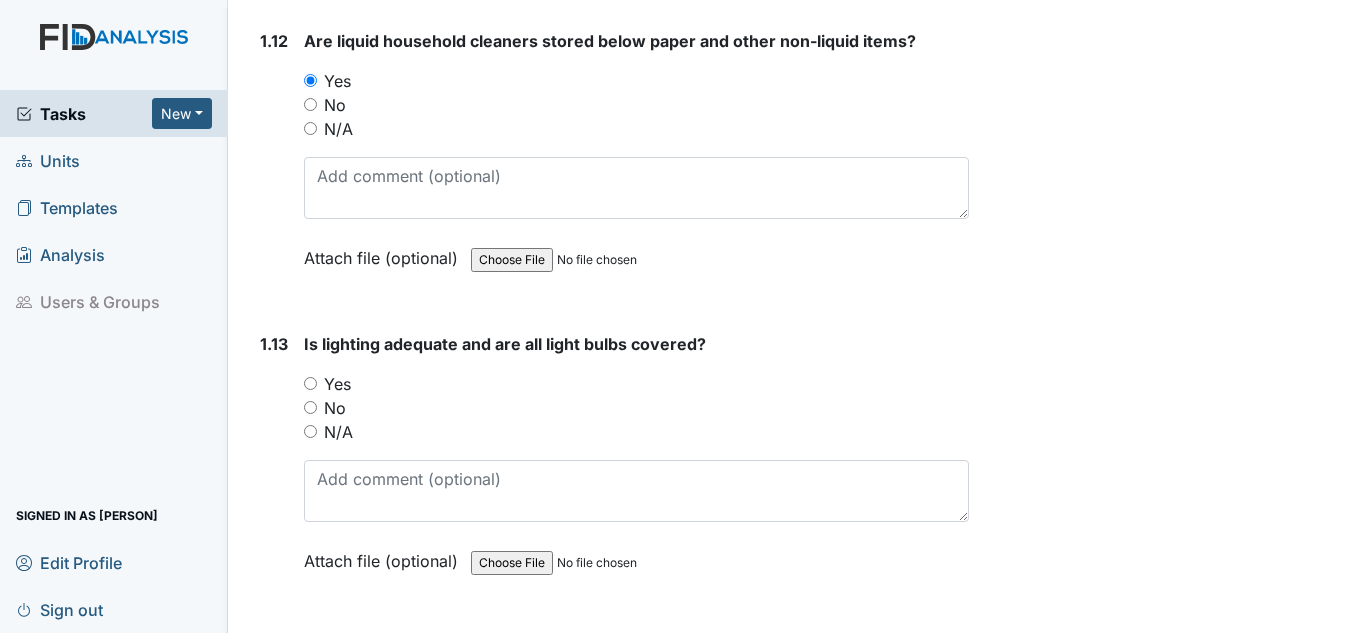 scroll, scrollTop: 3900, scrollLeft: 0, axis: vertical 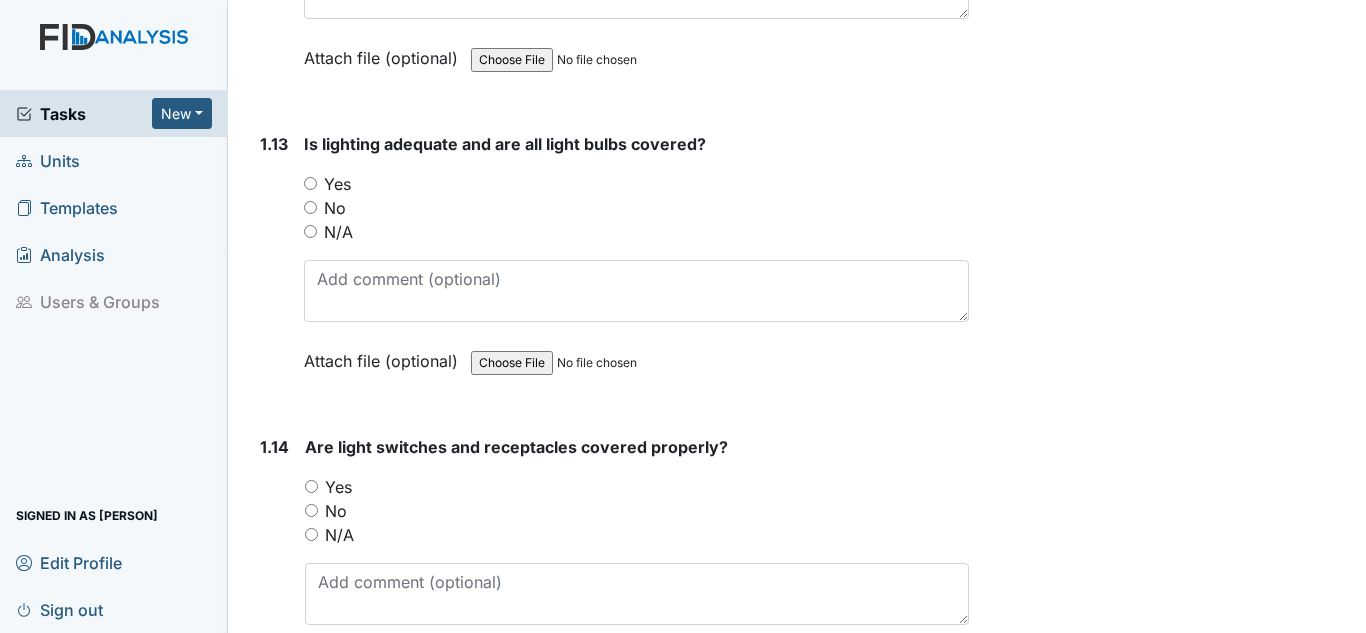 click on "1.13
Is lighting adequate and are all light bulbs covered?
You must select one of the below options.
Yes
No
N/A
Attach file (optional)
You can upload .pdf, .txt, .jpg, .jpeg, .png, .csv, .xls, or .doc files under 100MB." at bounding box center (610, 267) 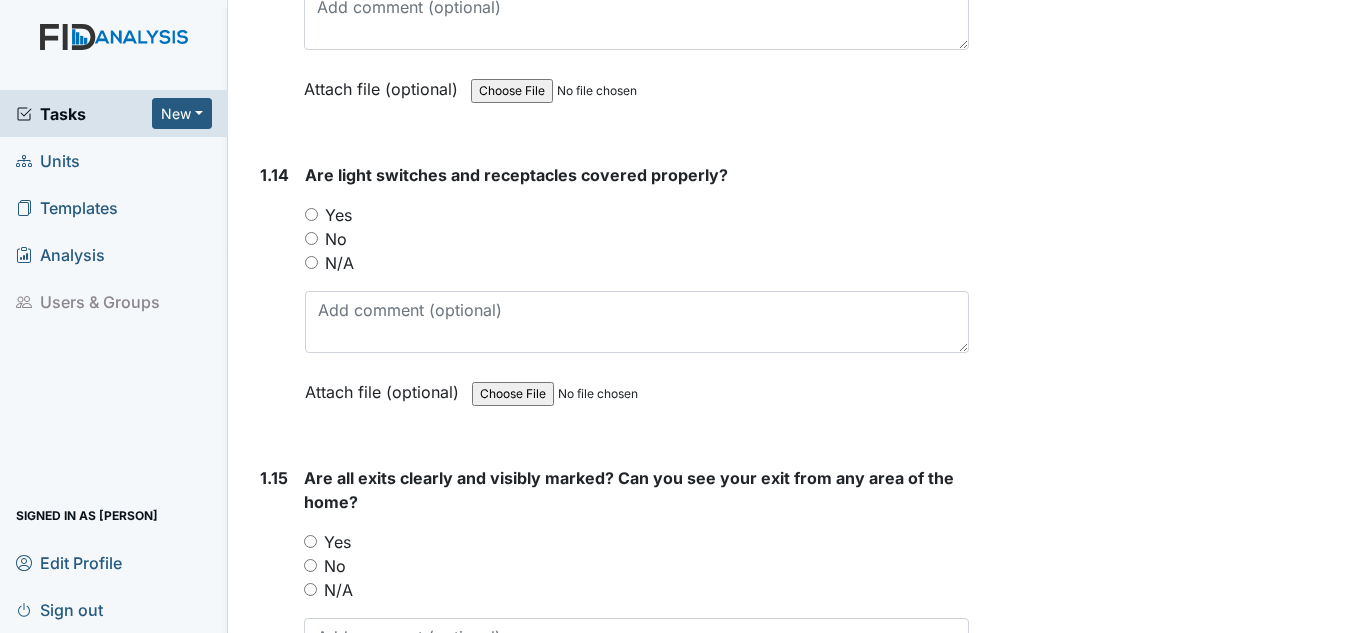 scroll, scrollTop: 4200, scrollLeft: 0, axis: vertical 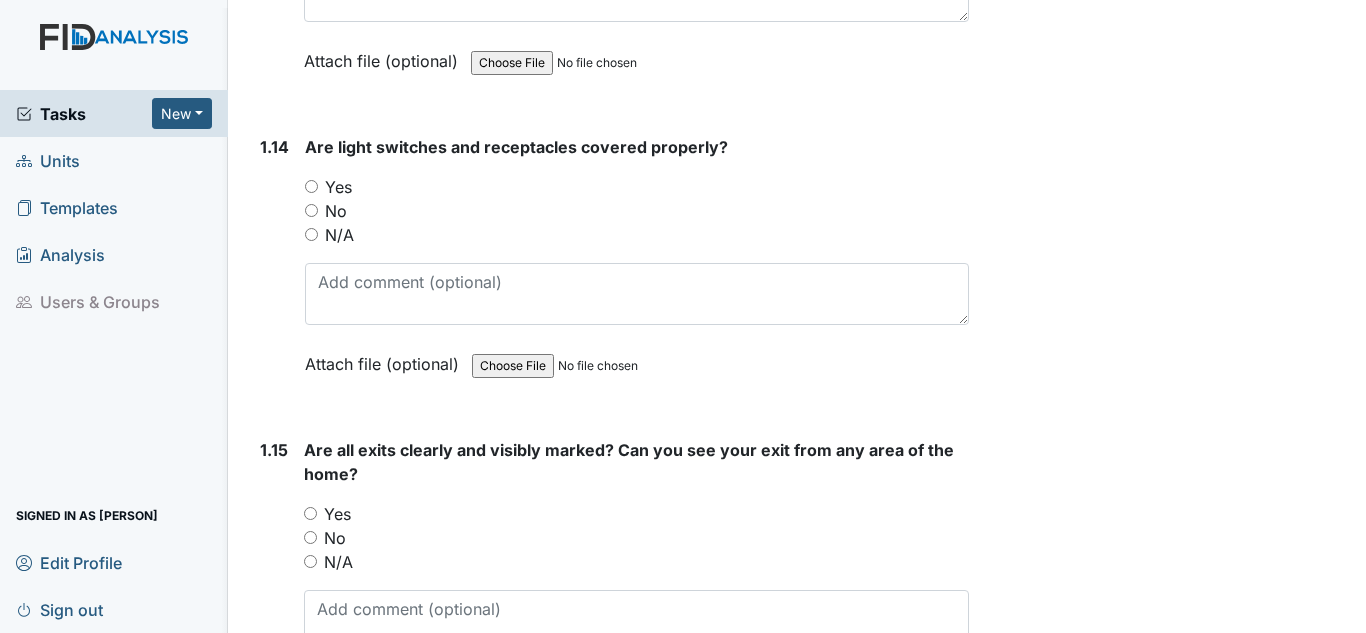 click on "Yes" at bounding box center (311, 186) 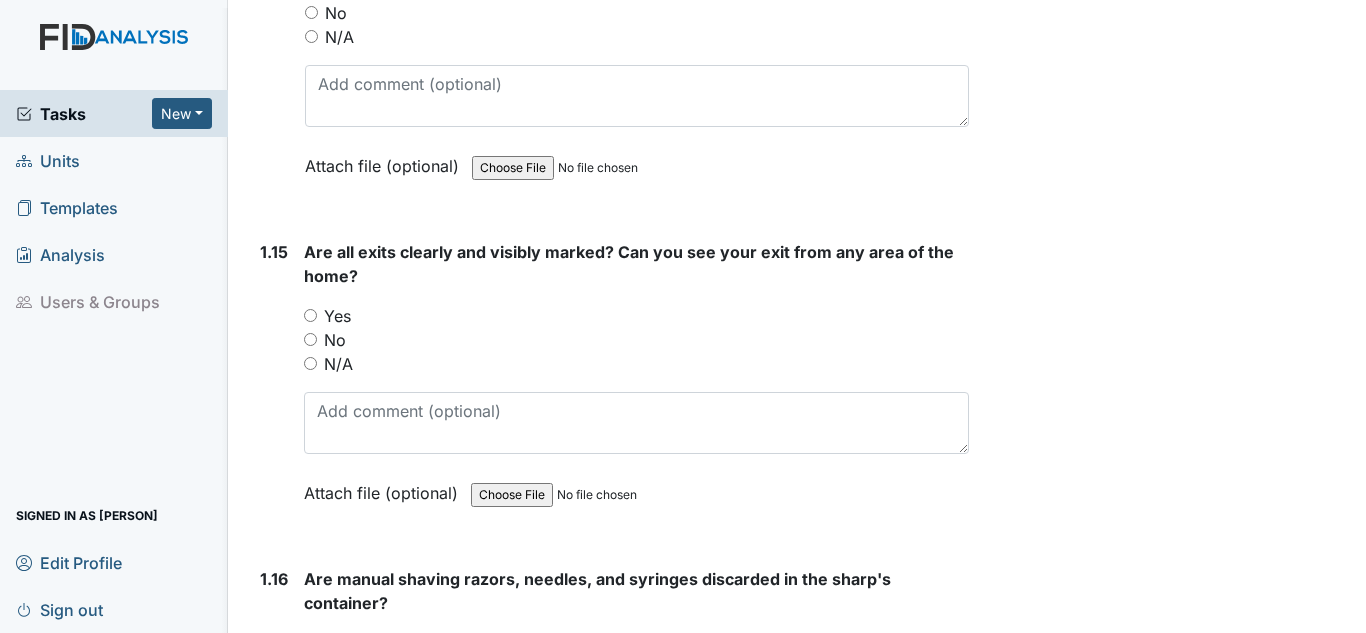 scroll, scrollTop: 4400, scrollLeft: 0, axis: vertical 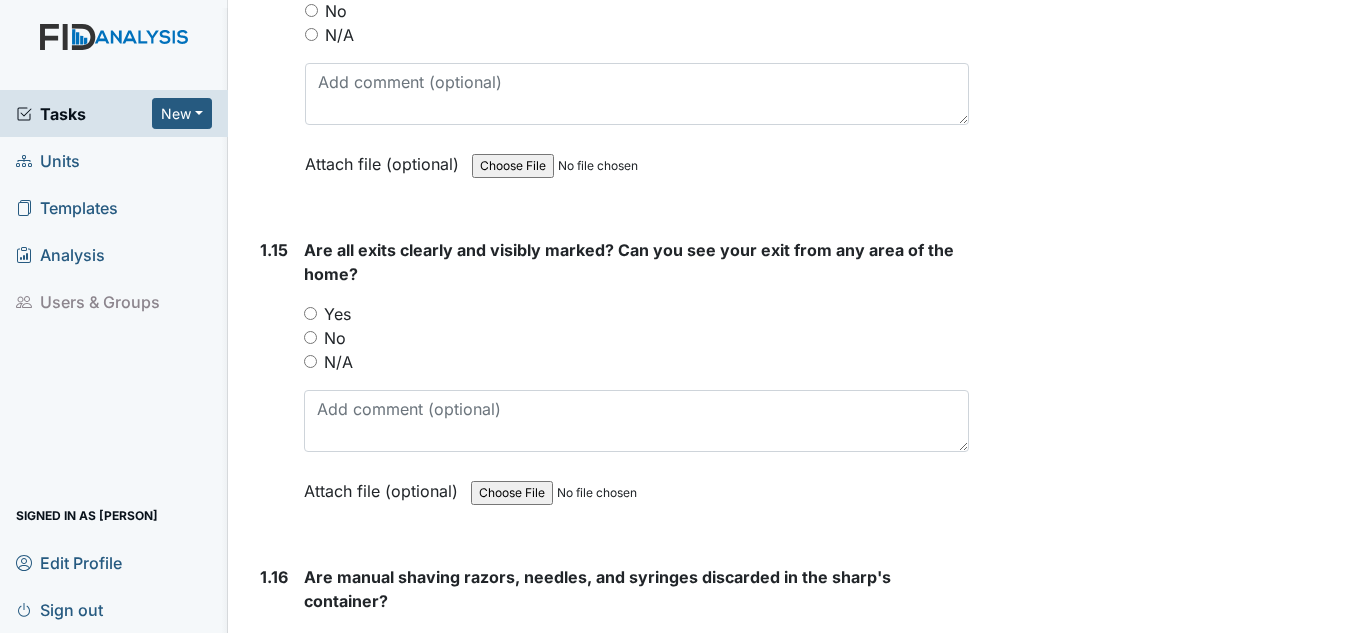 click on "Yes" at bounding box center (310, 313) 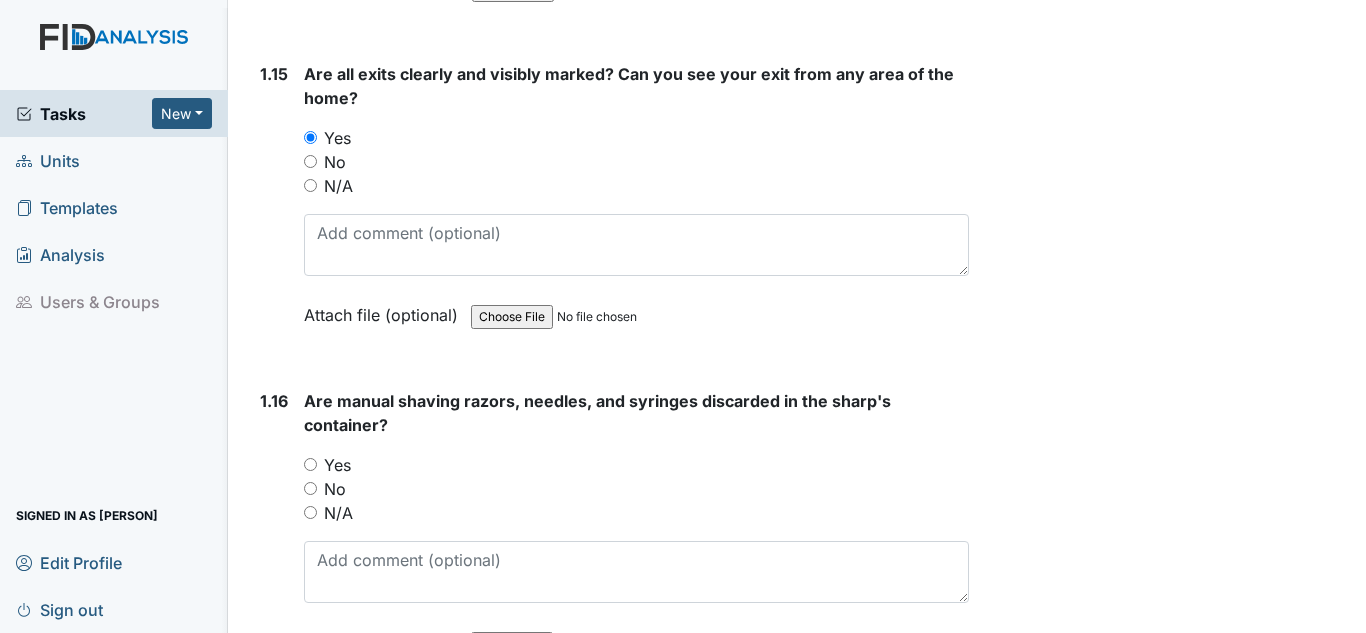 scroll, scrollTop: 4600, scrollLeft: 0, axis: vertical 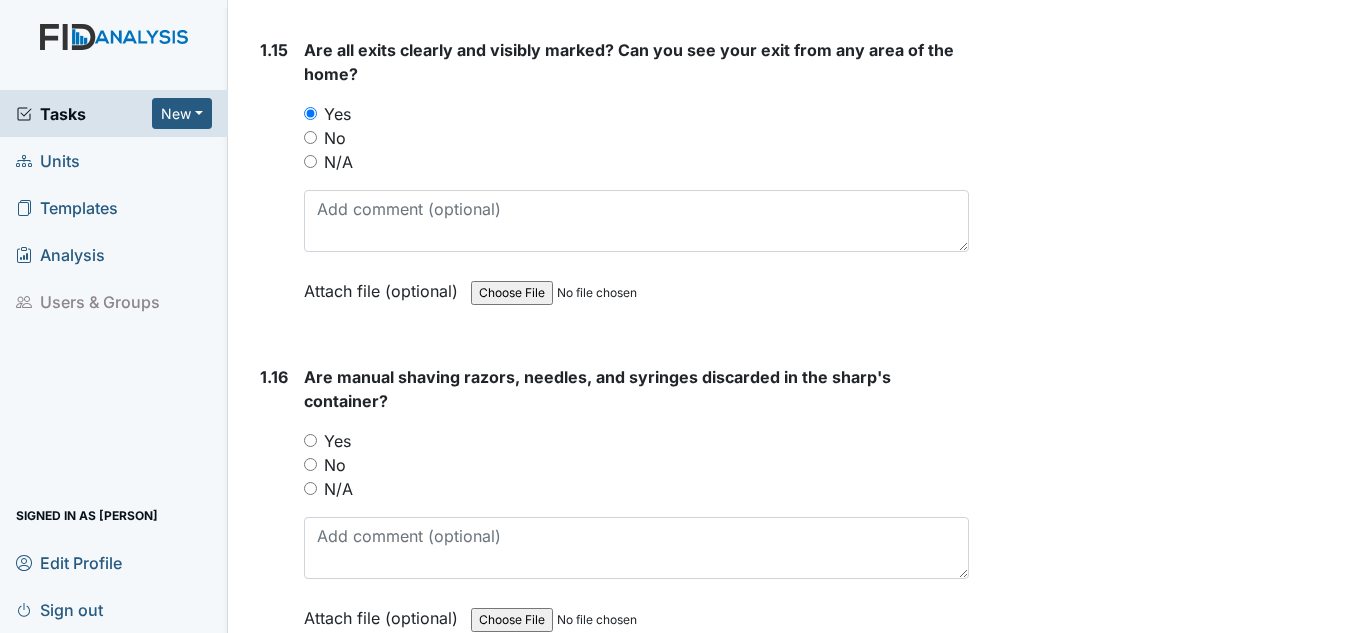 click on "Yes" at bounding box center [310, 440] 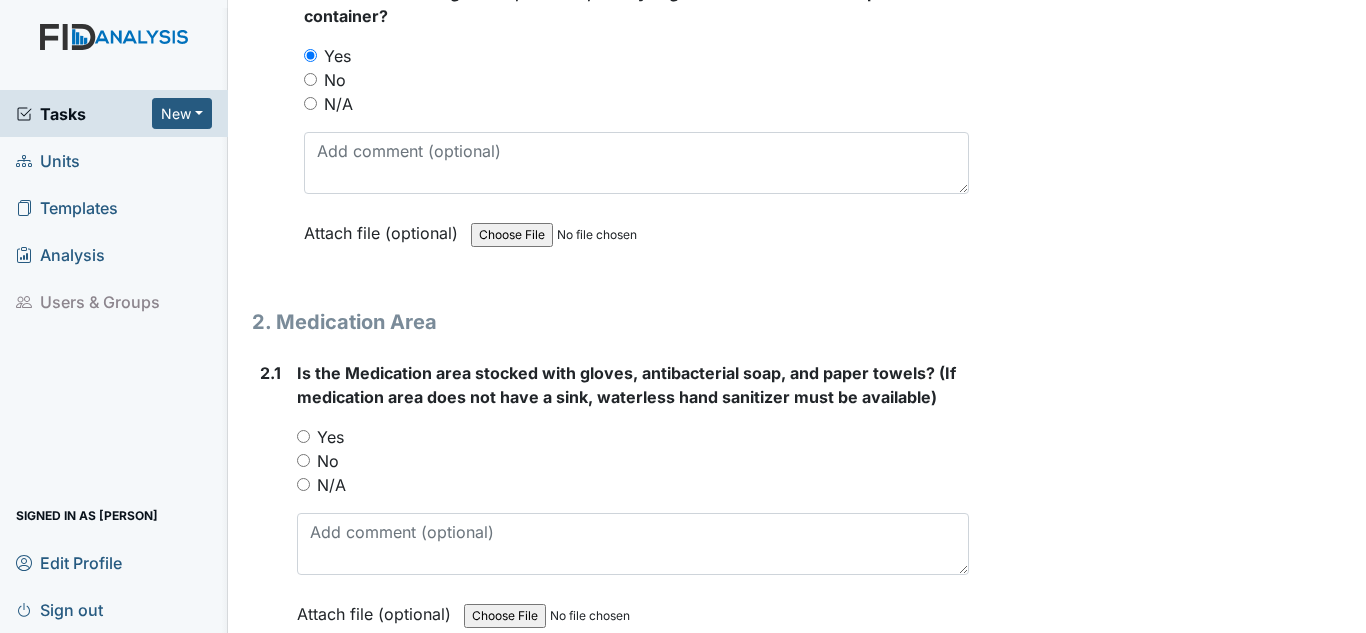 scroll, scrollTop: 5100, scrollLeft: 0, axis: vertical 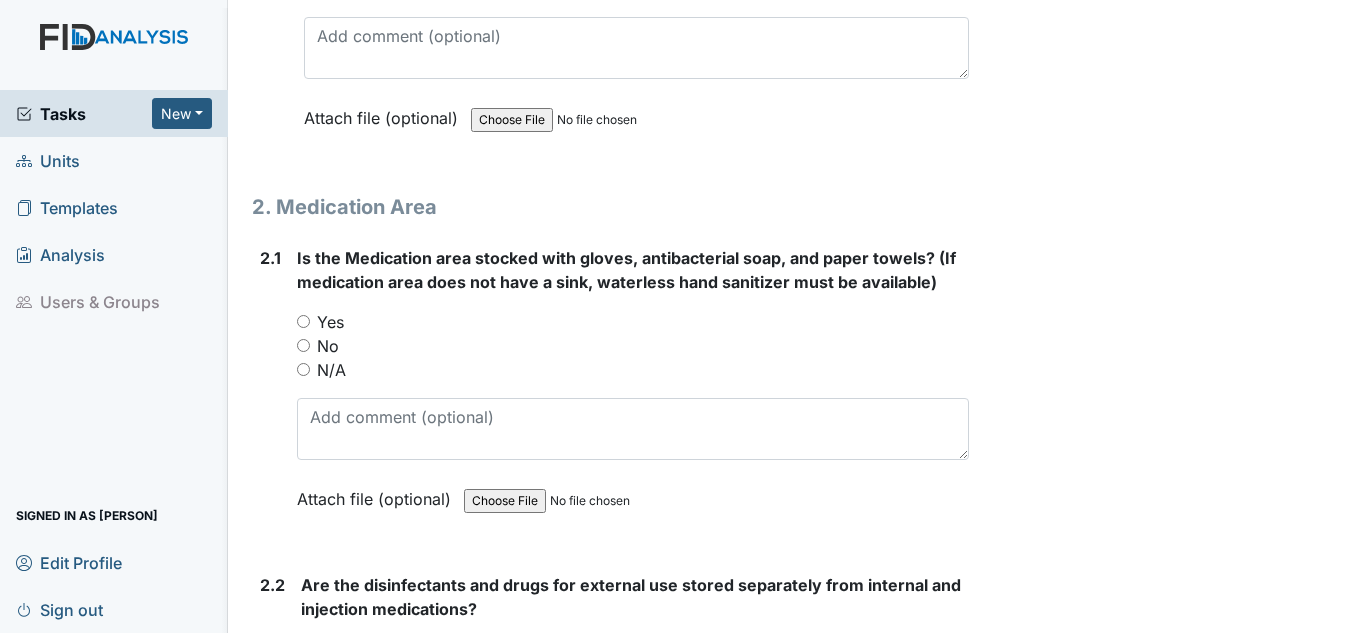 click on "Yes" at bounding box center [303, 321] 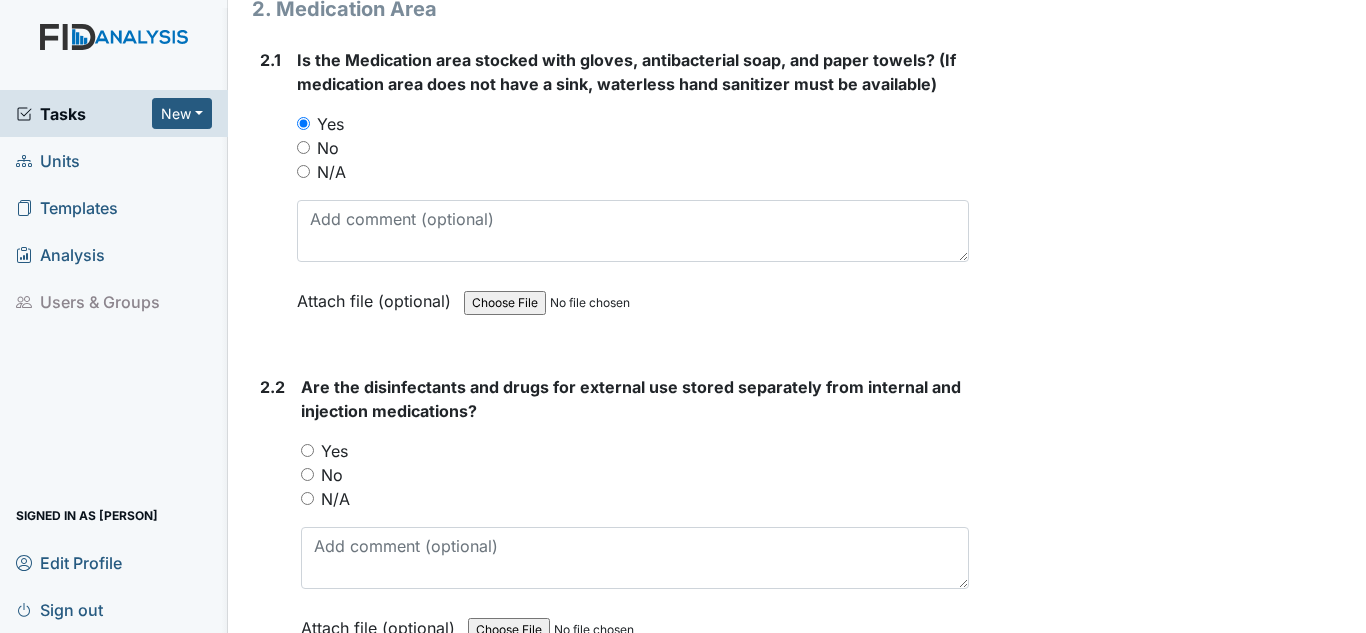 scroll, scrollTop: 5300, scrollLeft: 0, axis: vertical 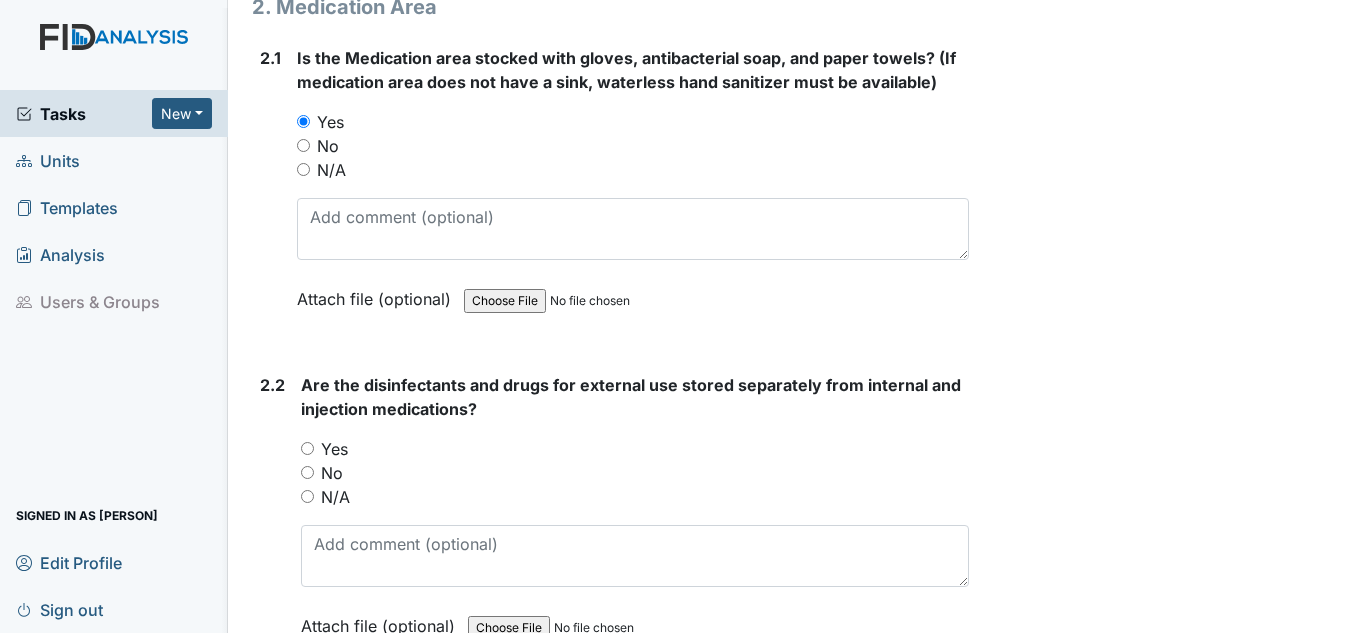 click on "Yes" at bounding box center [307, 448] 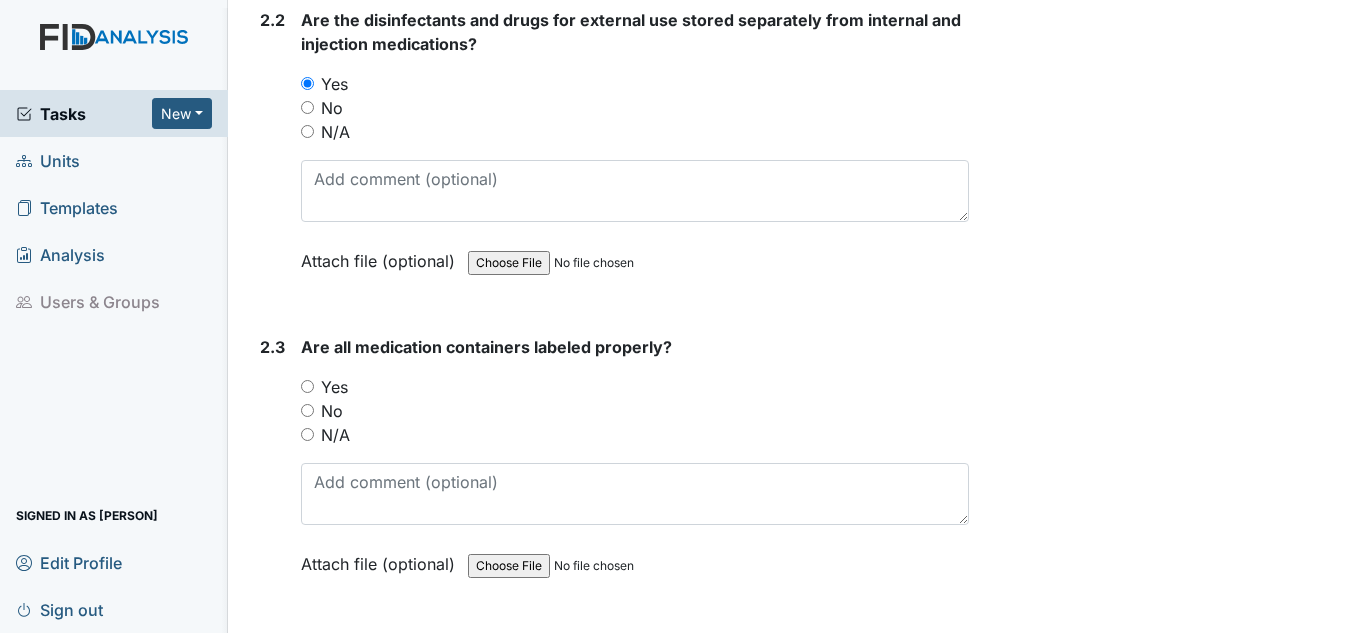 scroll, scrollTop: 5700, scrollLeft: 0, axis: vertical 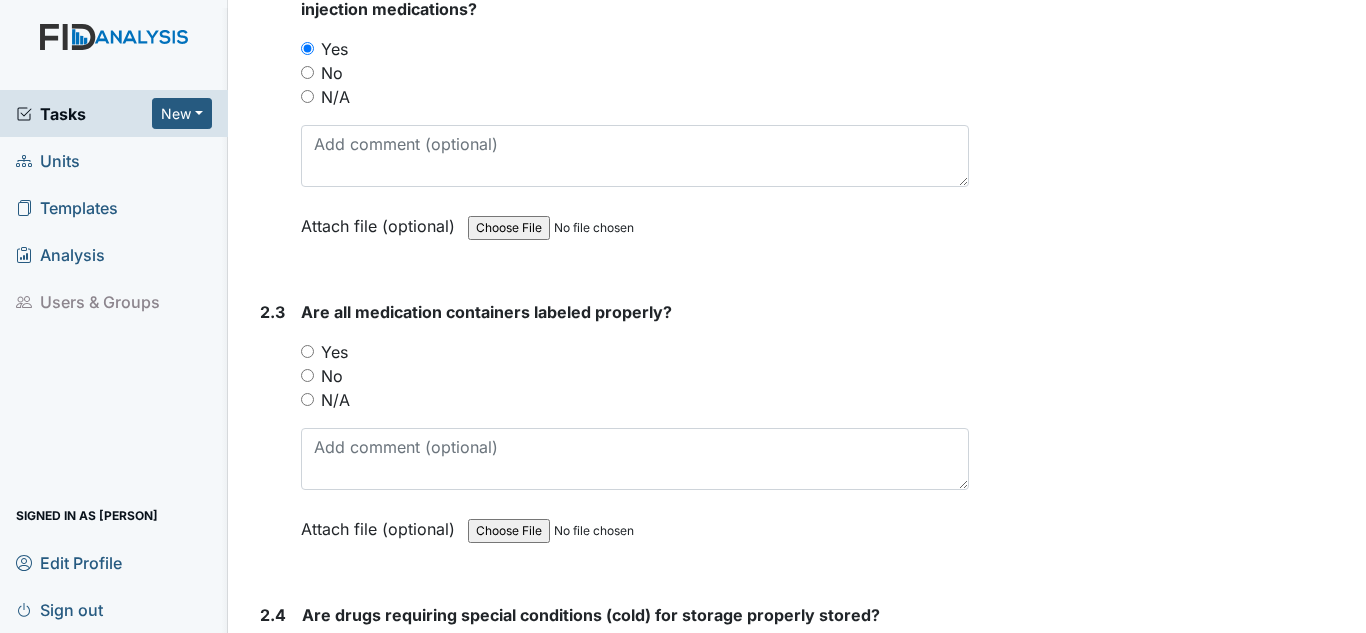 click on "Yes" at bounding box center [307, 351] 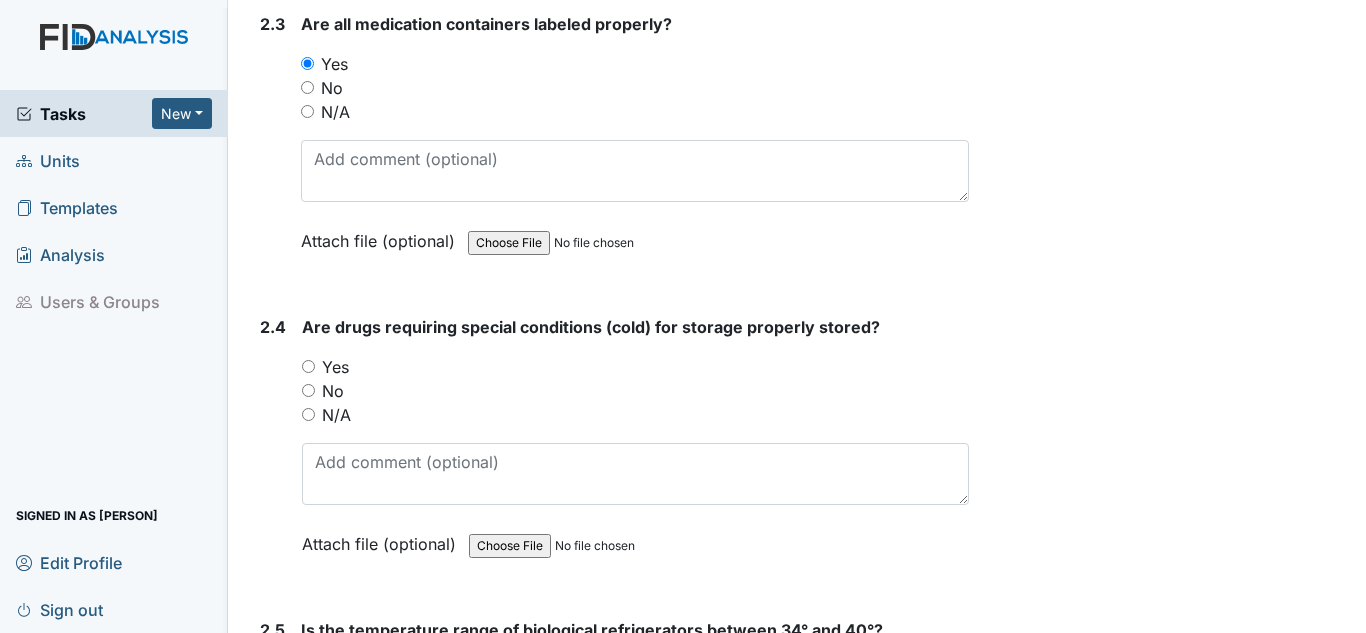 scroll, scrollTop: 6000, scrollLeft: 0, axis: vertical 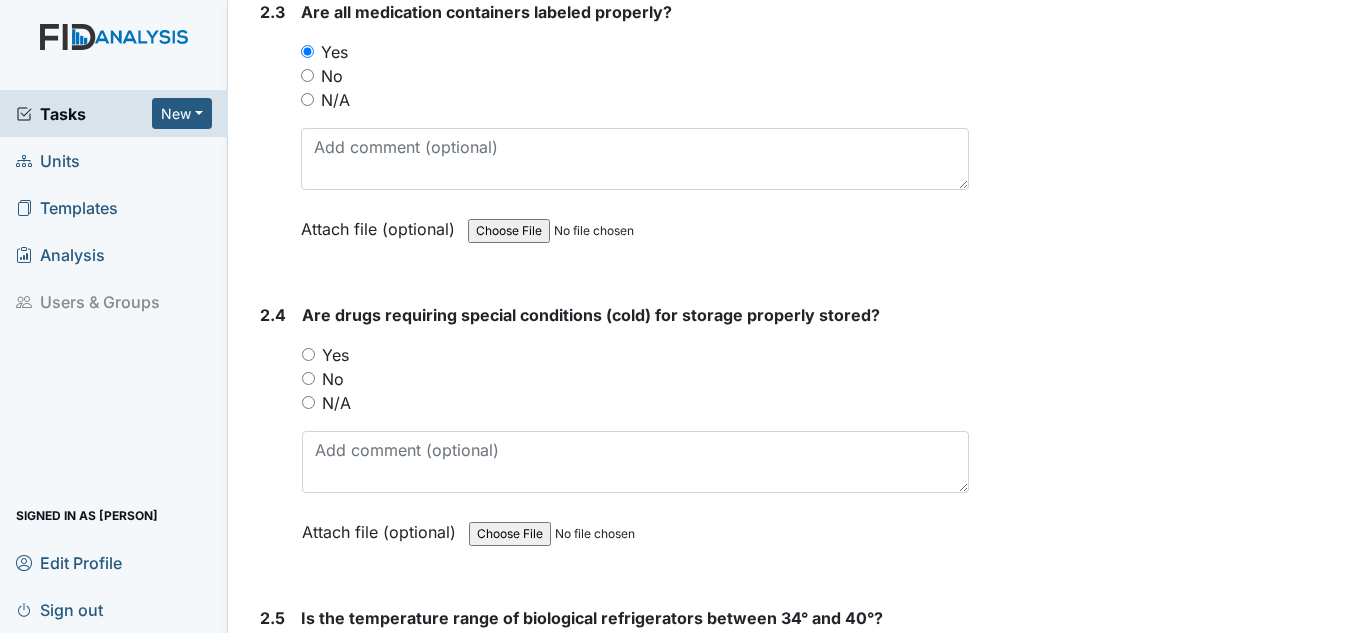 click on "Yes" at bounding box center (308, 354) 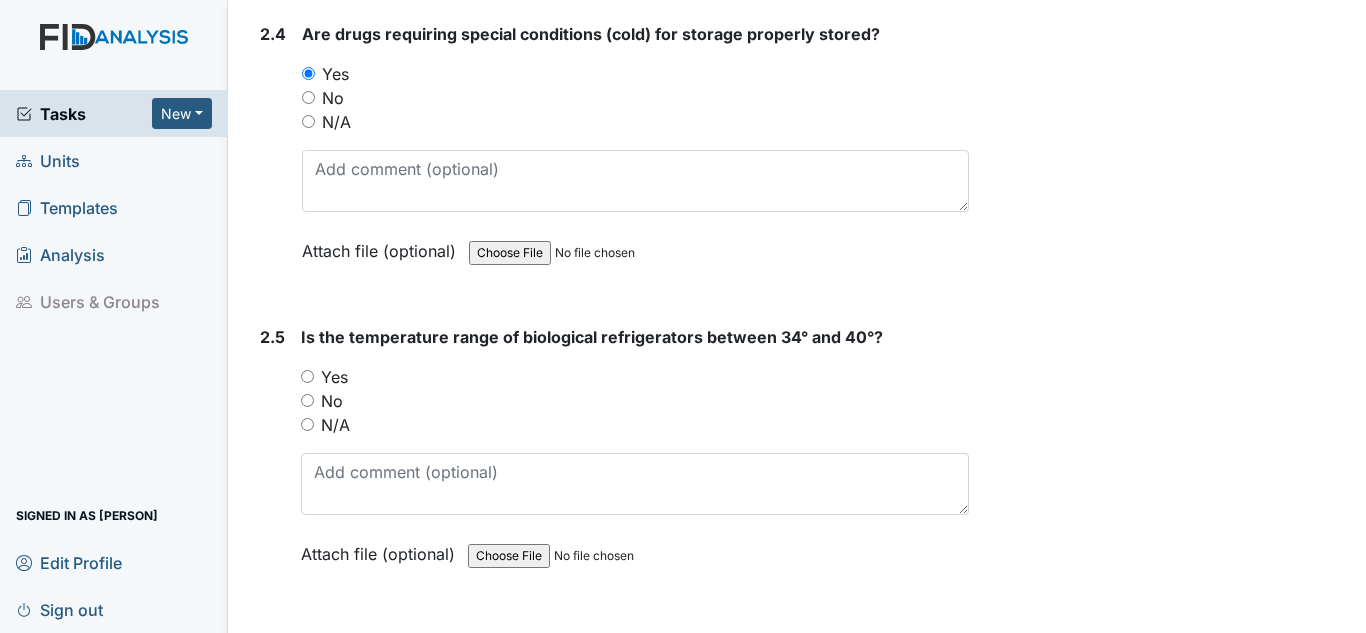 scroll, scrollTop: 6300, scrollLeft: 0, axis: vertical 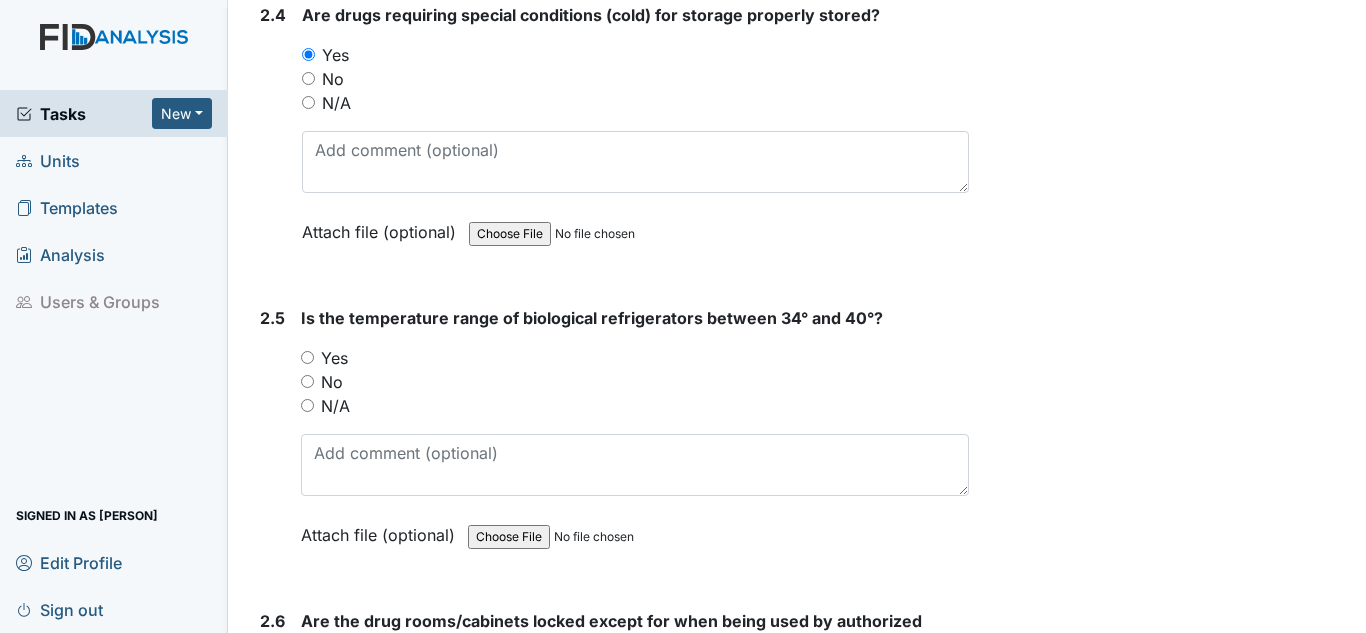 click on "Yes" at bounding box center (635, 358) 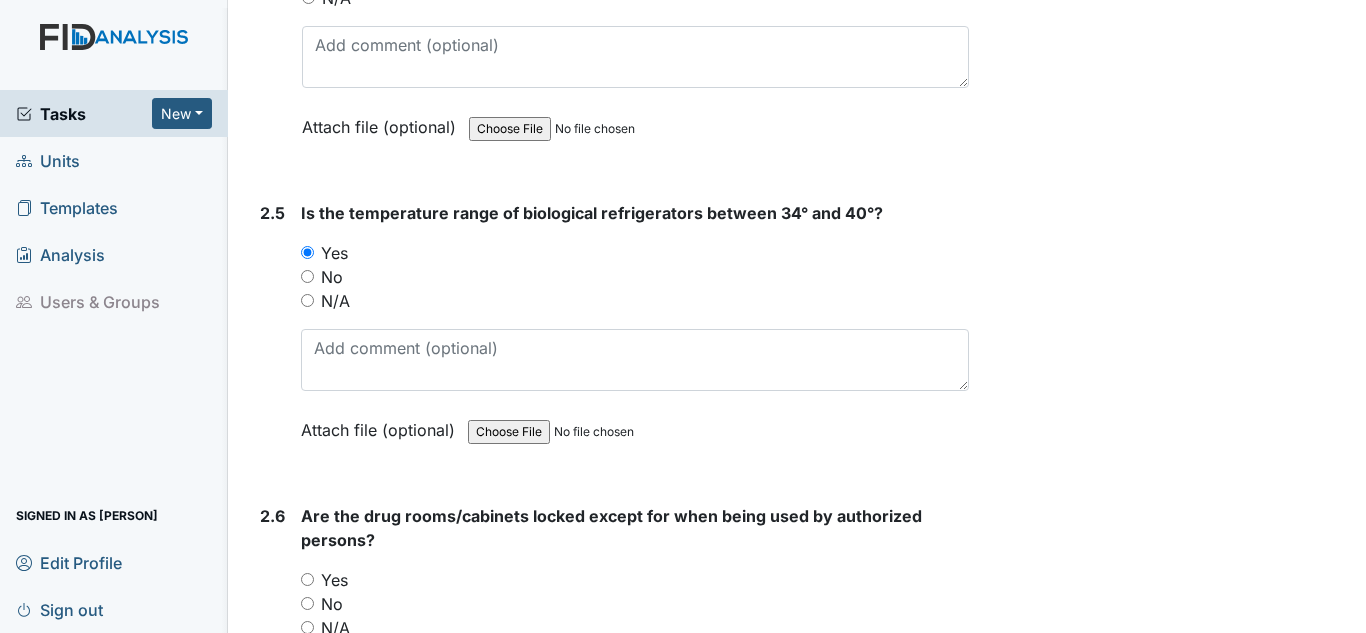 scroll, scrollTop: 6700, scrollLeft: 0, axis: vertical 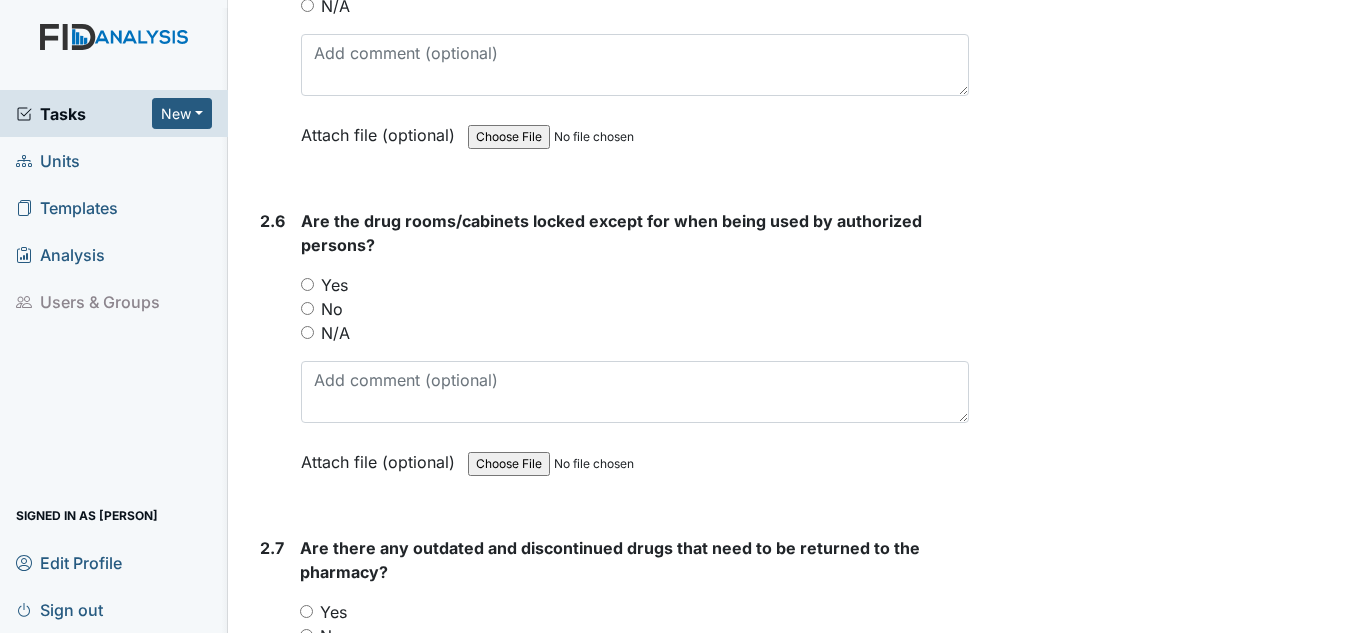click on "2.6
Are the drug rooms/cabinets locked except for when being used by authorized persons?
You must select one of the below options.
Yes
No
N/A
Attach file (optional)
You can upload .pdf, .txt, .jpg, .jpeg, .png, .csv, .xls, or .doc files under 100MB." at bounding box center [610, 356] 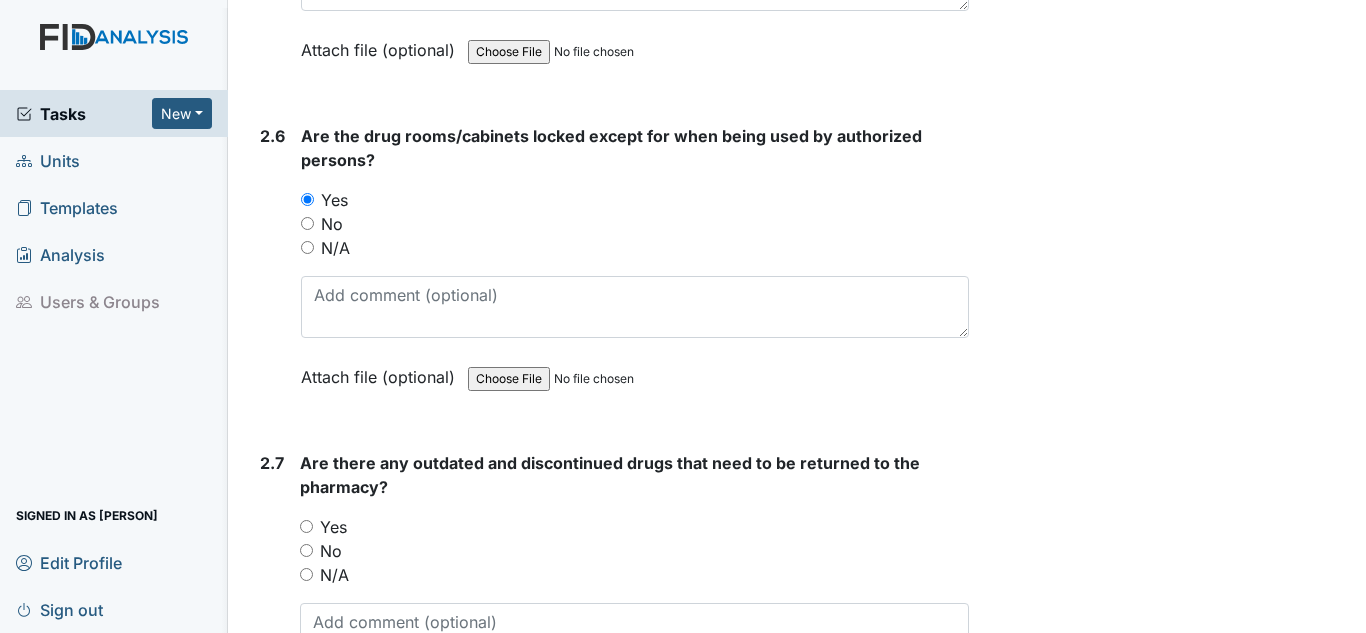 scroll, scrollTop: 6900, scrollLeft: 0, axis: vertical 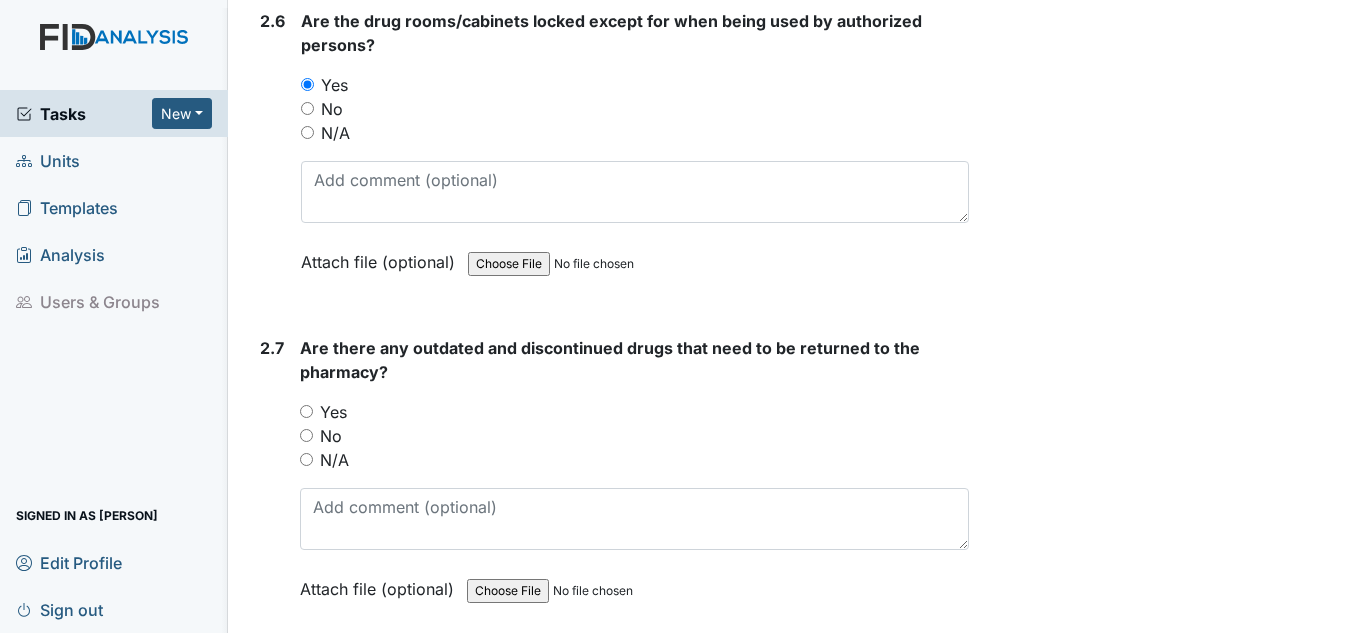 click on "N/A" at bounding box center [334, 460] 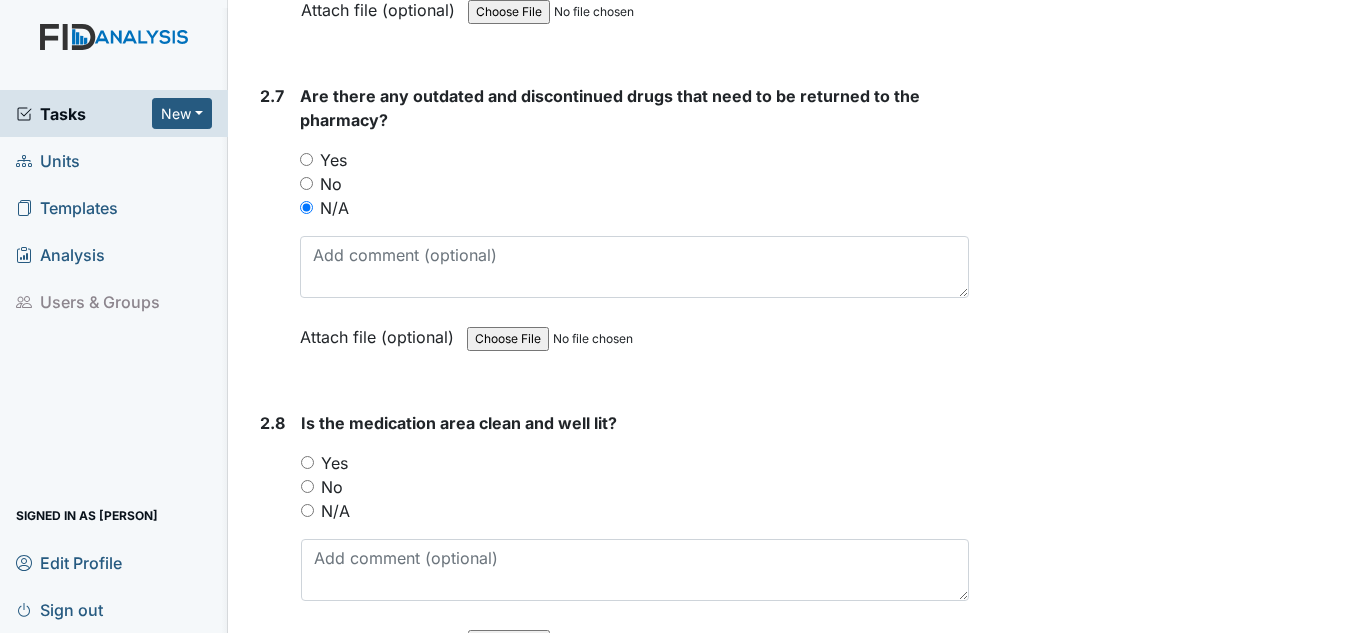 scroll, scrollTop: 7300, scrollLeft: 0, axis: vertical 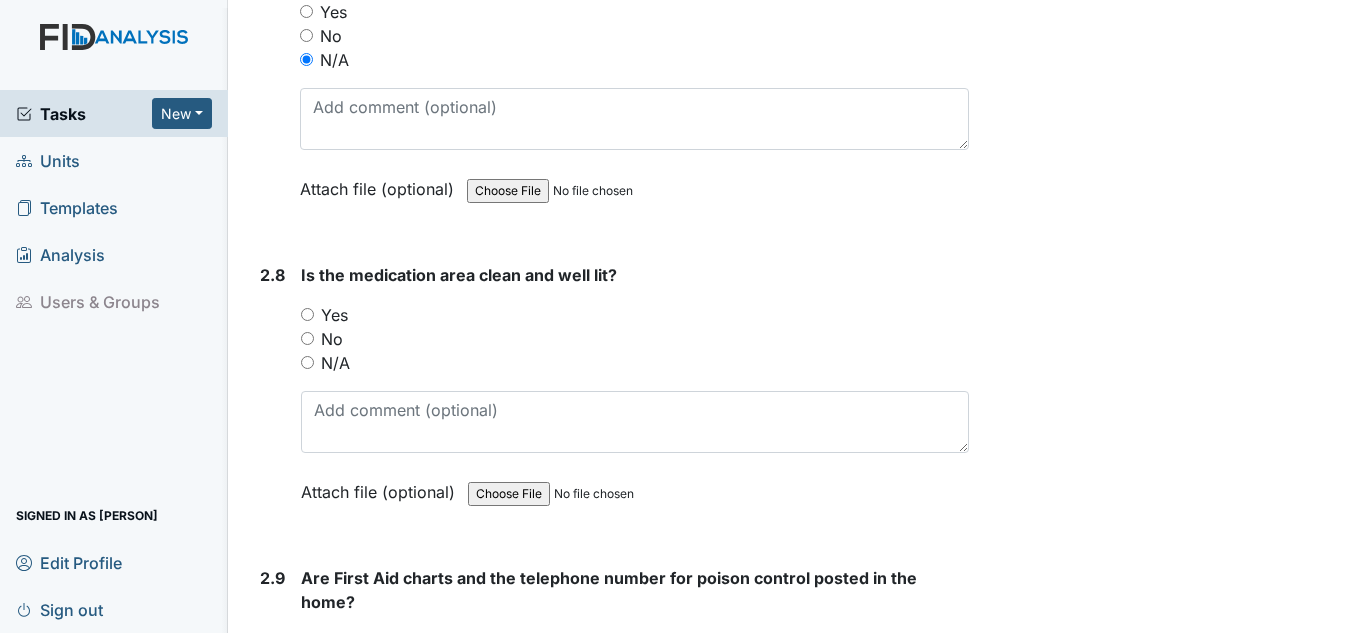 click on "Yes" at bounding box center [307, 314] 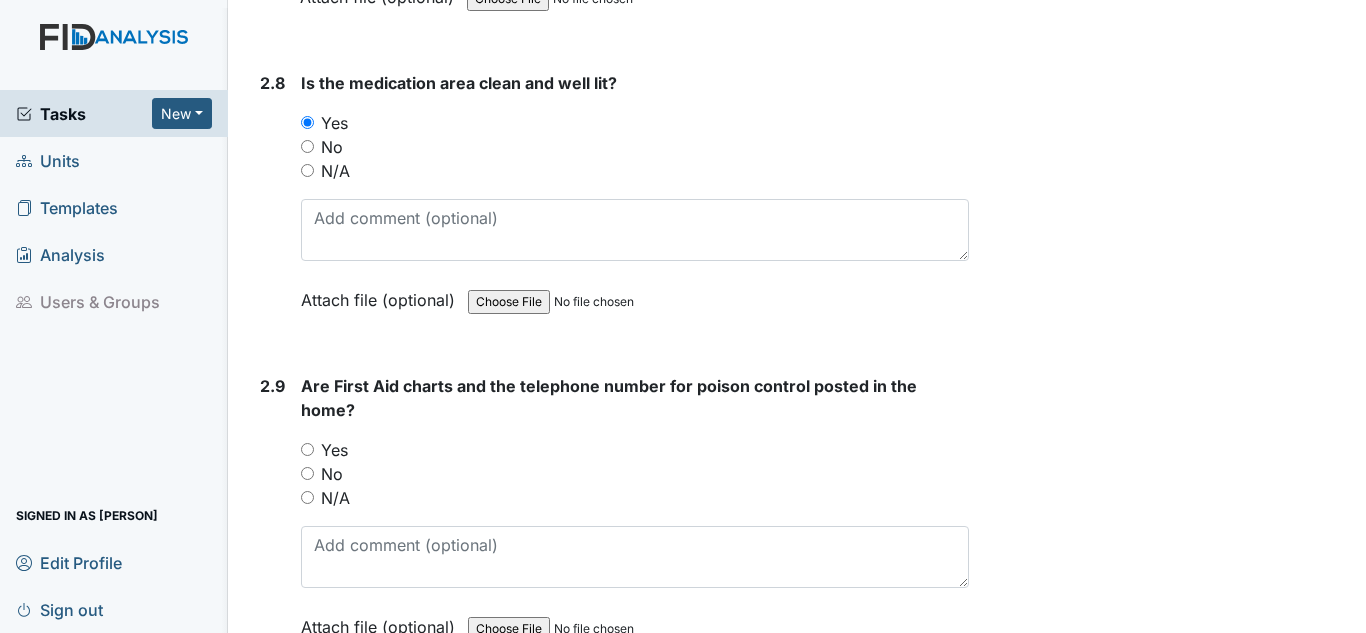 scroll, scrollTop: 7500, scrollLeft: 0, axis: vertical 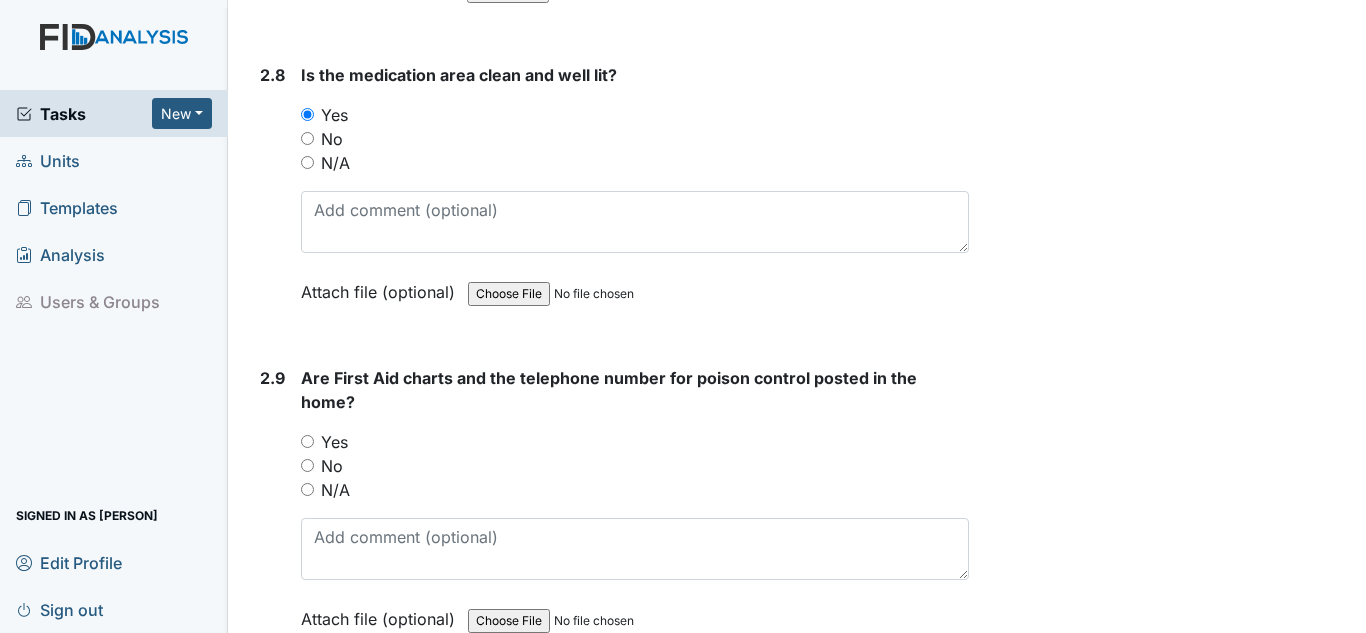 click on "Are First Aid charts and the telephone number for poison control posted in the home?" at bounding box center [609, 390] 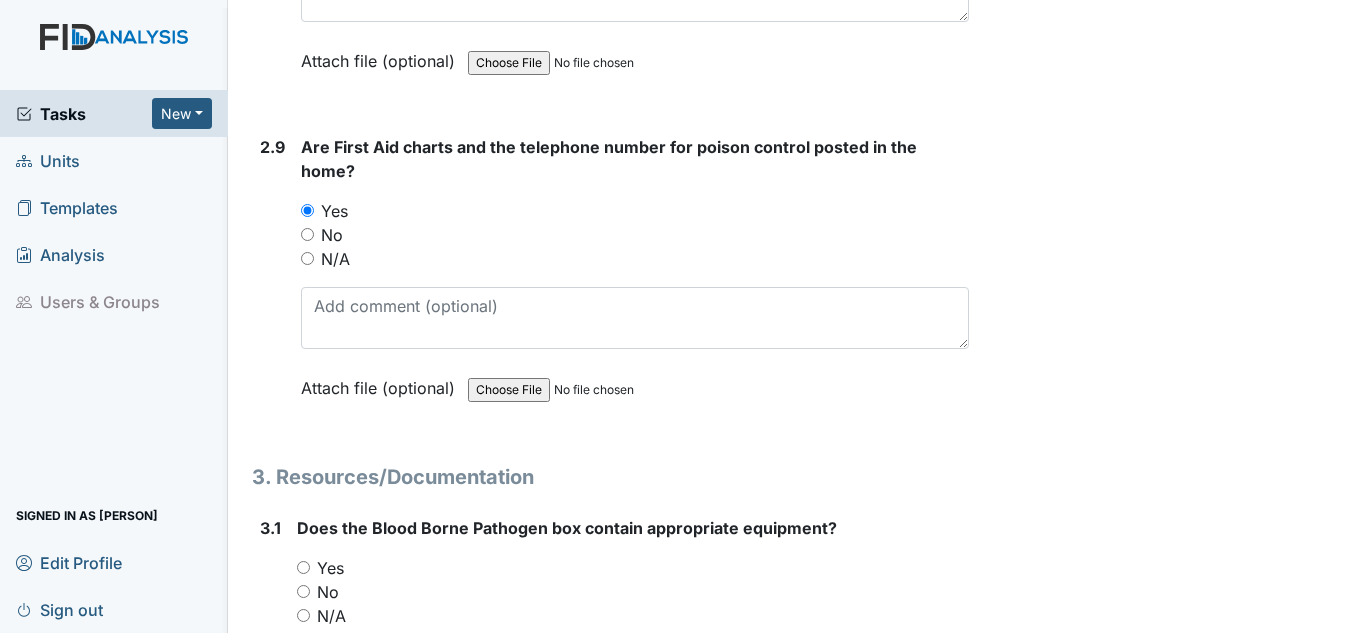 scroll, scrollTop: 7800, scrollLeft: 0, axis: vertical 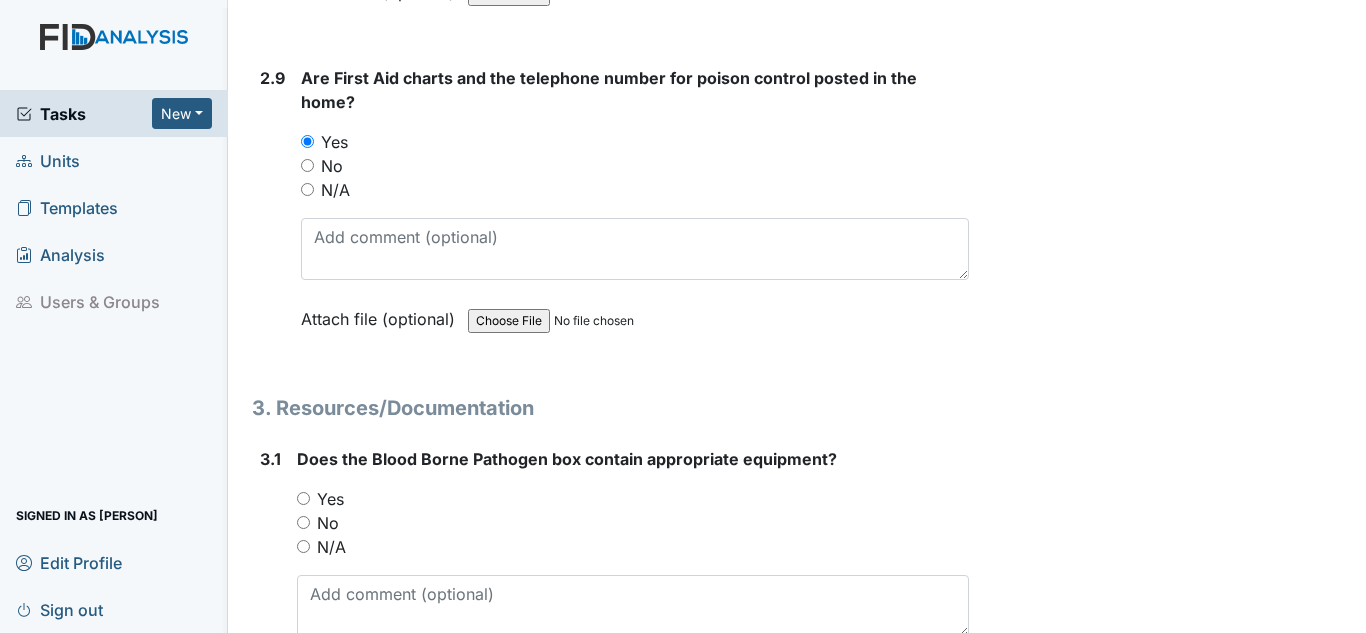 click on "N/A" at bounding box center (331, 547) 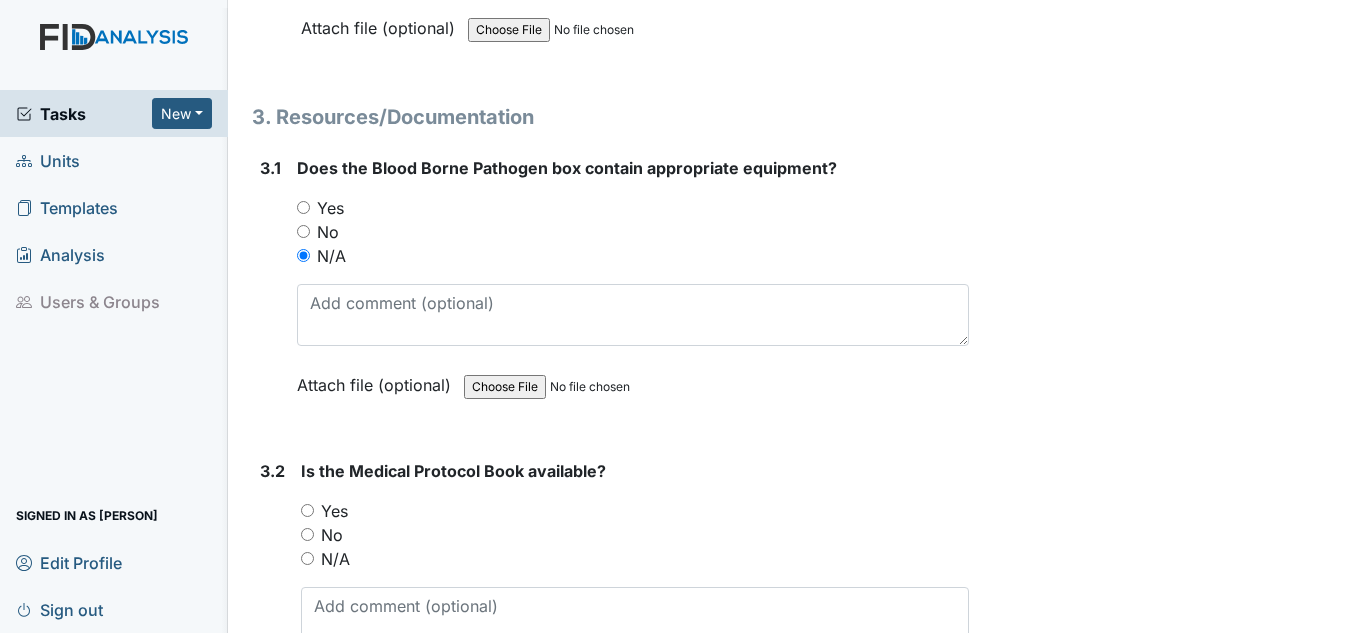 scroll, scrollTop: 8100, scrollLeft: 0, axis: vertical 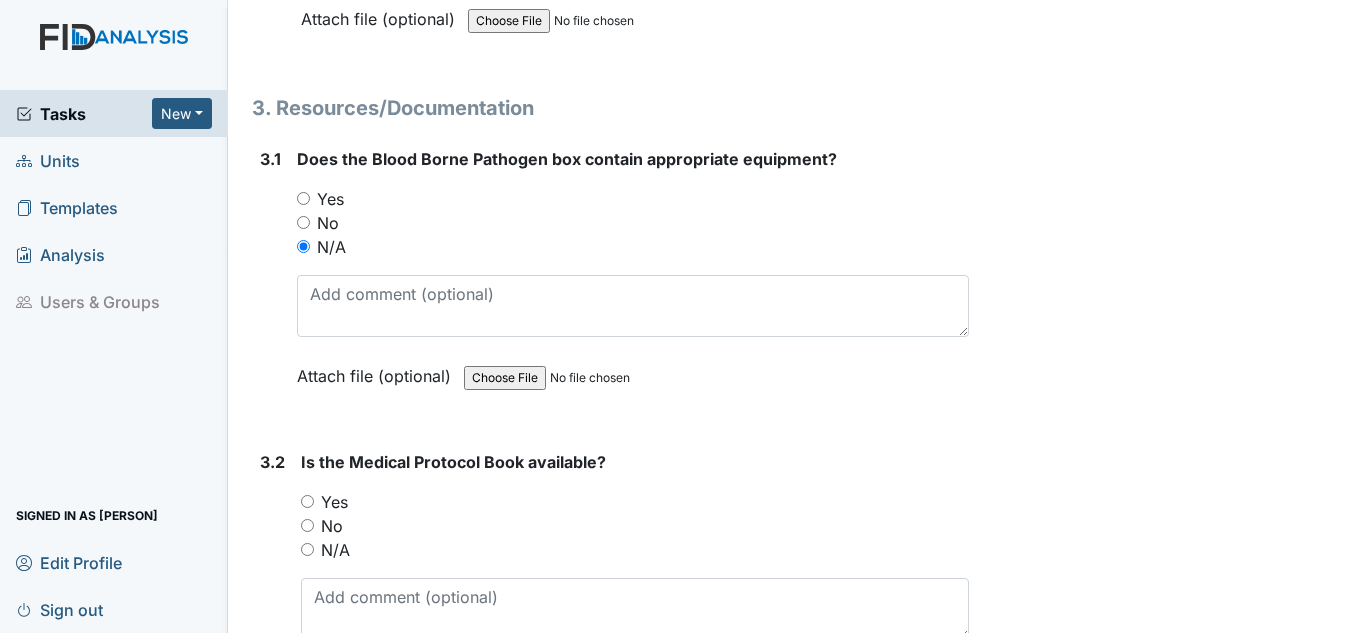 click on "Yes" at bounding box center [635, 502] 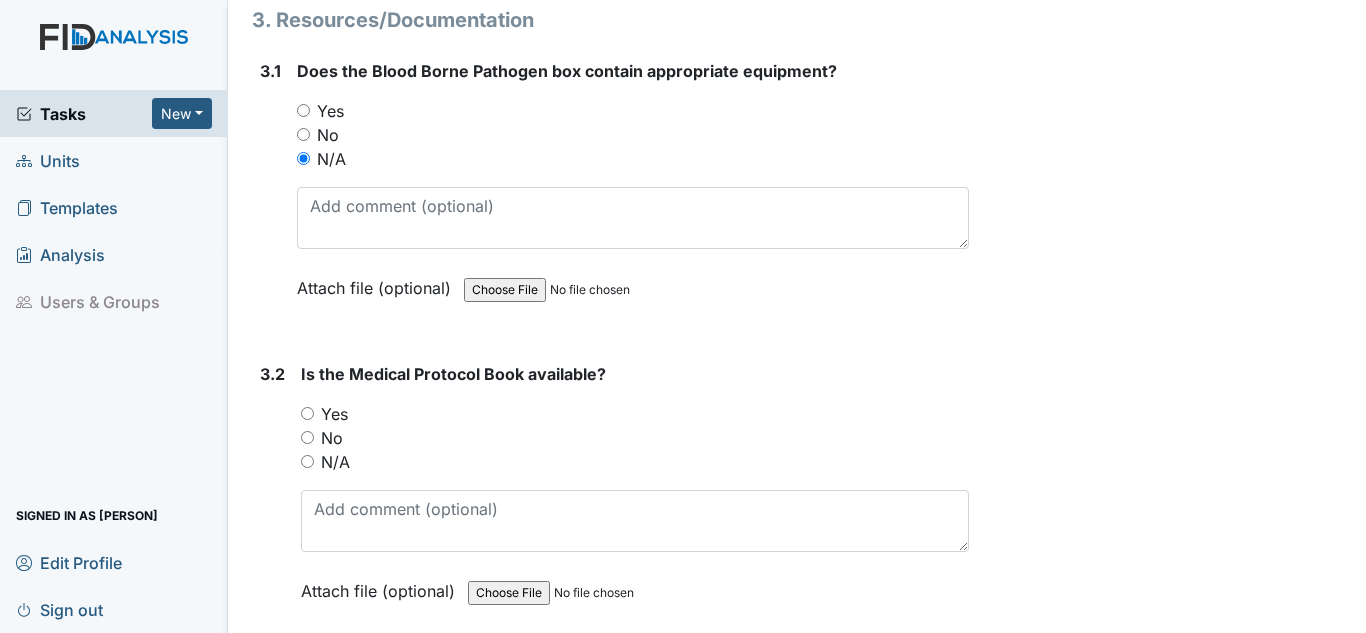 scroll, scrollTop: 8300, scrollLeft: 0, axis: vertical 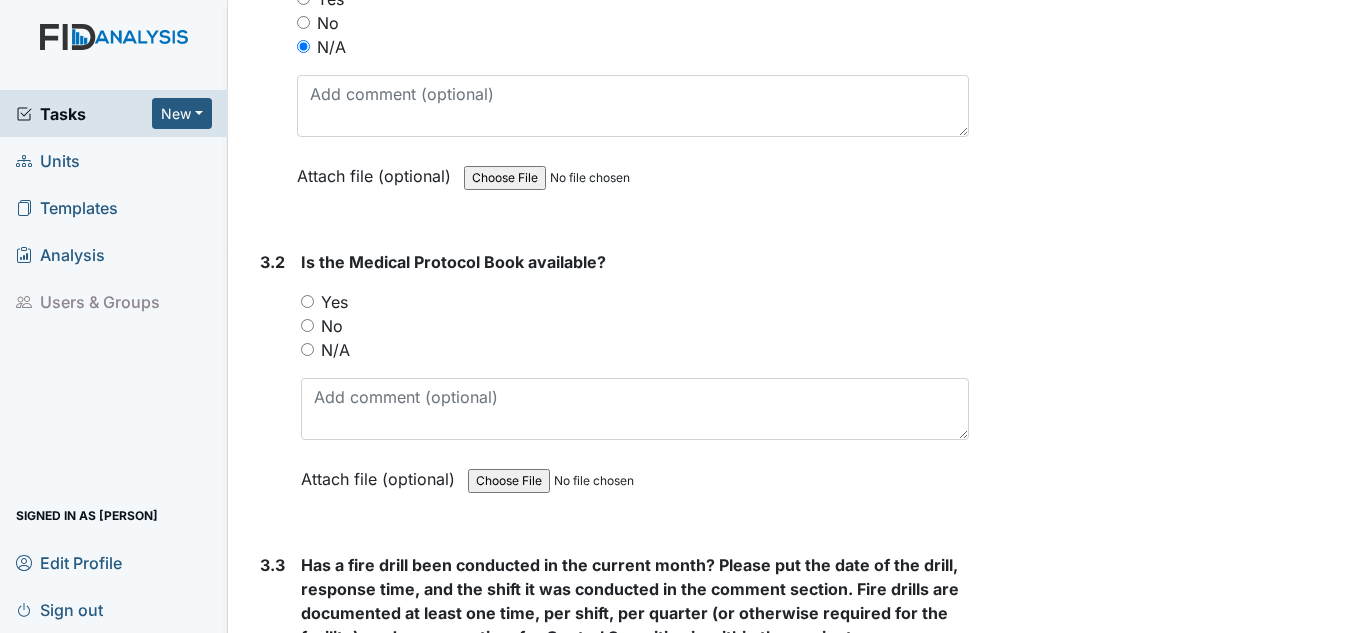click on "Yes" at bounding box center (334, 302) 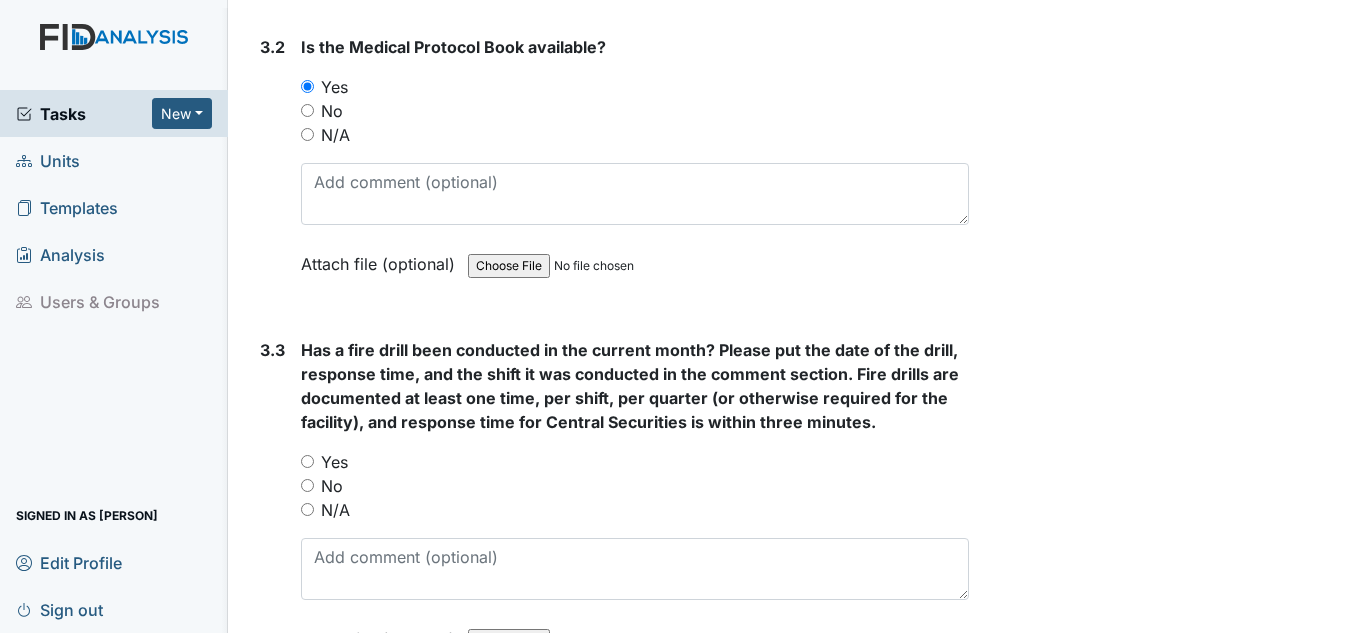 scroll, scrollTop: 8700, scrollLeft: 0, axis: vertical 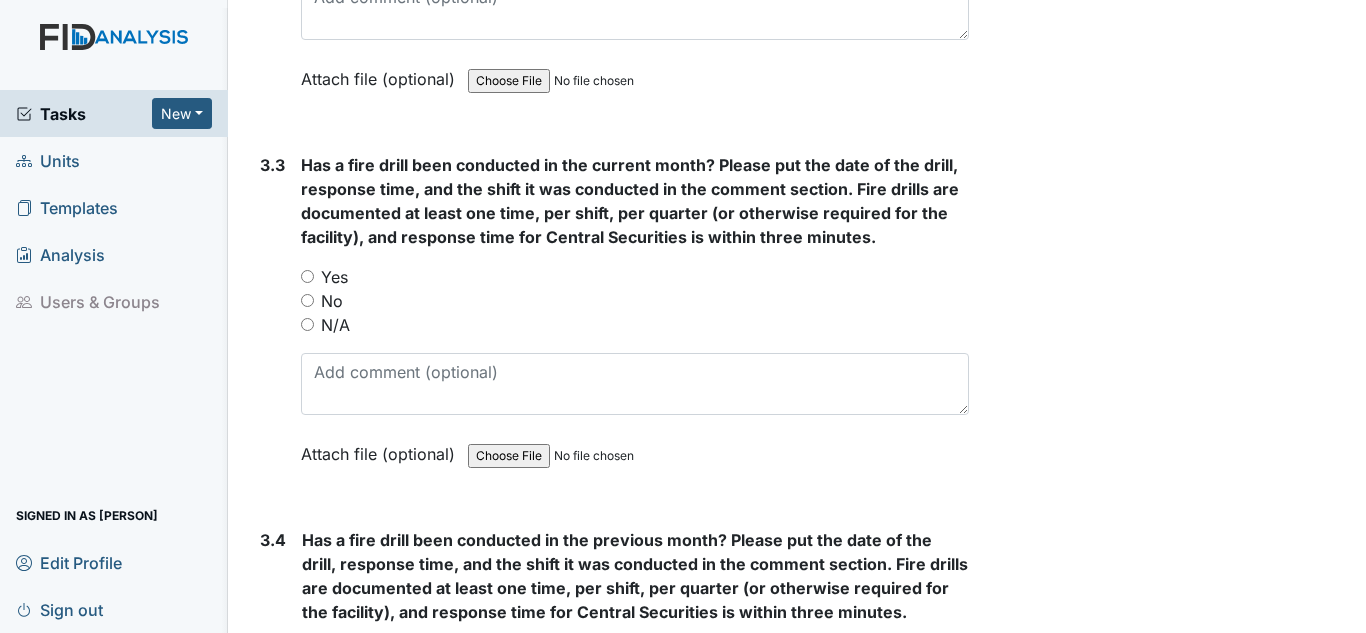 click on "Yes" at bounding box center [334, 277] 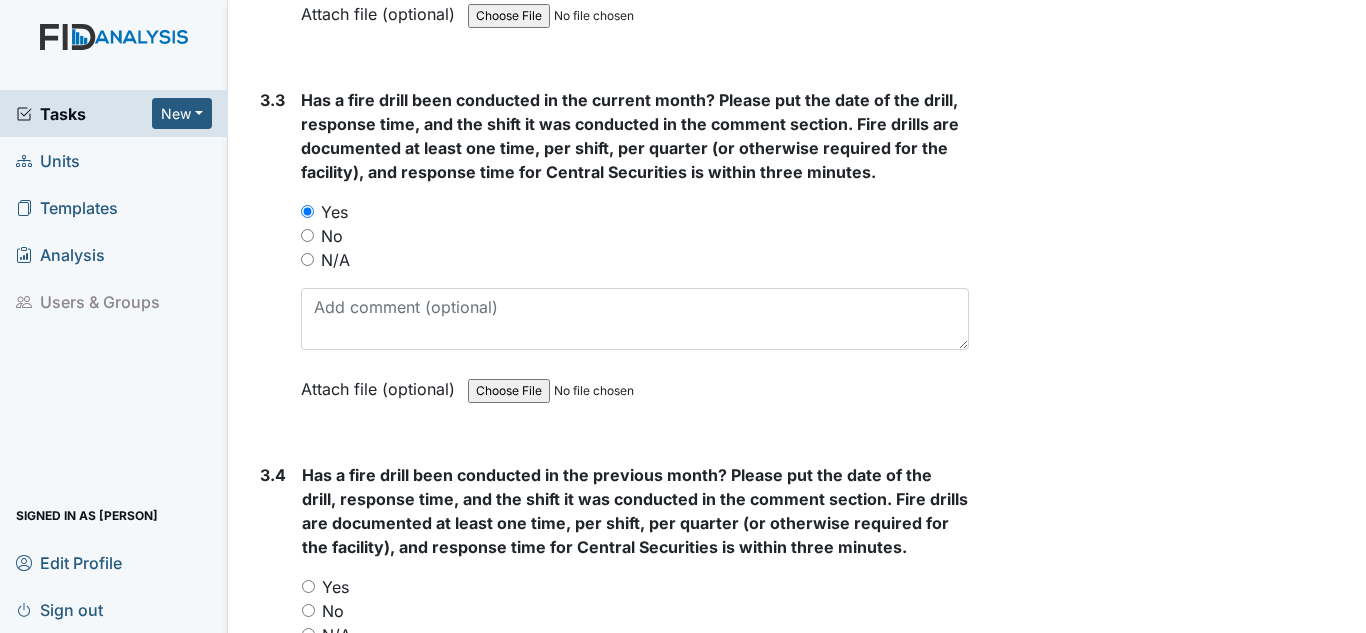 scroll, scrollTop: 8800, scrollLeft: 0, axis: vertical 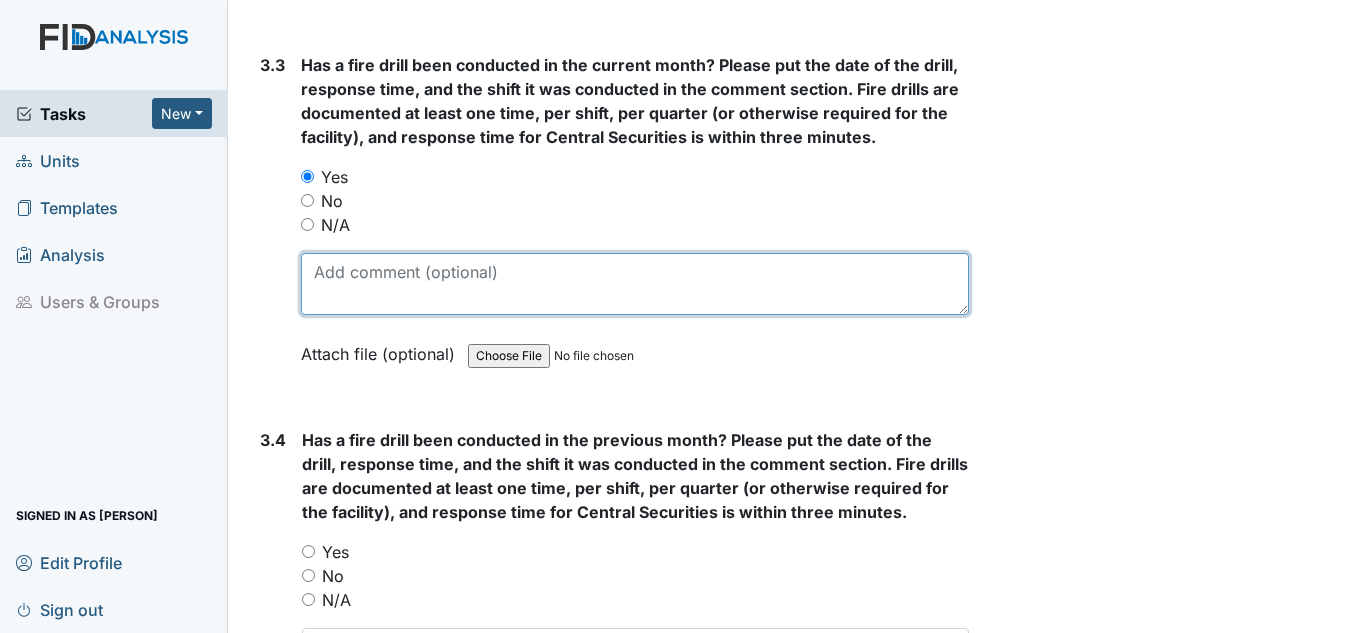 click at bounding box center [635, 284] 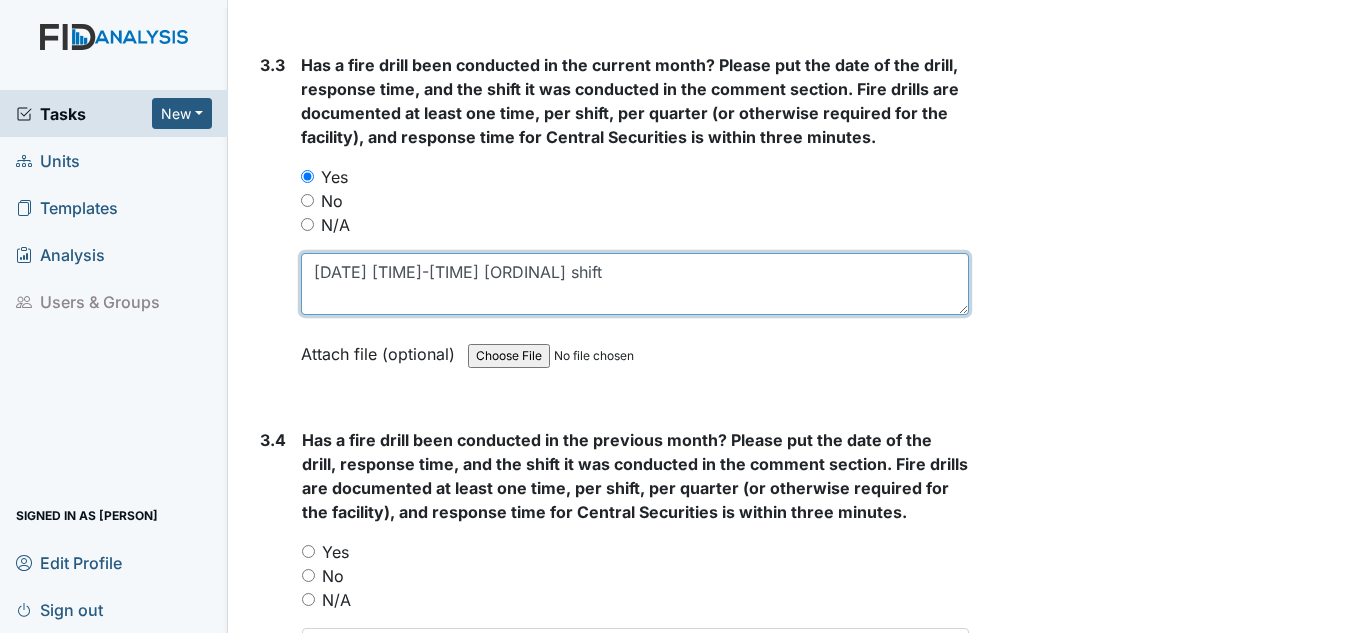 scroll, scrollTop: 9100, scrollLeft: 0, axis: vertical 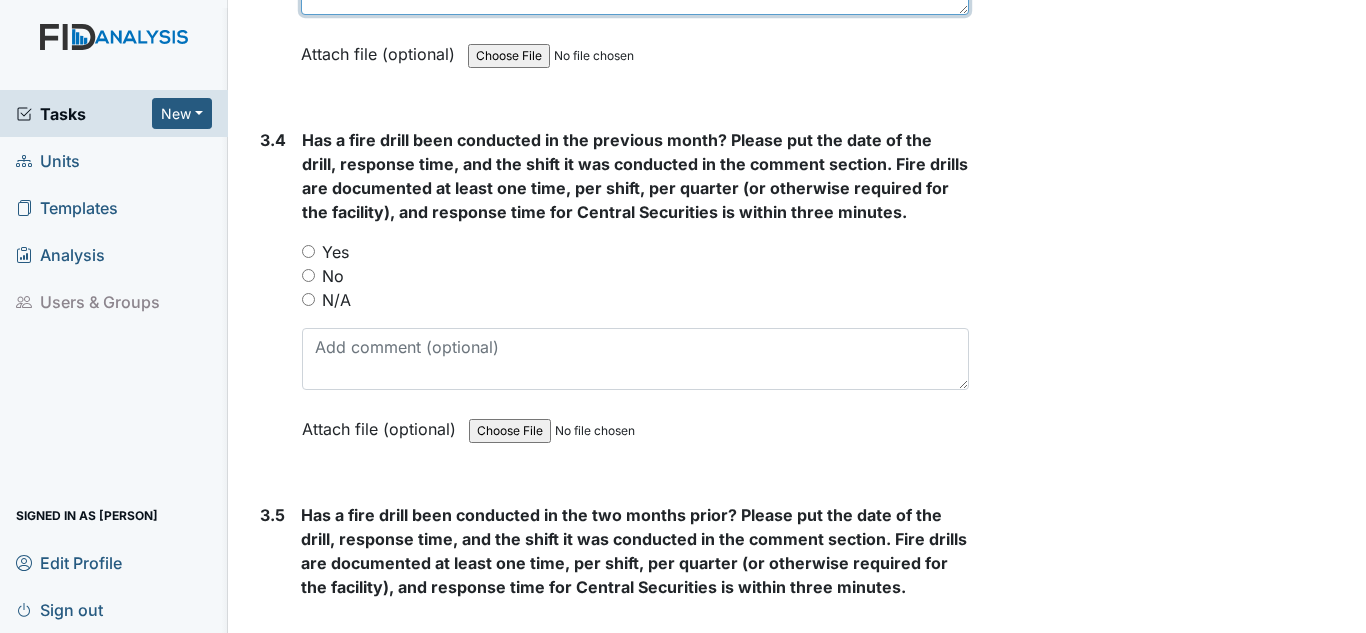 type on "8/4/25 1:00-1:02pm 1st shift" 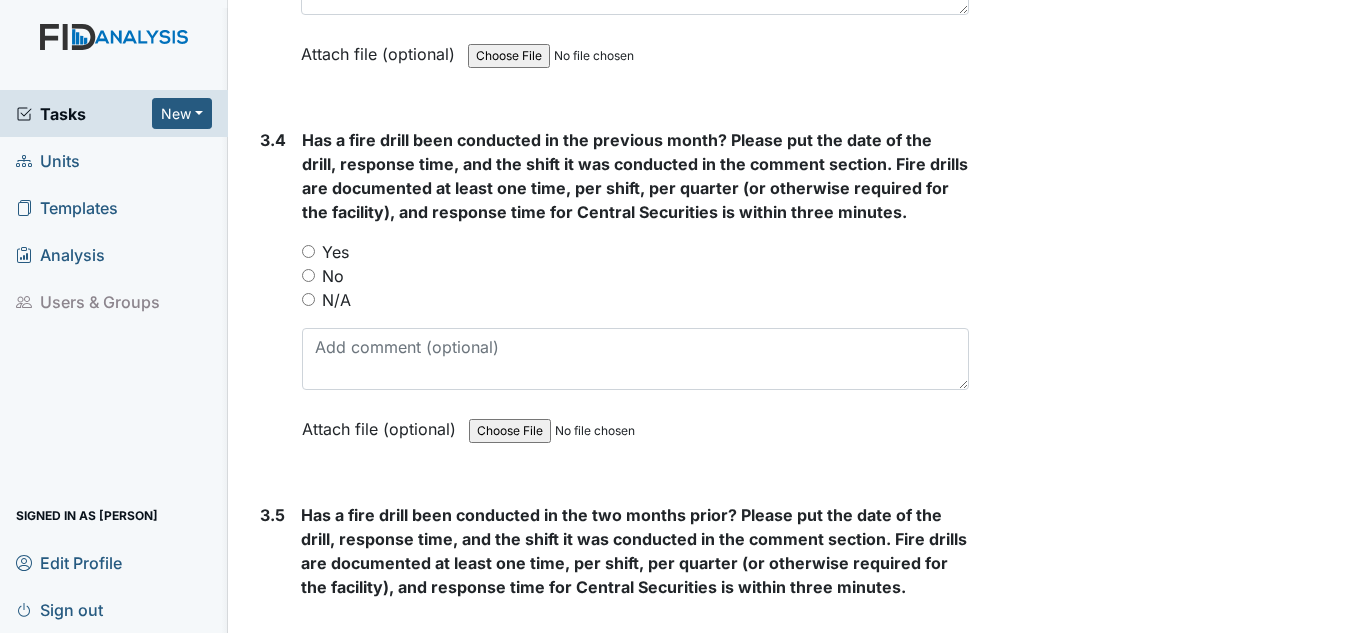 click on "Yes" at bounding box center (335, 252) 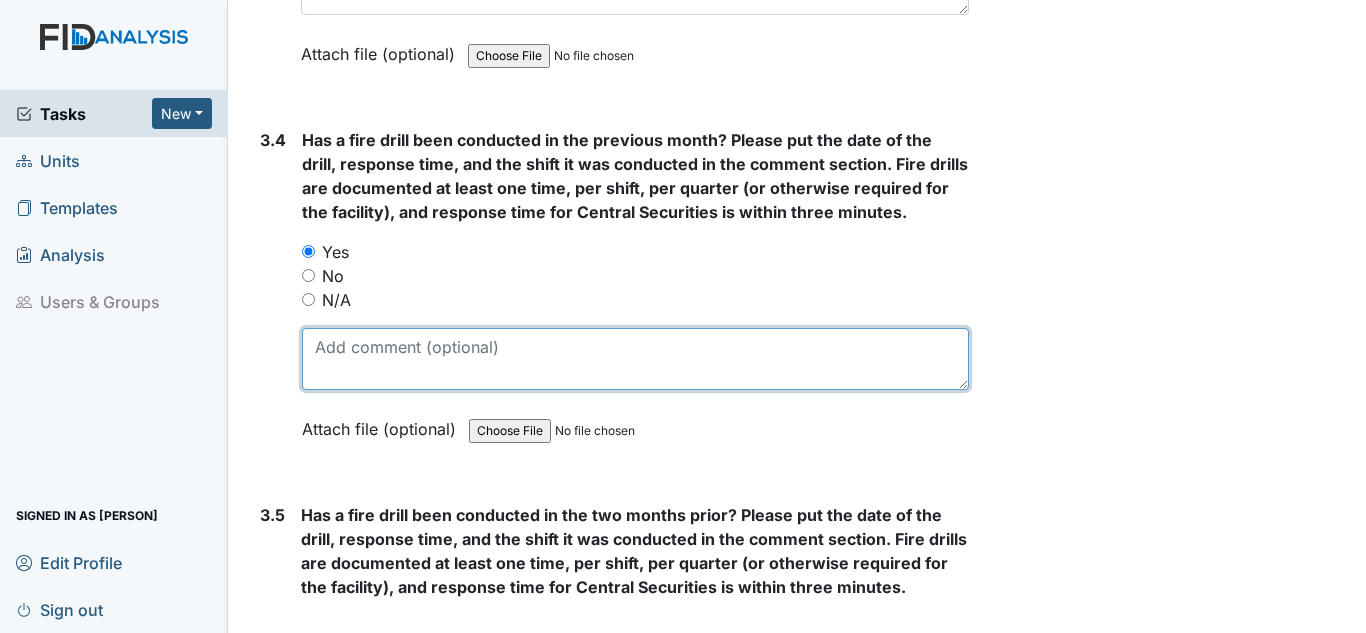 click at bounding box center (635, 359) 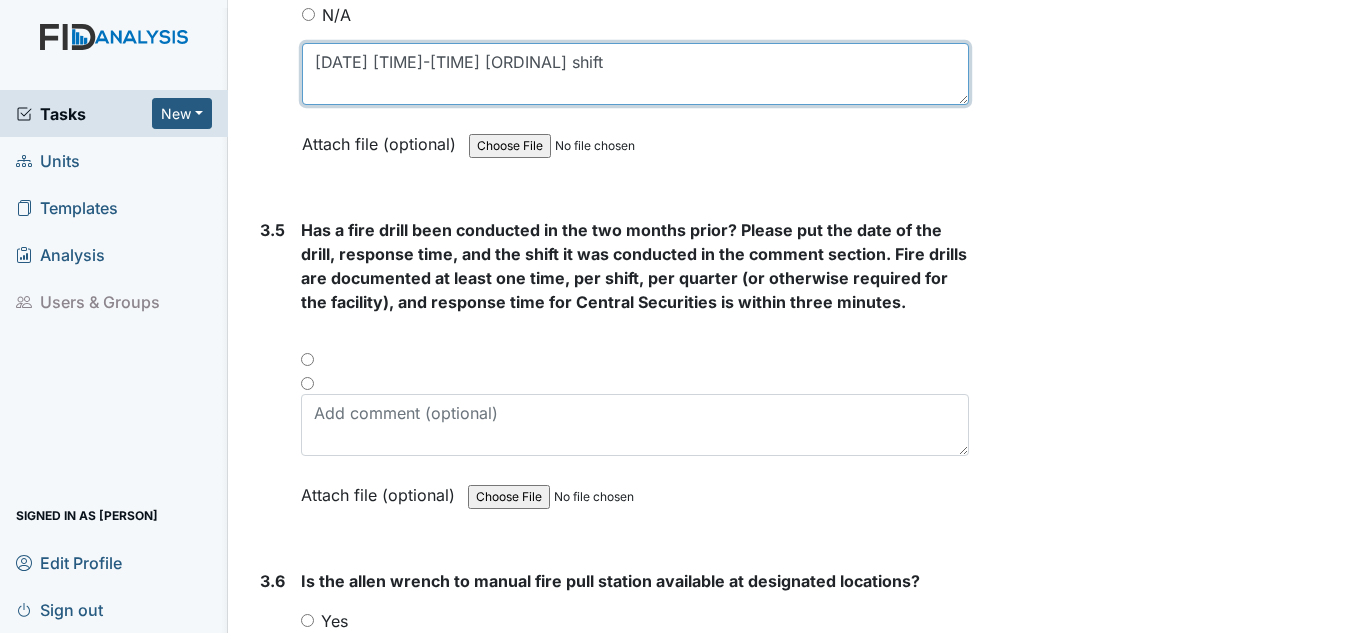 scroll, scrollTop: 9400, scrollLeft: 0, axis: vertical 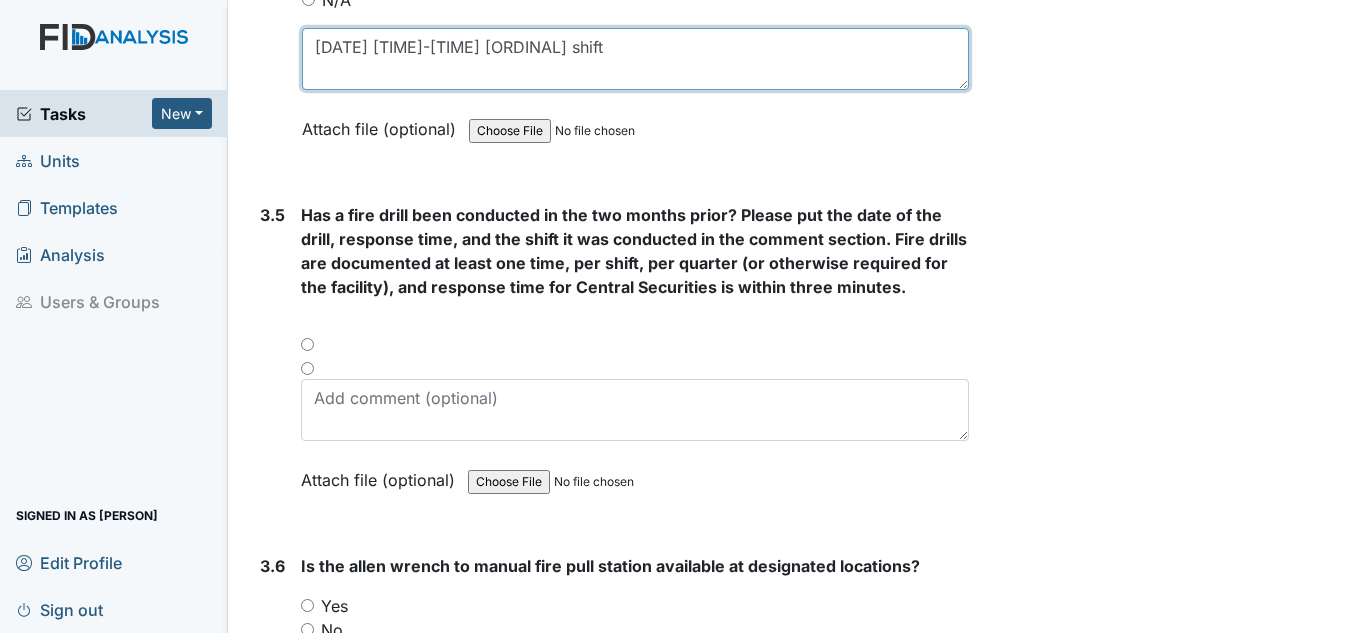 type on "7/2/25 9:21-9:22am 1st shift" 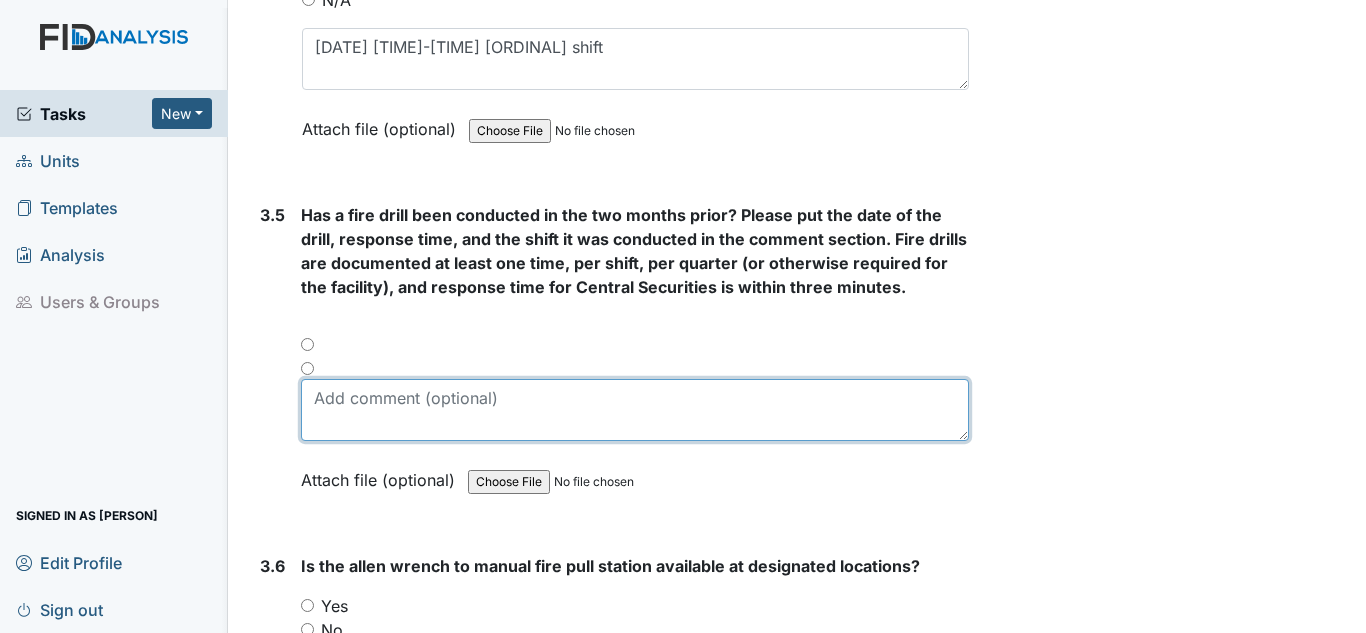 click at bounding box center [635, 410] 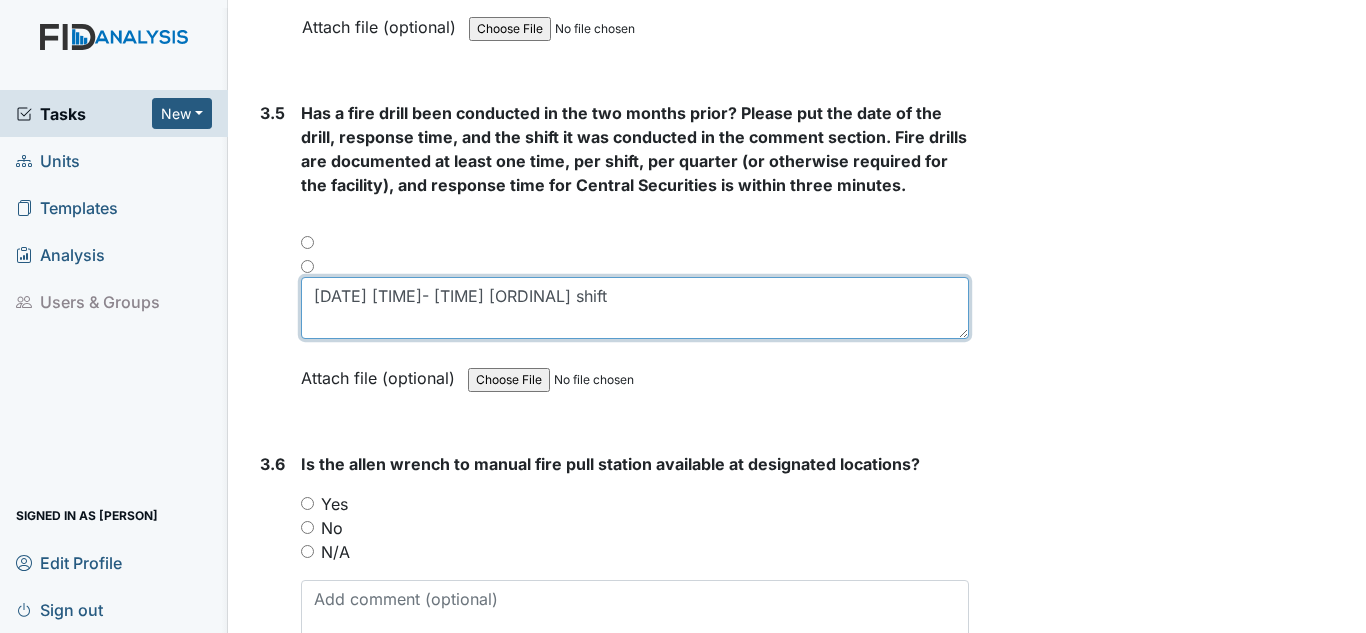 scroll, scrollTop: 9600, scrollLeft: 0, axis: vertical 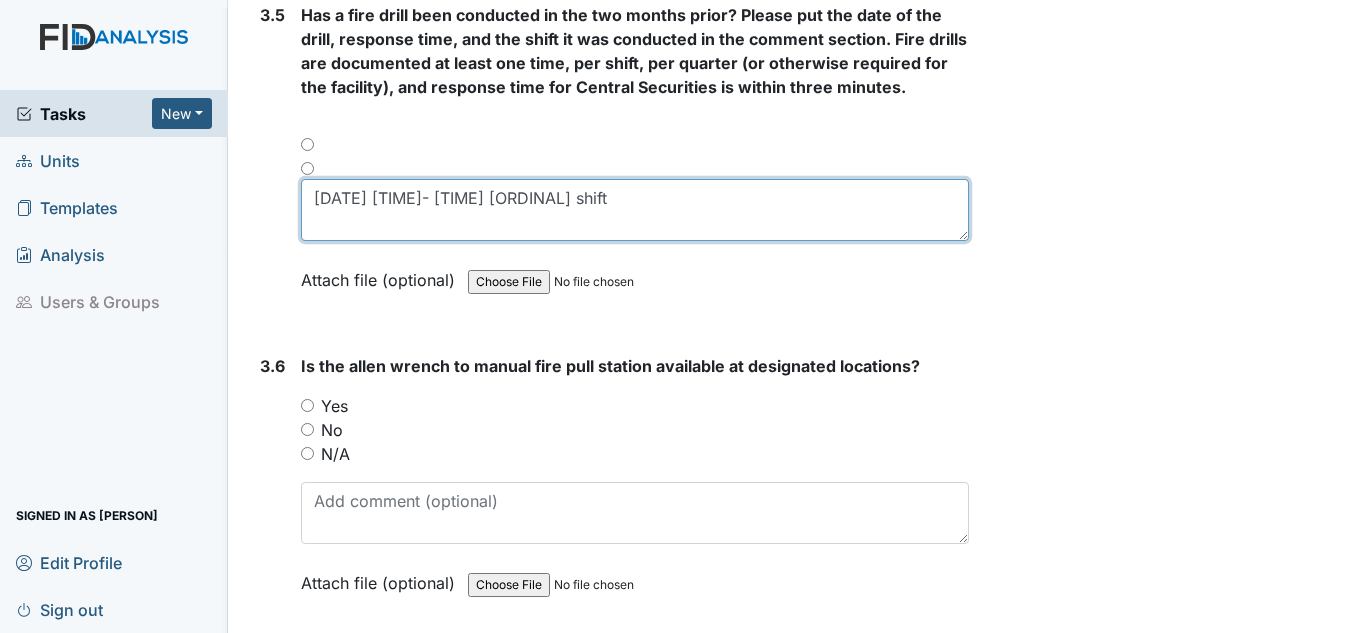 type on "6/3/25 10:57- 10:58am 1st shift" 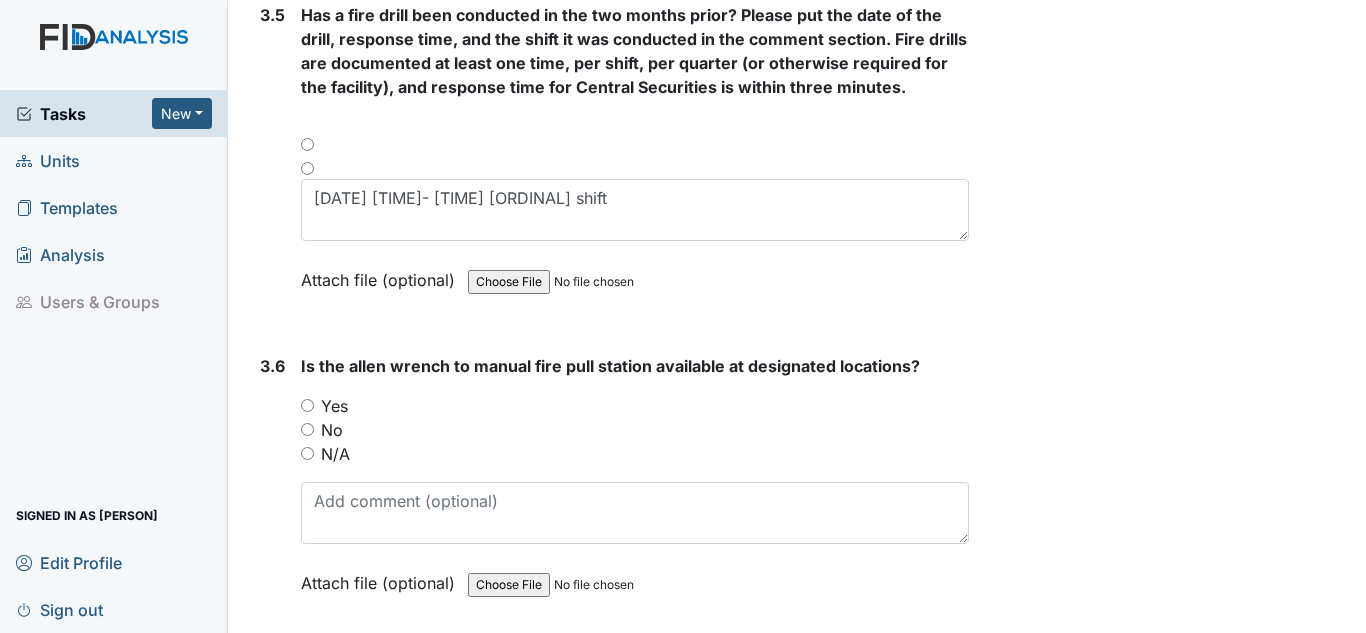 click on "Yes" at bounding box center (307, 405) 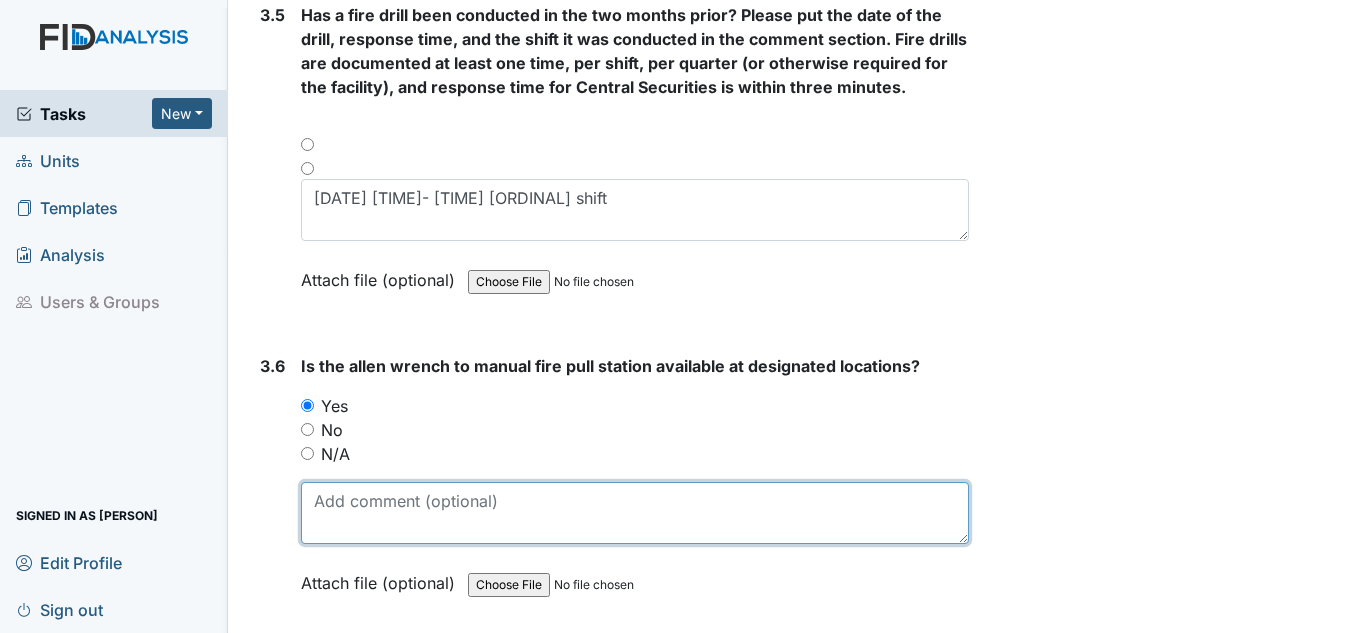click at bounding box center [635, 513] 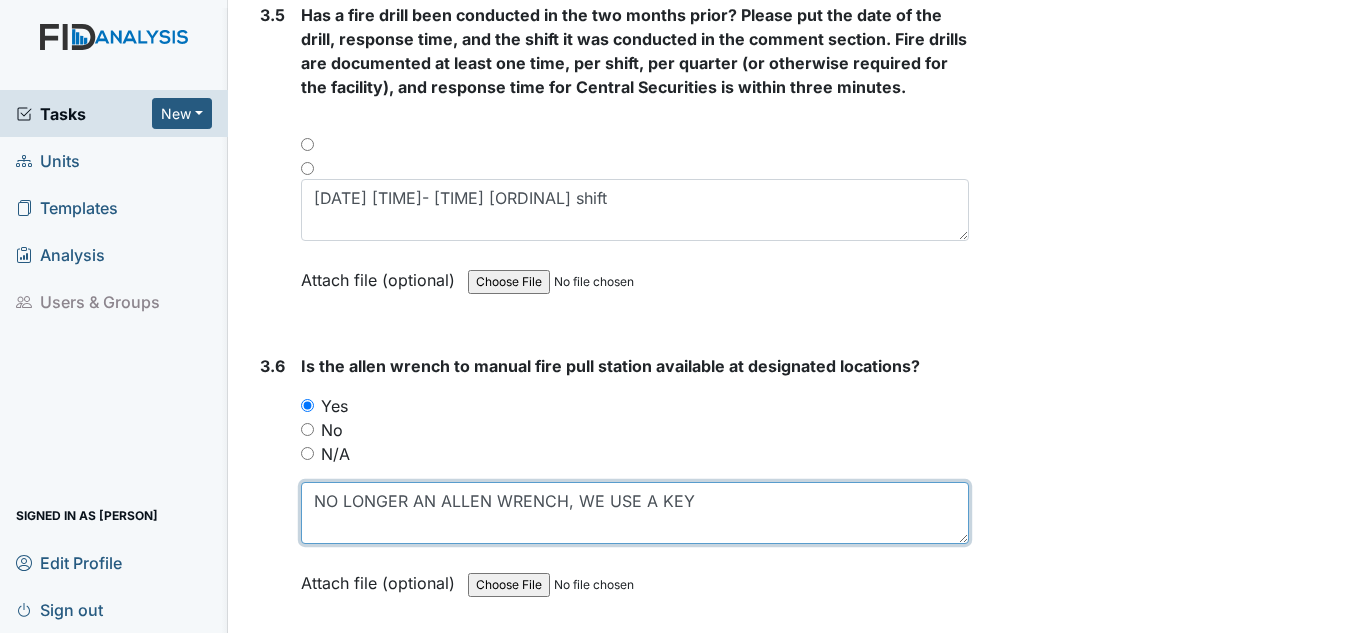 scroll, scrollTop: 9900, scrollLeft: 0, axis: vertical 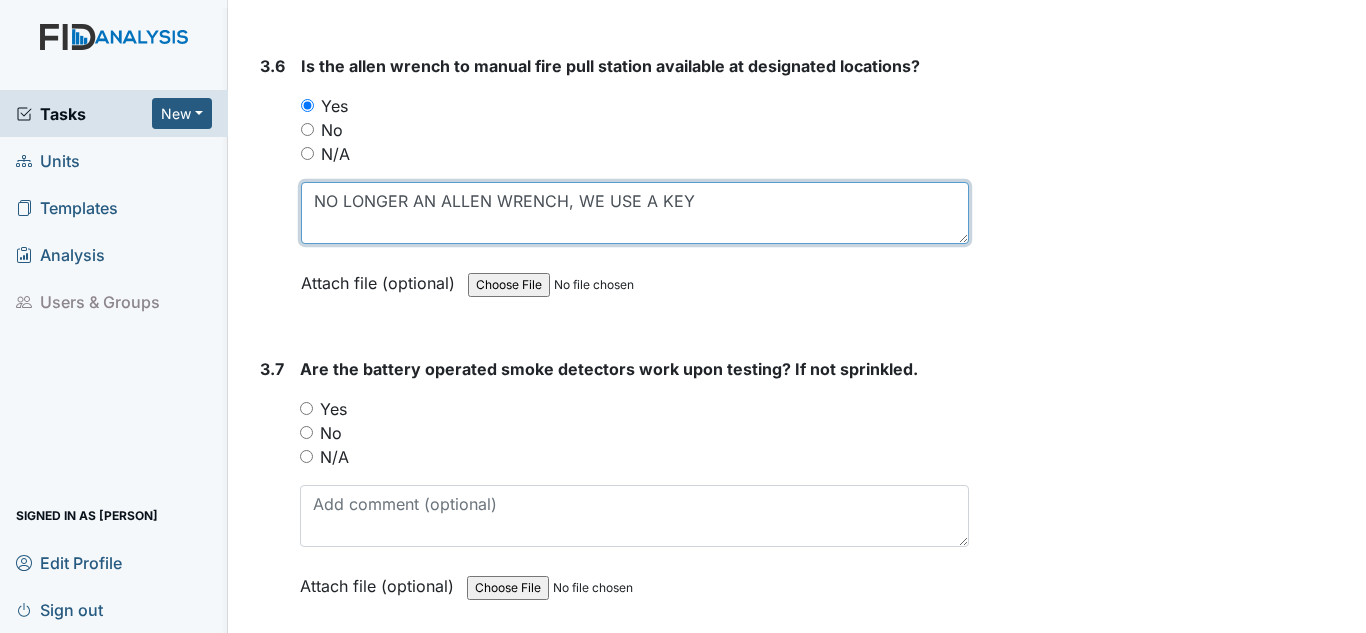 type on "NO LONGER AN ALLEN WRENCH, WE USE A KEY" 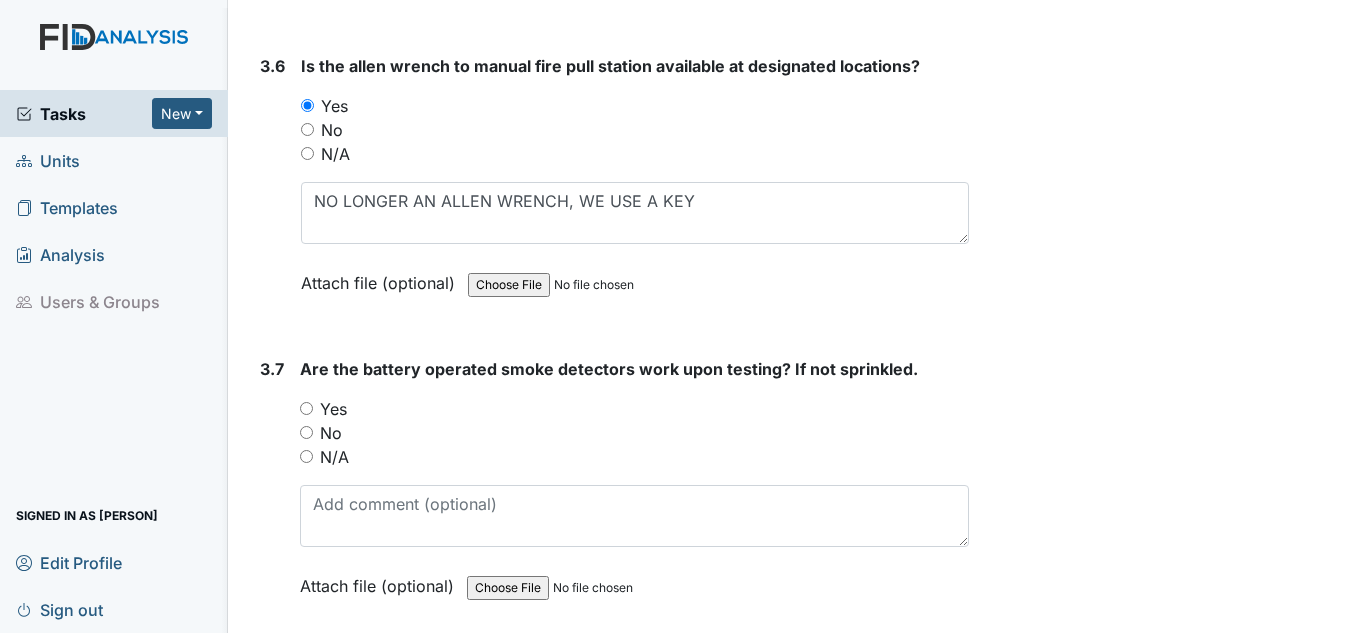 click on "Yes" at bounding box center (333, 409) 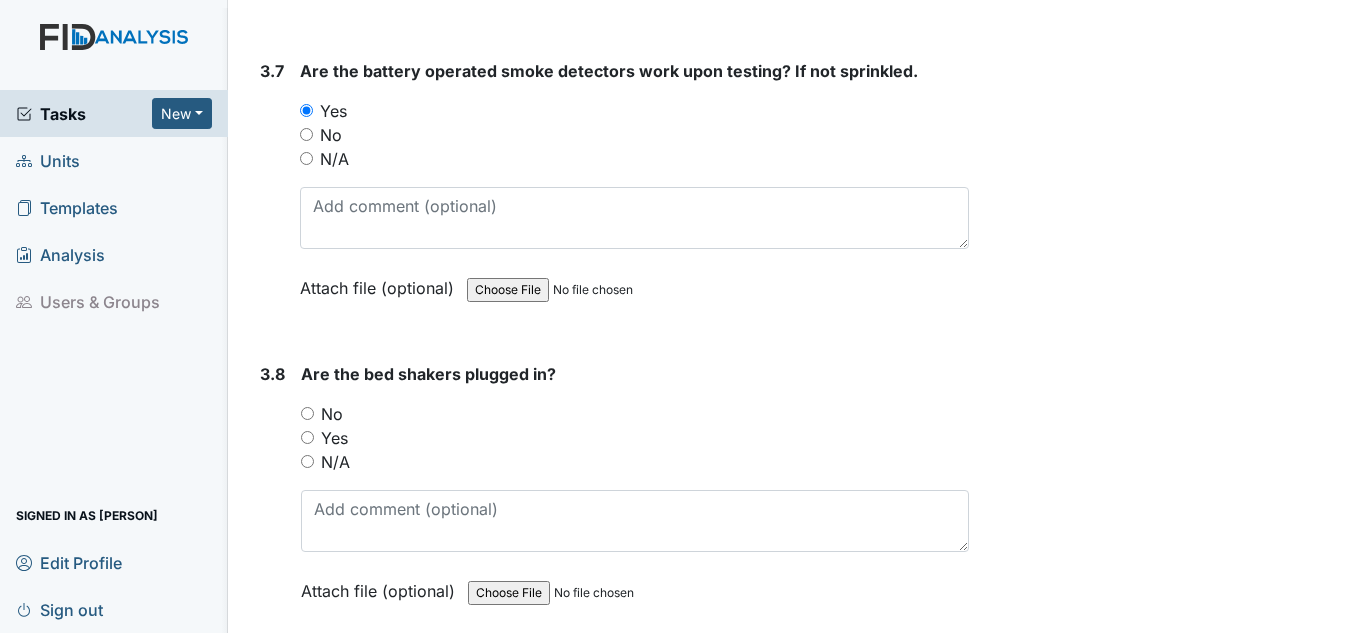 scroll, scrollTop: 10200, scrollLeft: 0, axis: vertical 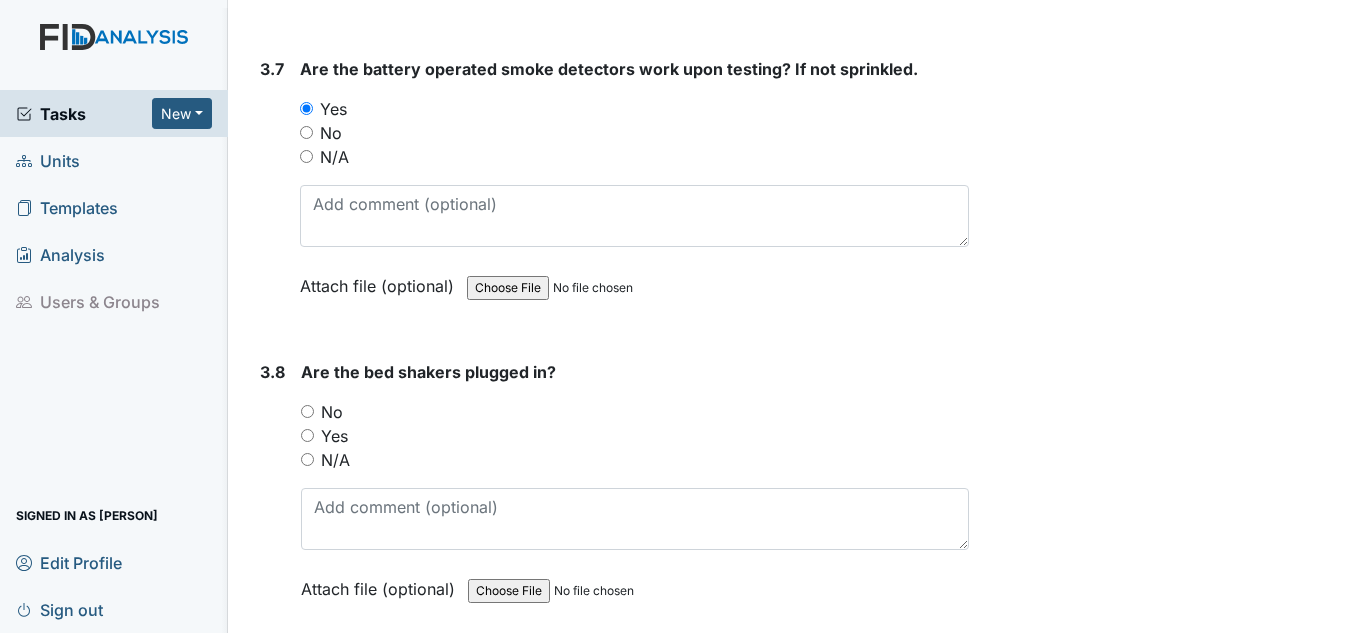 click on "N/A" at bounding box center [307, 459] 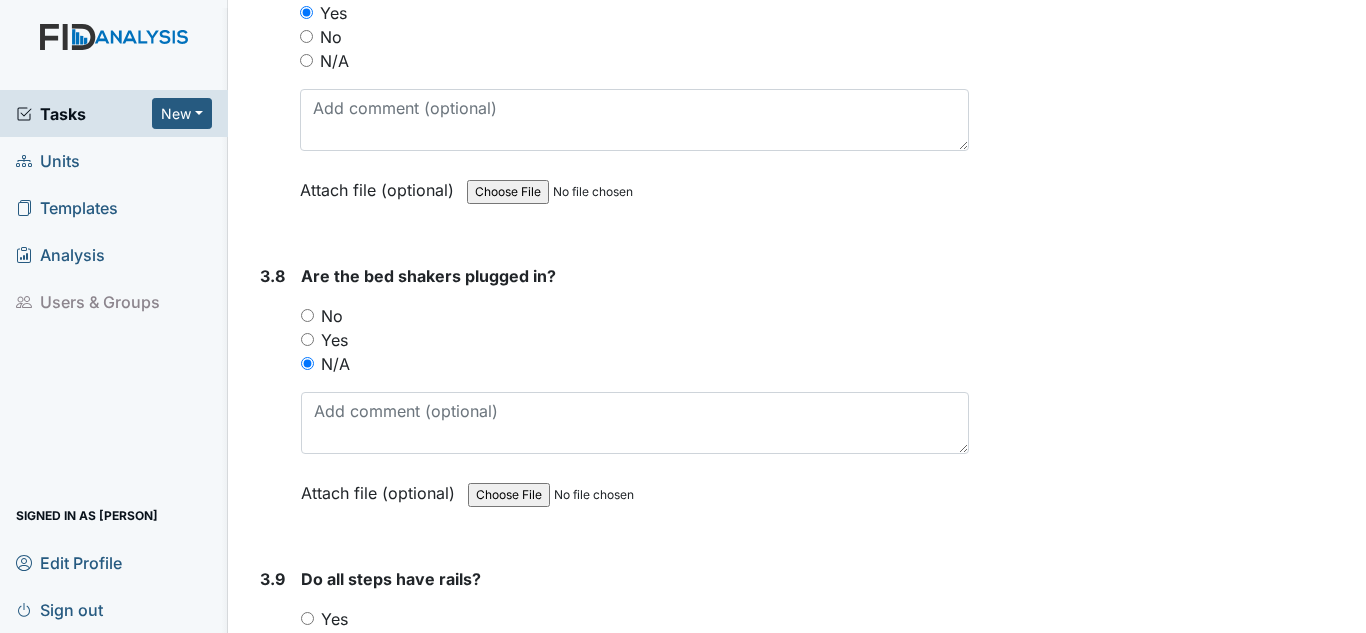 scroll, scrollTop: 10500, scrollLeft: 0, axis: vertical 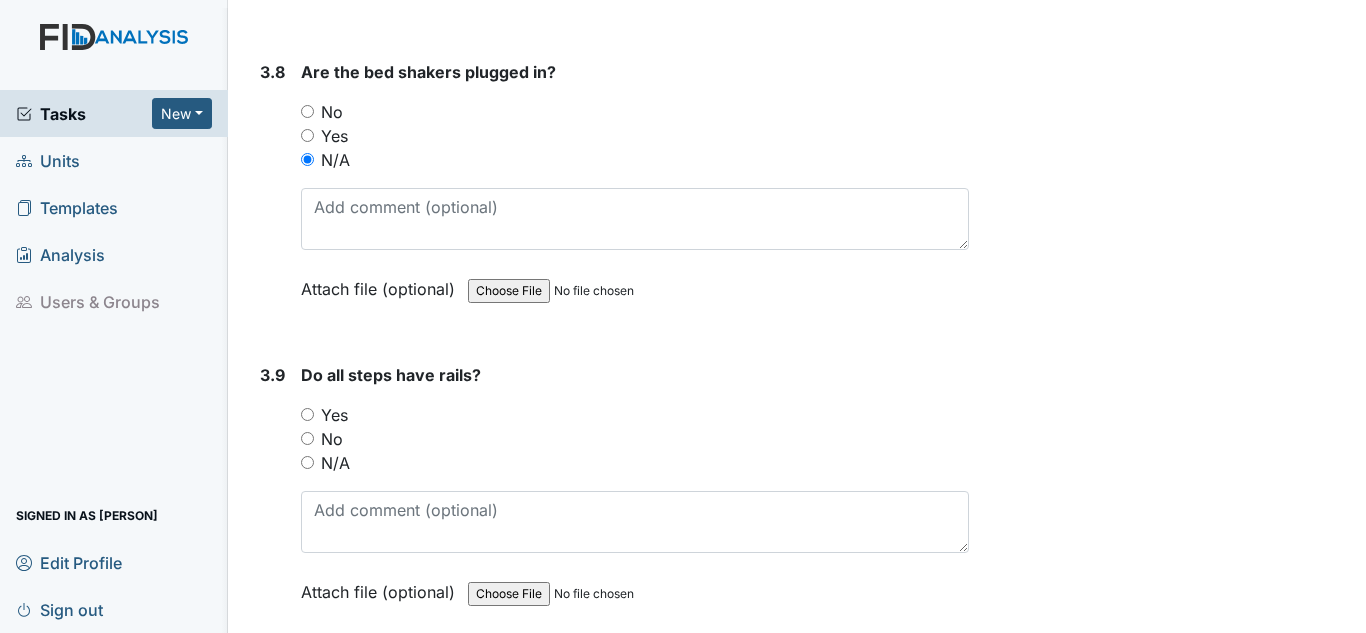 click on "N/A" at bounding box center (335, 463) 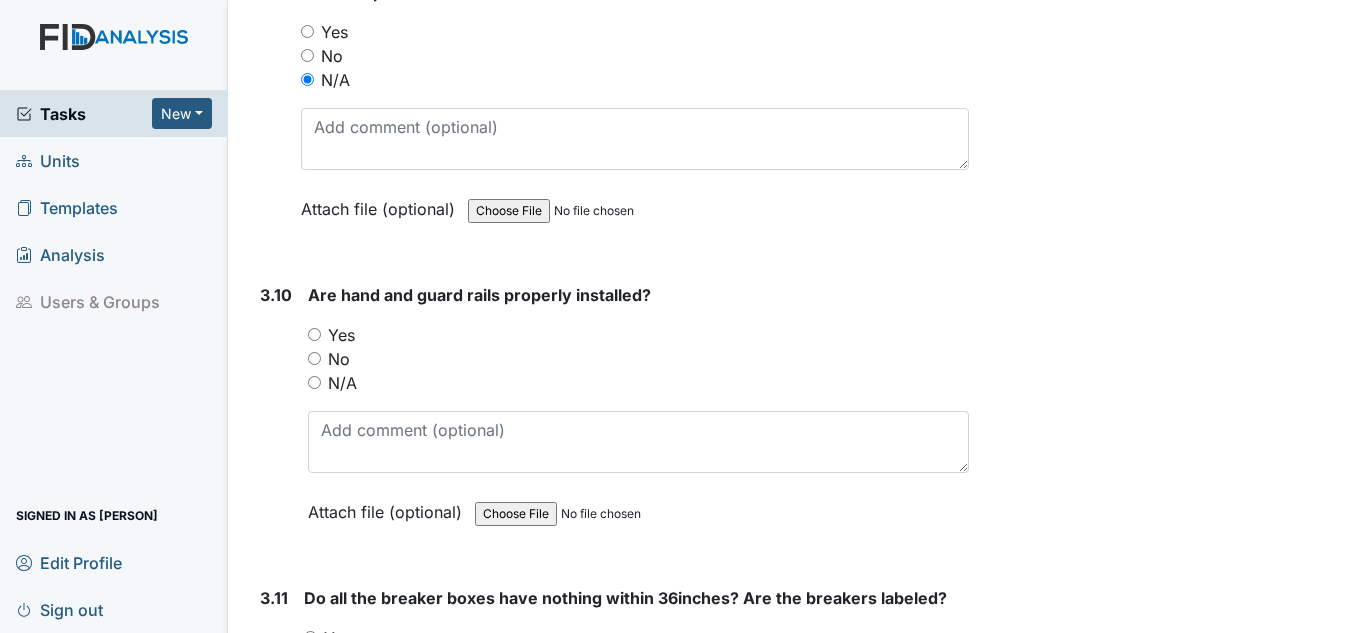 scroll, scrollTop: 10900, scrollLeft: 0, axis: vertical 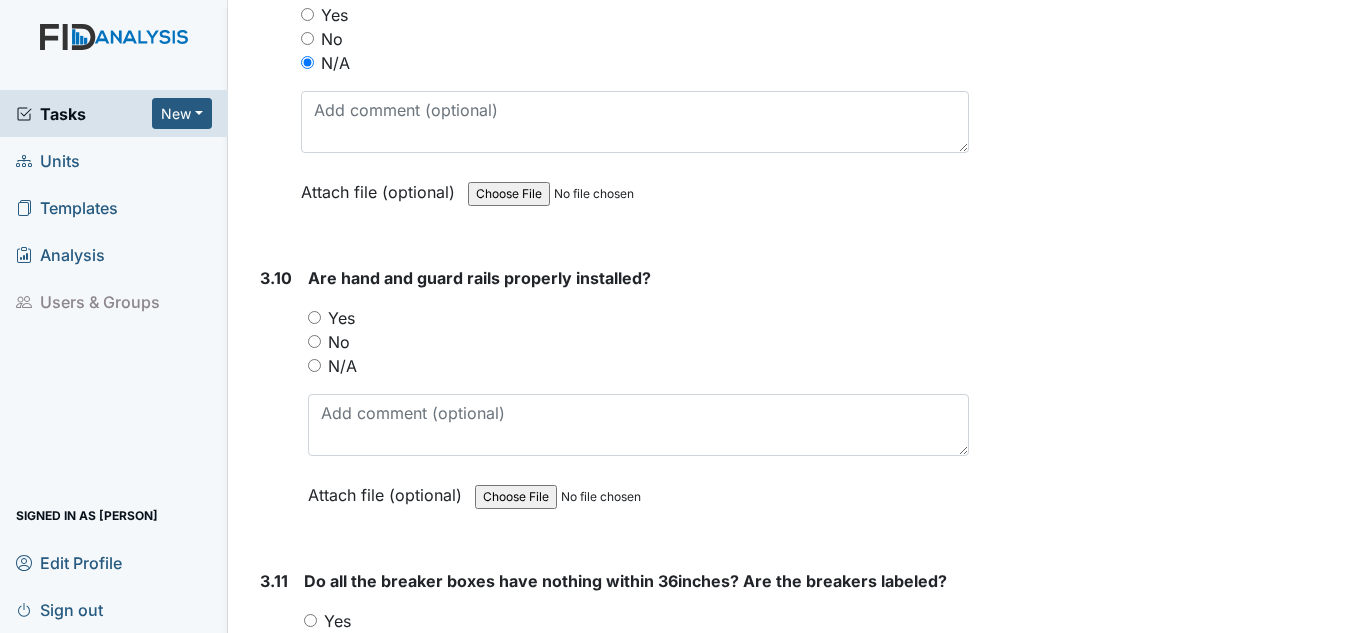 drag, startPoint x: 312, startPoint y: 320, endPoint x: 327, endPoint y: 317, distance: 15.297058 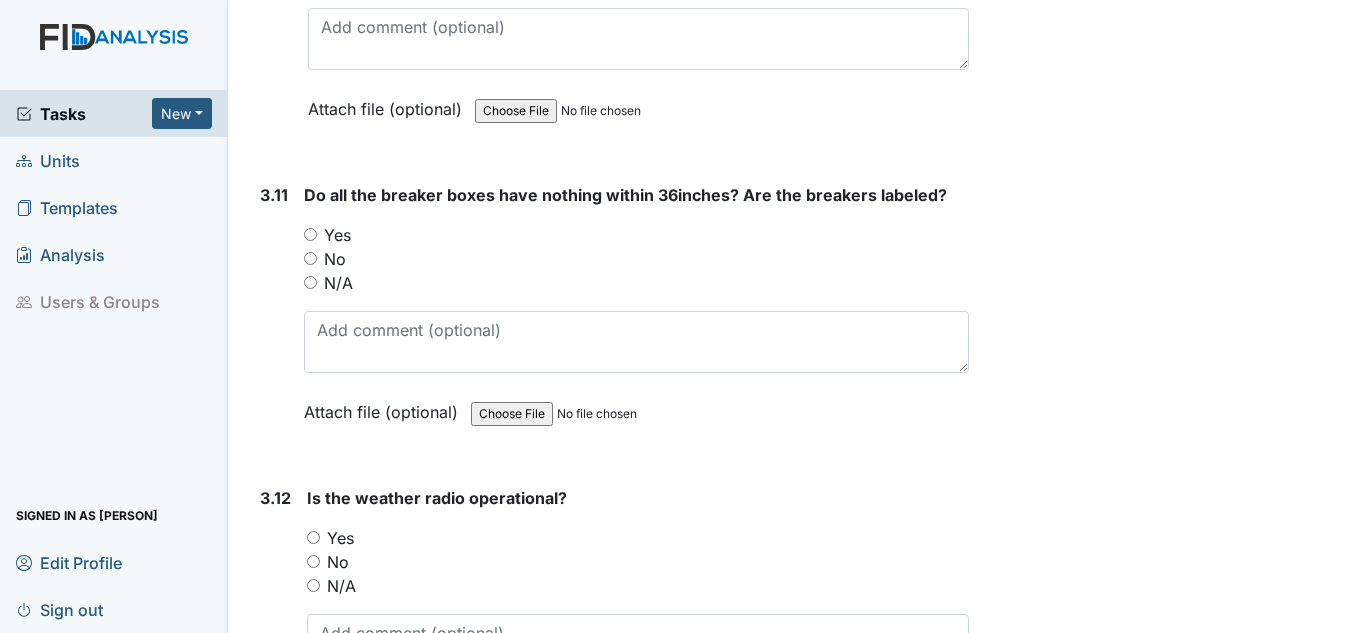 scroll, scrollTop: 11300, scrollLeft: 0, axis: vertical 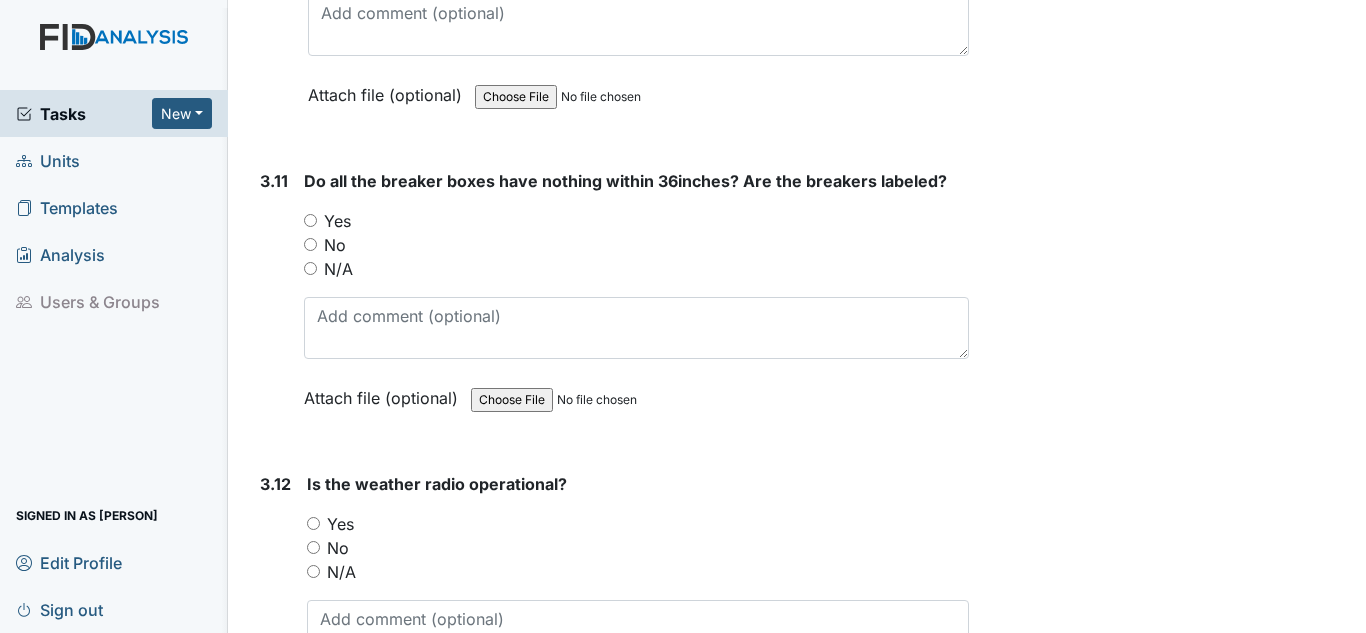 click on "Yes" at bounding box center (310, 220) 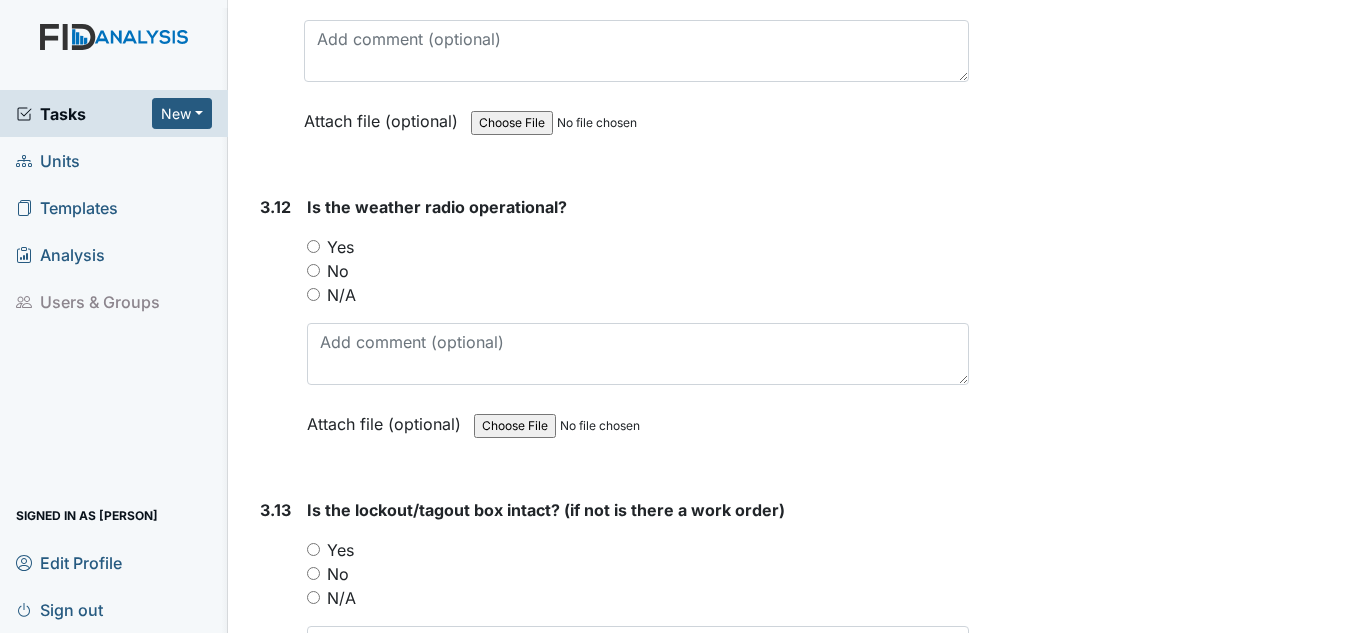 scroll, scrollTop: 11600, scrollLeft: 0, axis: vertical 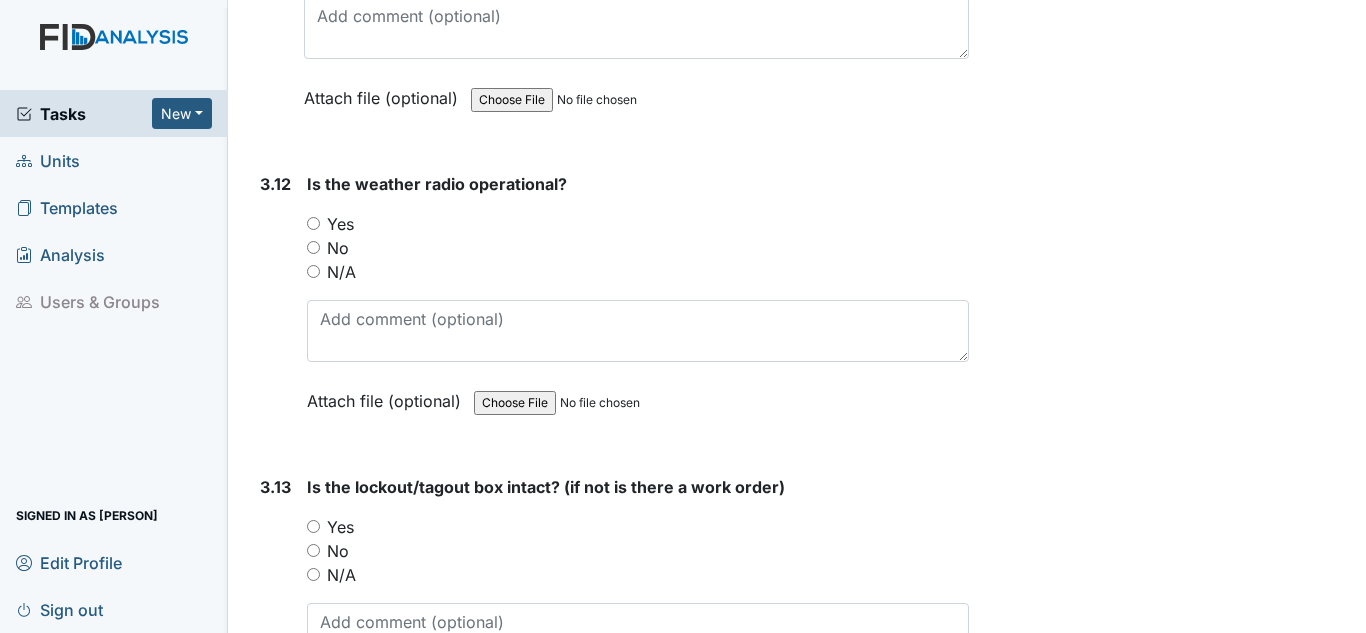 click on "Yes" at bounding box center [313, 223] 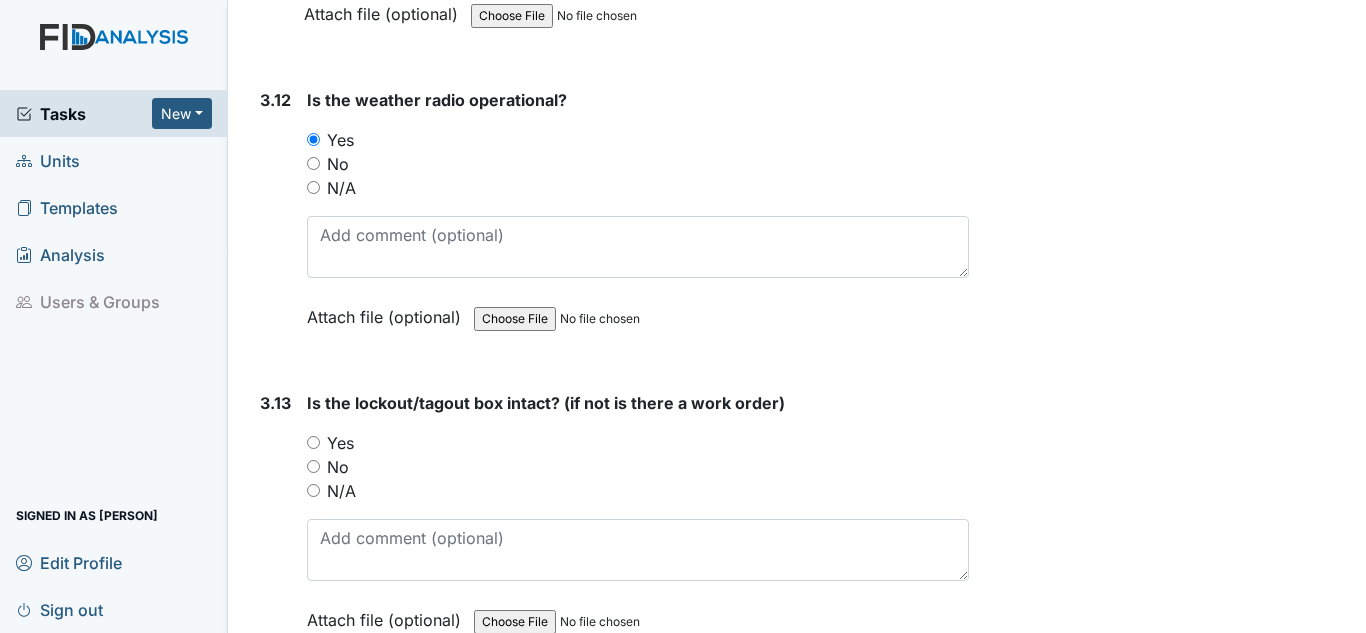 scroll, scrollTop: 11800, scrollLeft: 0, axis: vertical 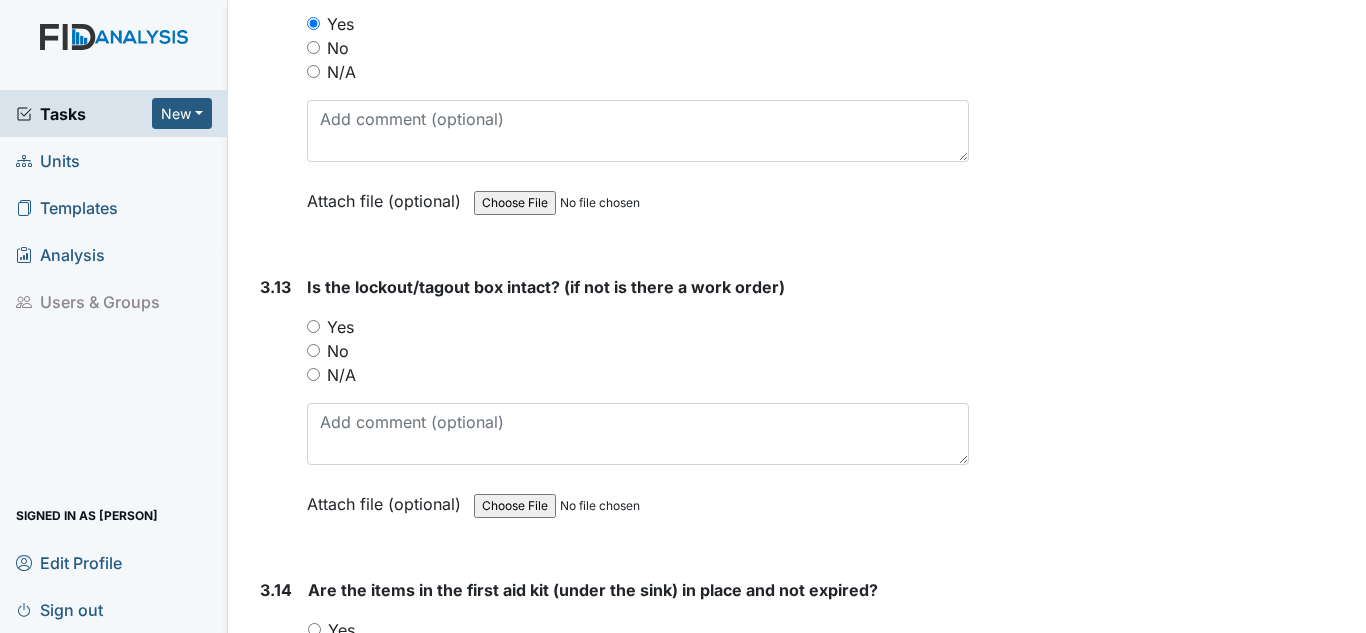 click on "Yes" at bounding box center (313, 326) 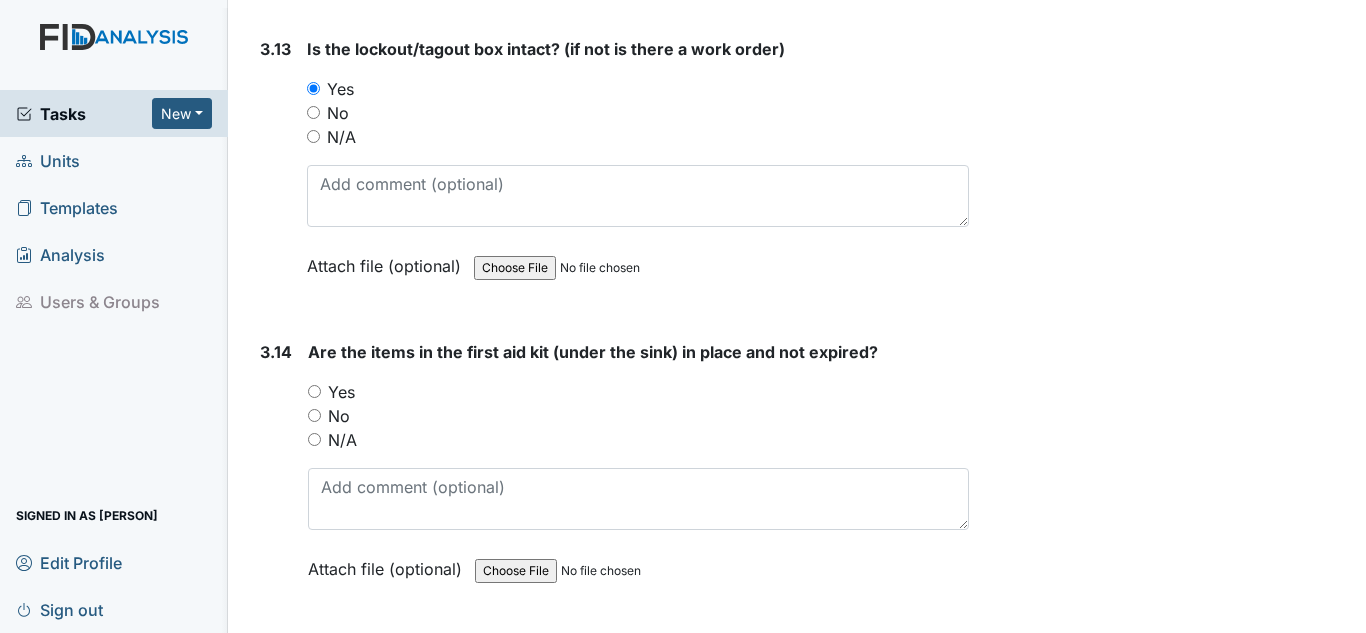 scroll, scrollTop: 12100, scrollLeft: 0, axis: vertical 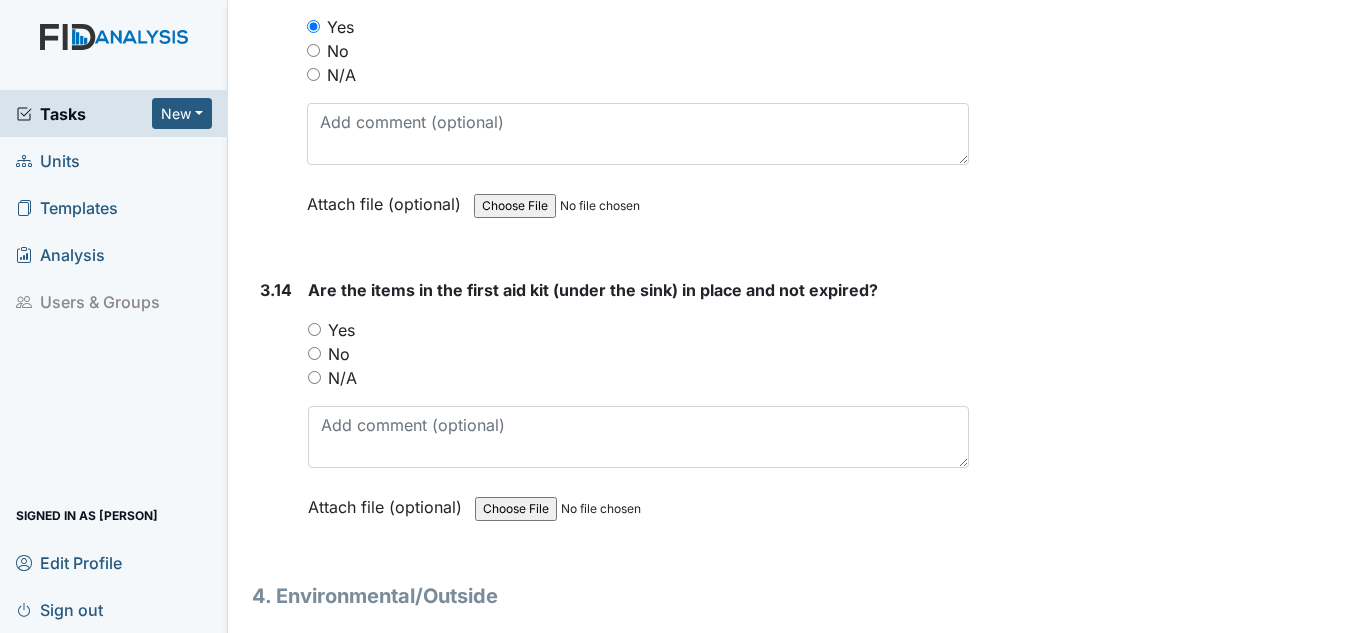 click on "N/A" at bounding box center (314, 377) 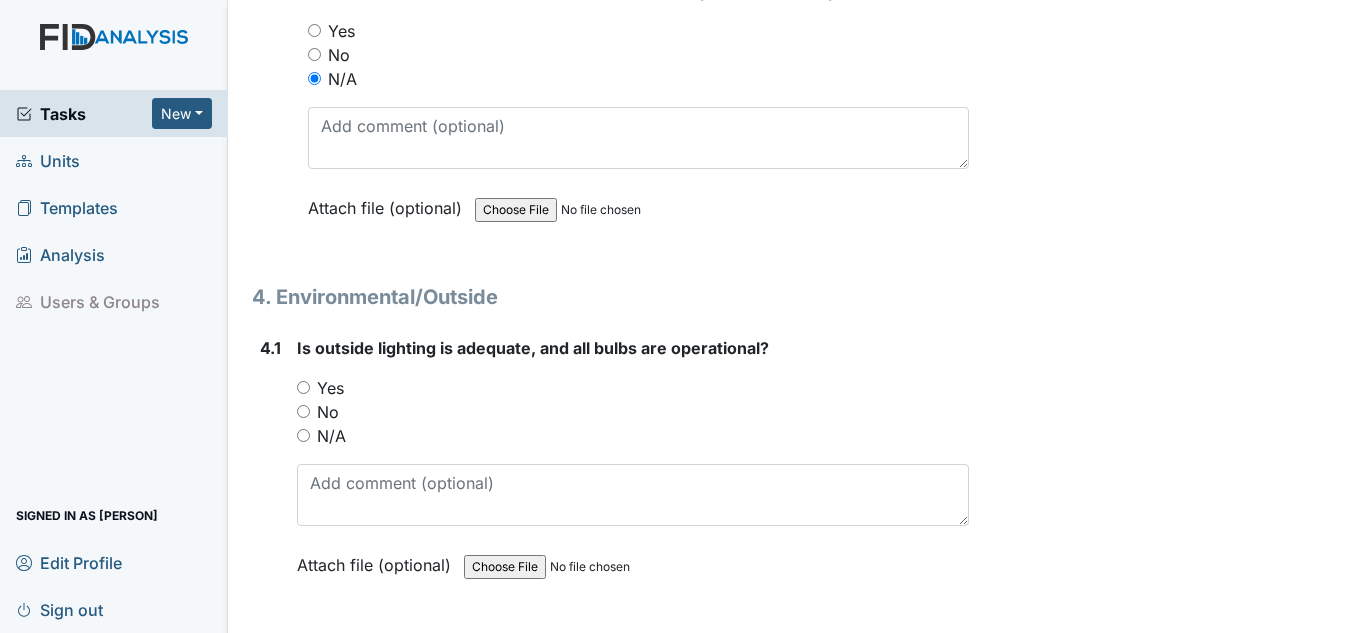 scroll, scrollTop: 12400, scrollLeft: 0, axis: vertical 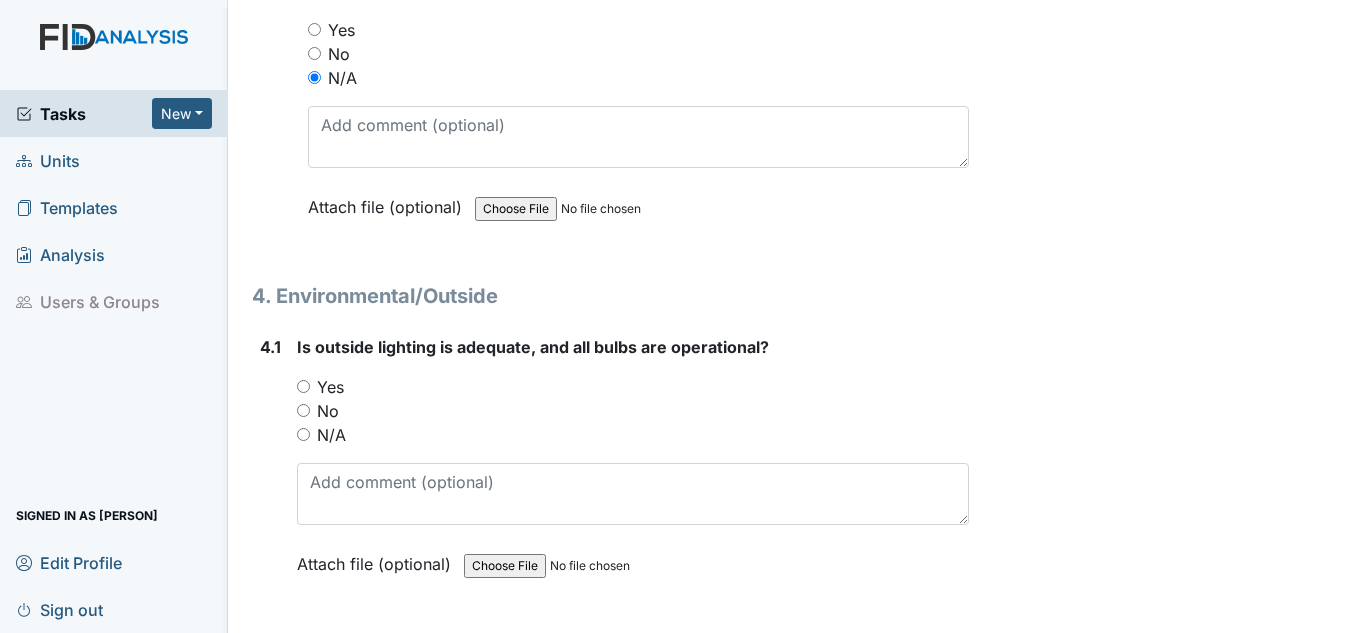 click on "Yes" at bounding box center [303, 386] 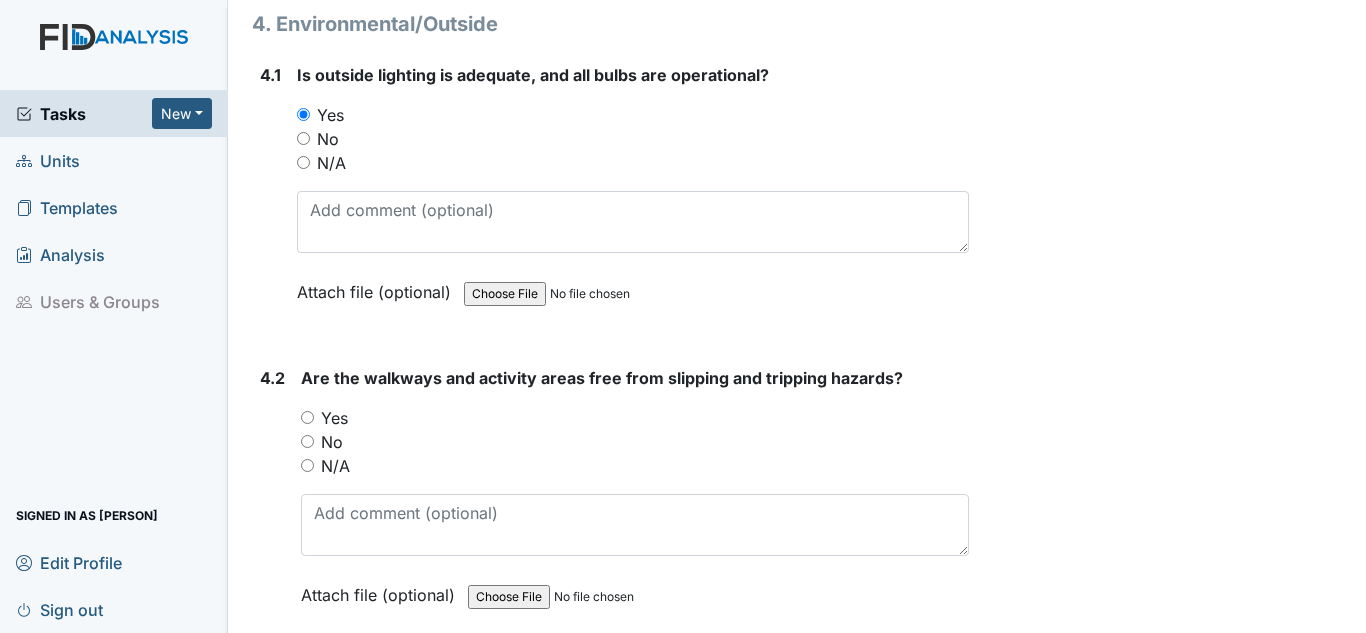scroll, scrollTop: 12700, scrollLeft: 0, axis: vertical 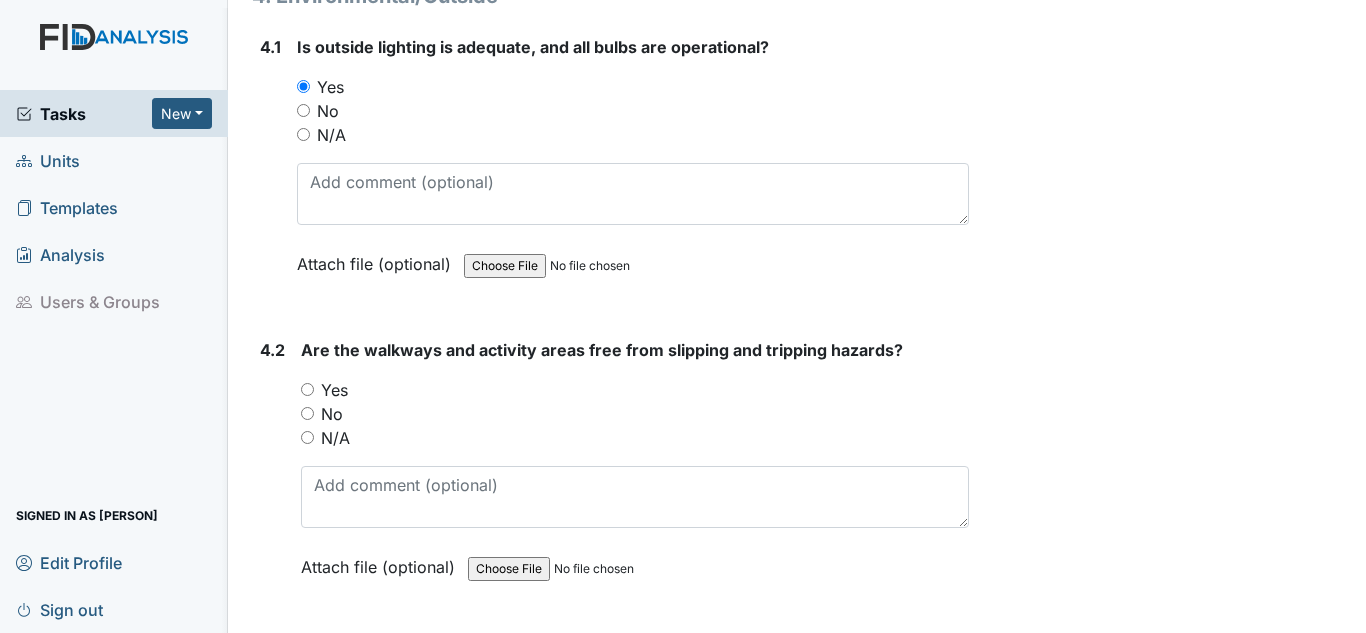 click on "Yes" at bounding box center [635, 390] 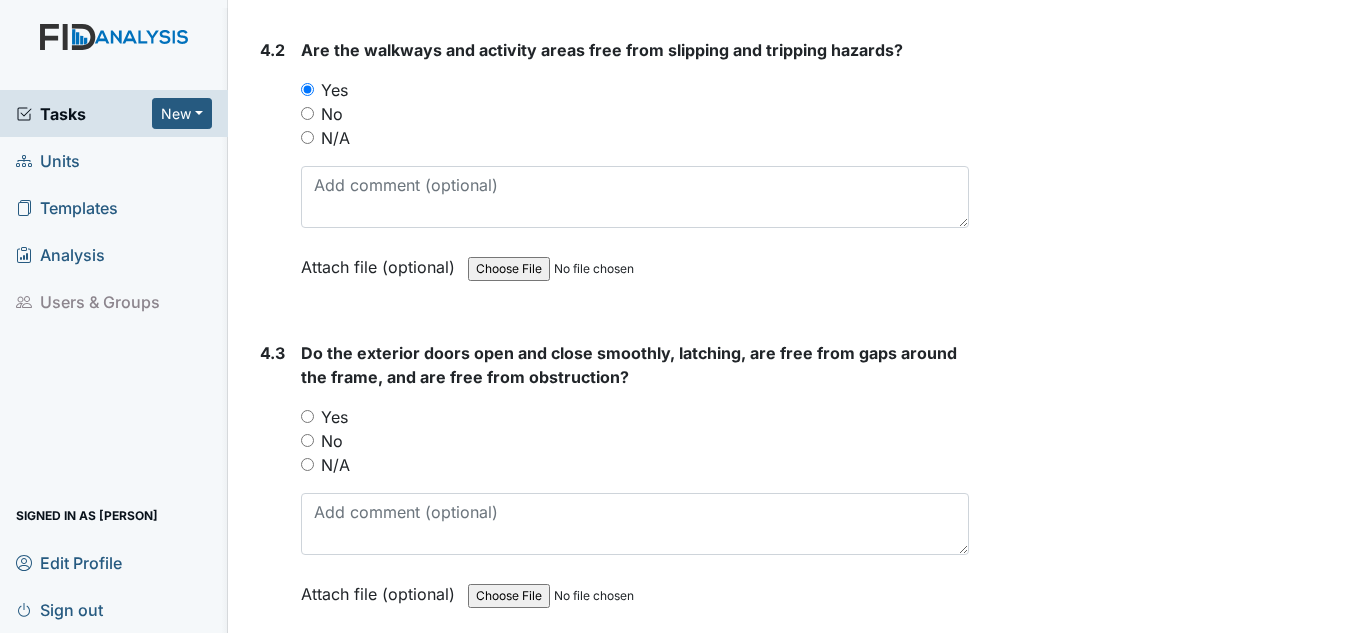 scroll, scrollTop: 13100, scrollLeft: 0, axis: vertical 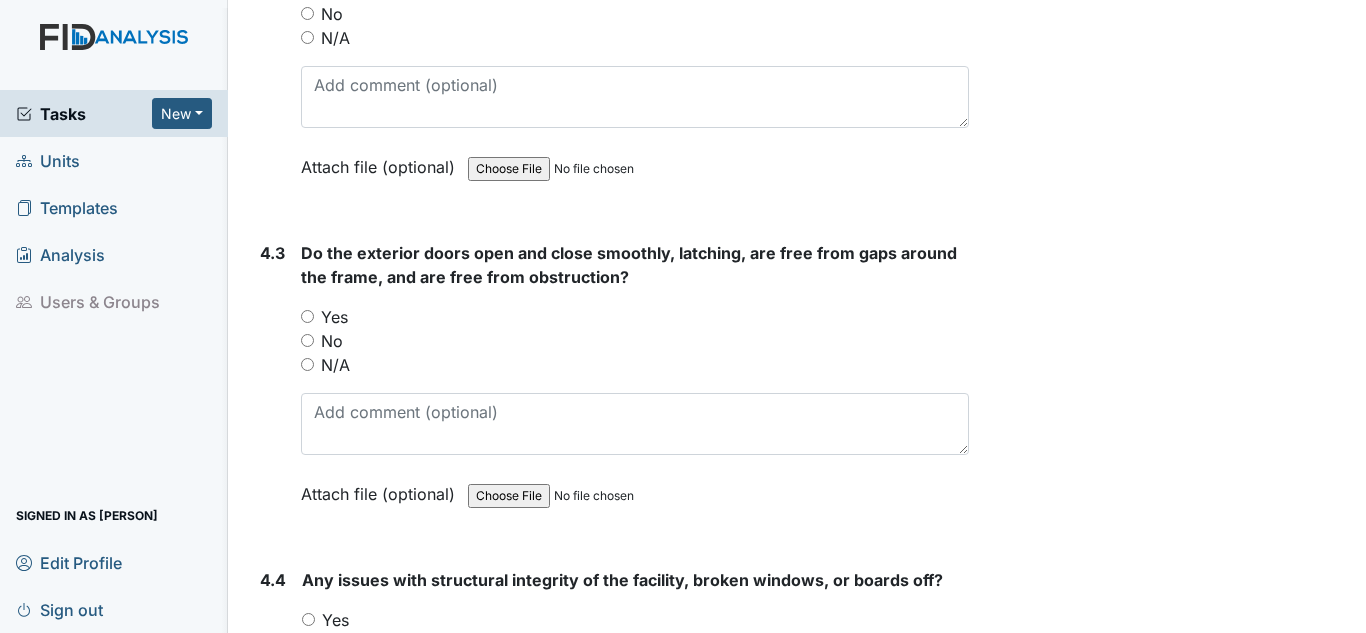 click on "Yes" at bounding box center (307, 316) 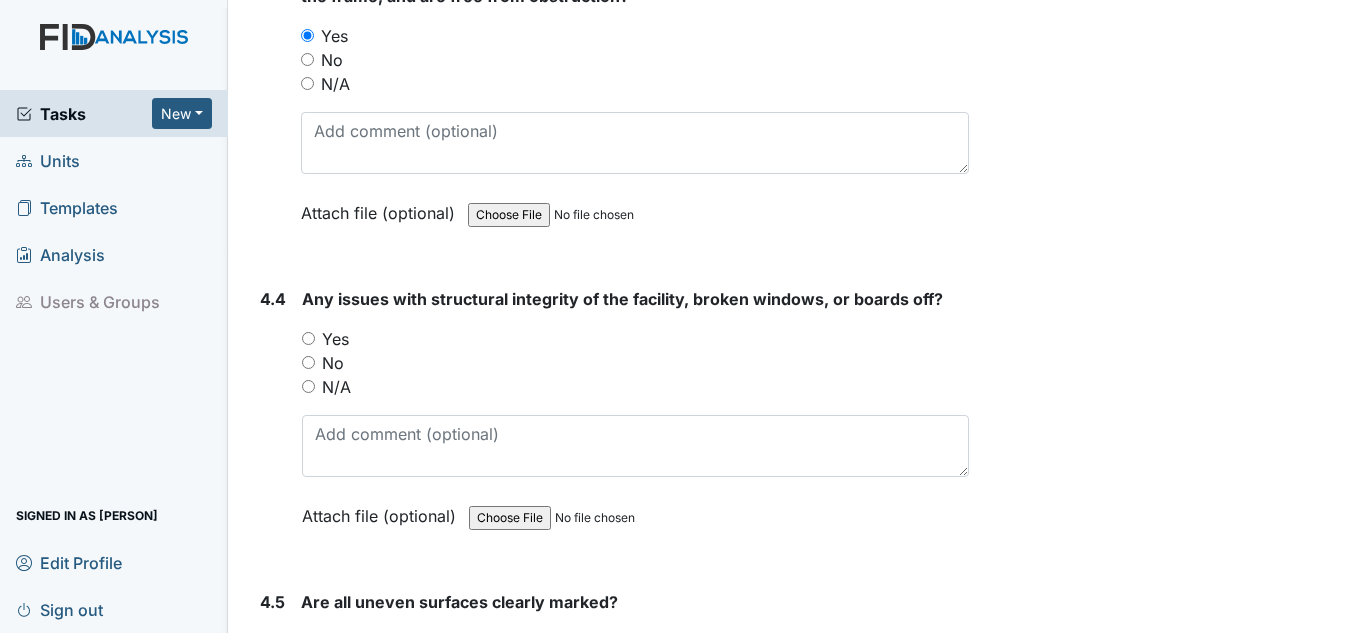 scroll, scrollTop: 13400, scrollLeft: 0, axis: vertical 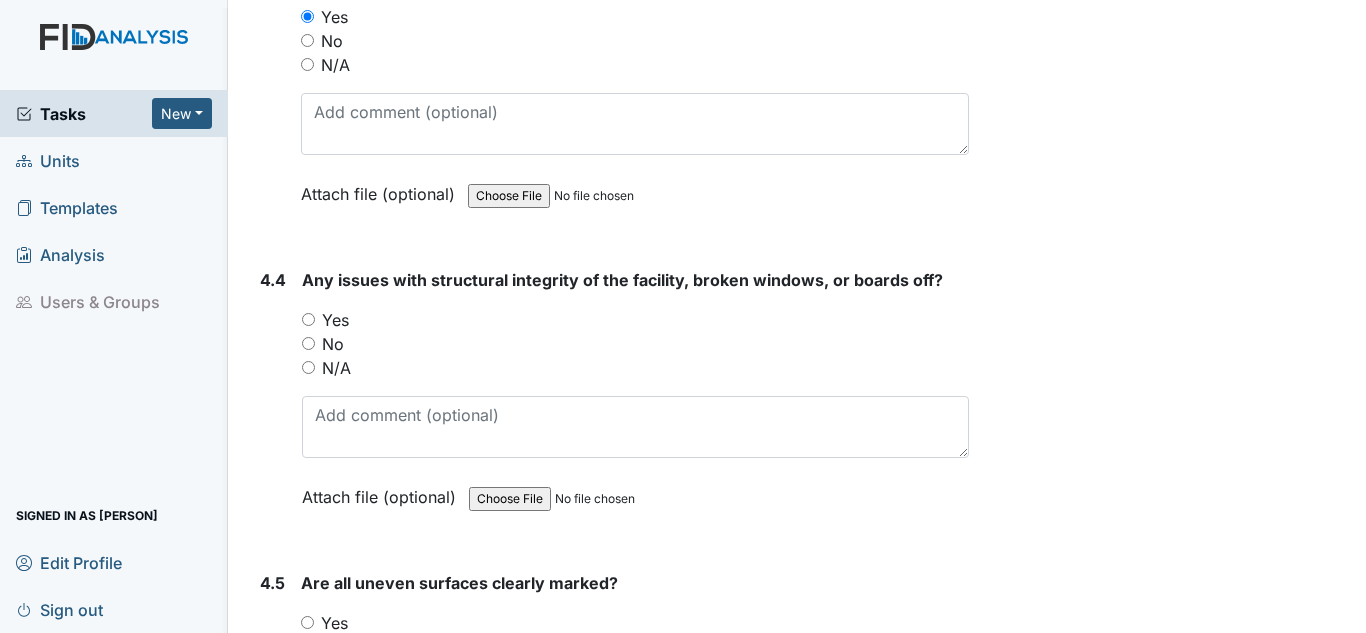 click on "No" at bounding box center (333, 344) 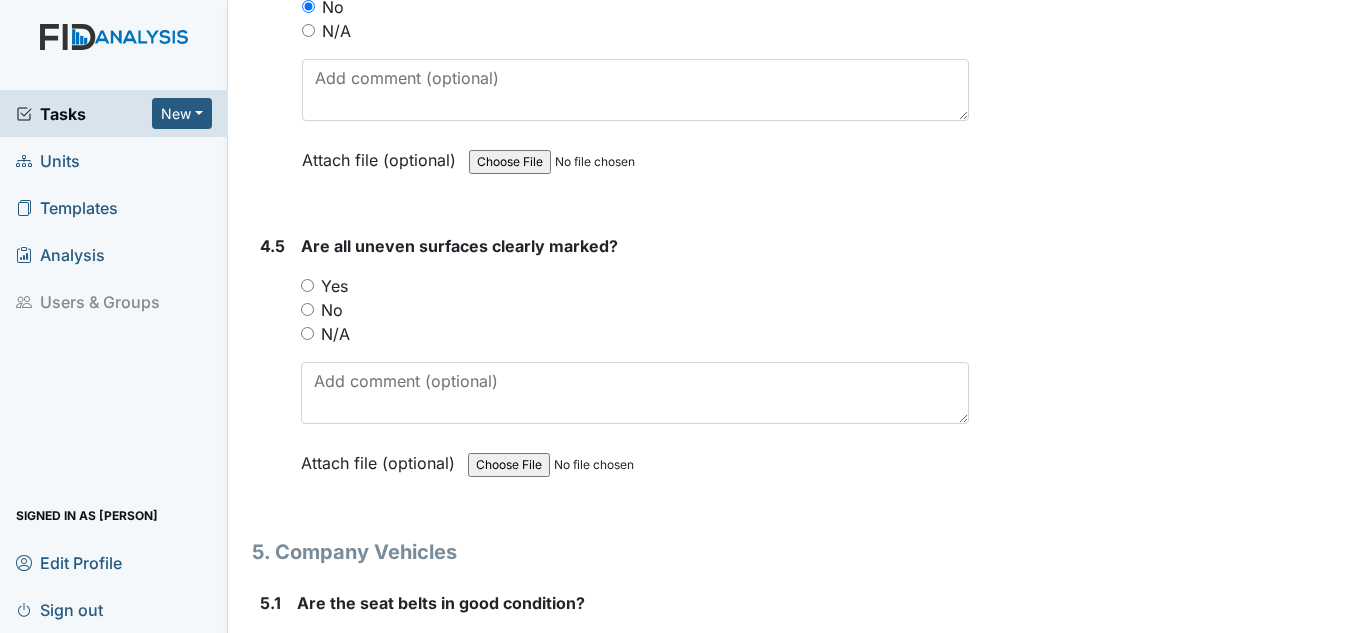 scroll, scrollTop: 13800, scrollLeft: 0, axis: vertical 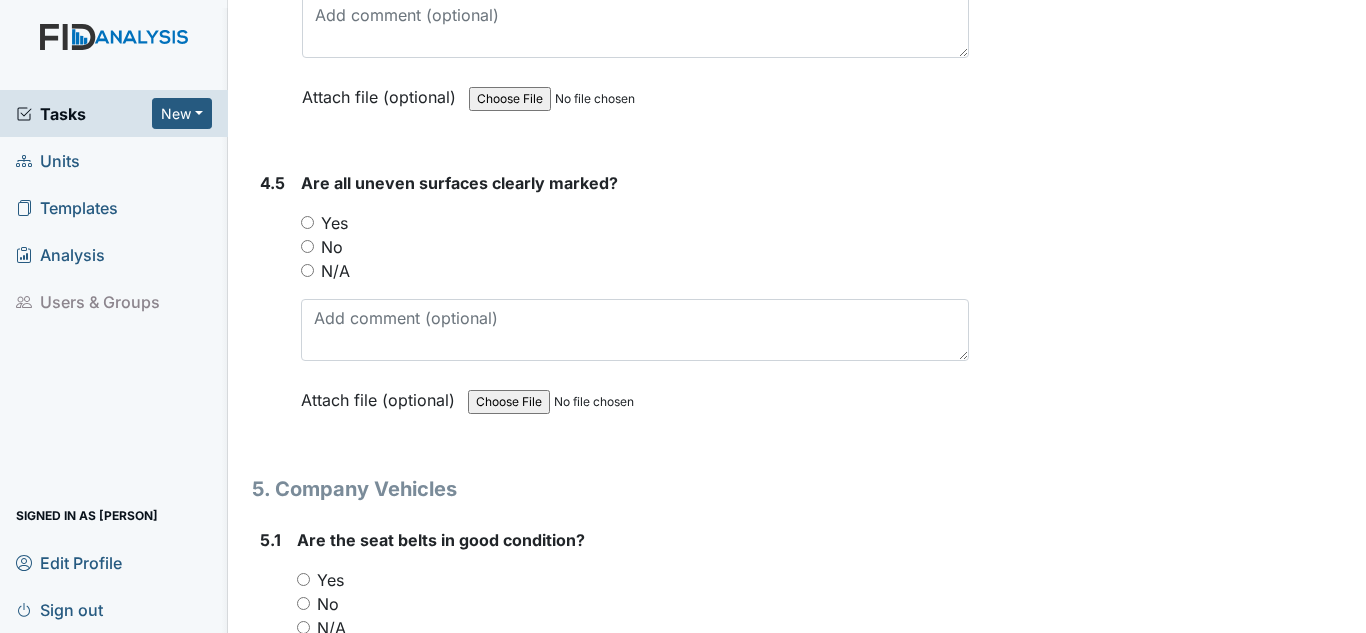 click on "Yes" at bounding box center (334, 223) 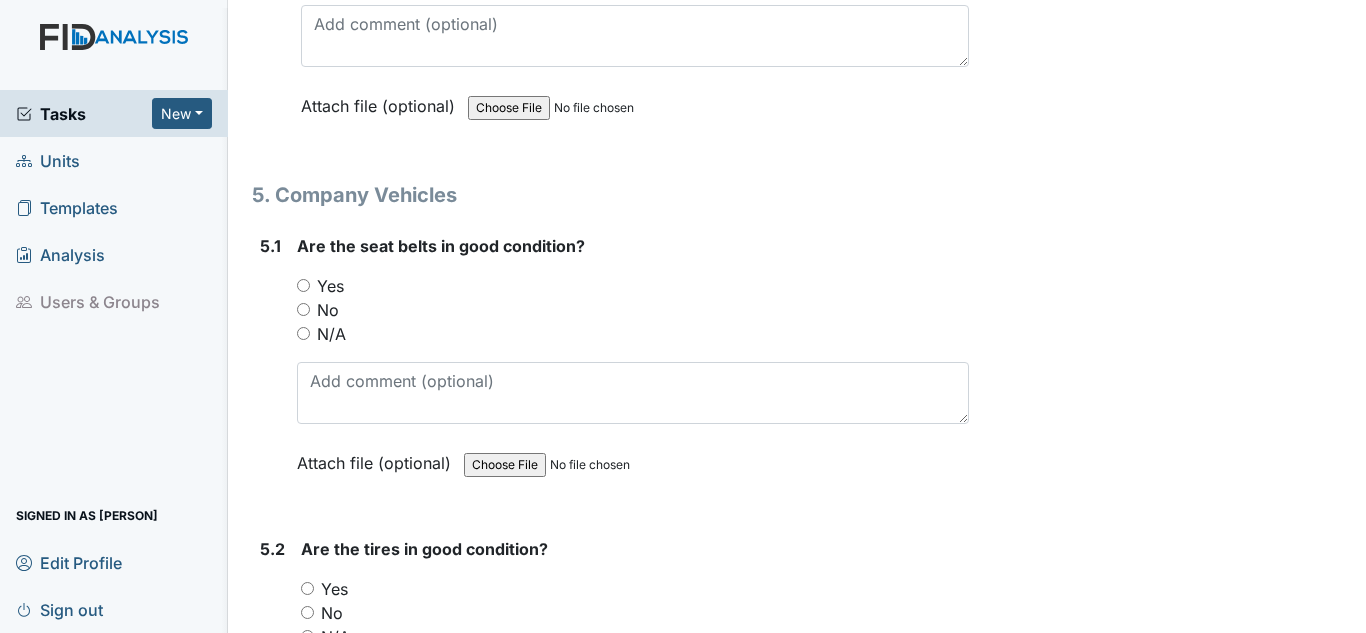 scroll, scrollTop: 14100, scrollLeft: 0, axis: vertical 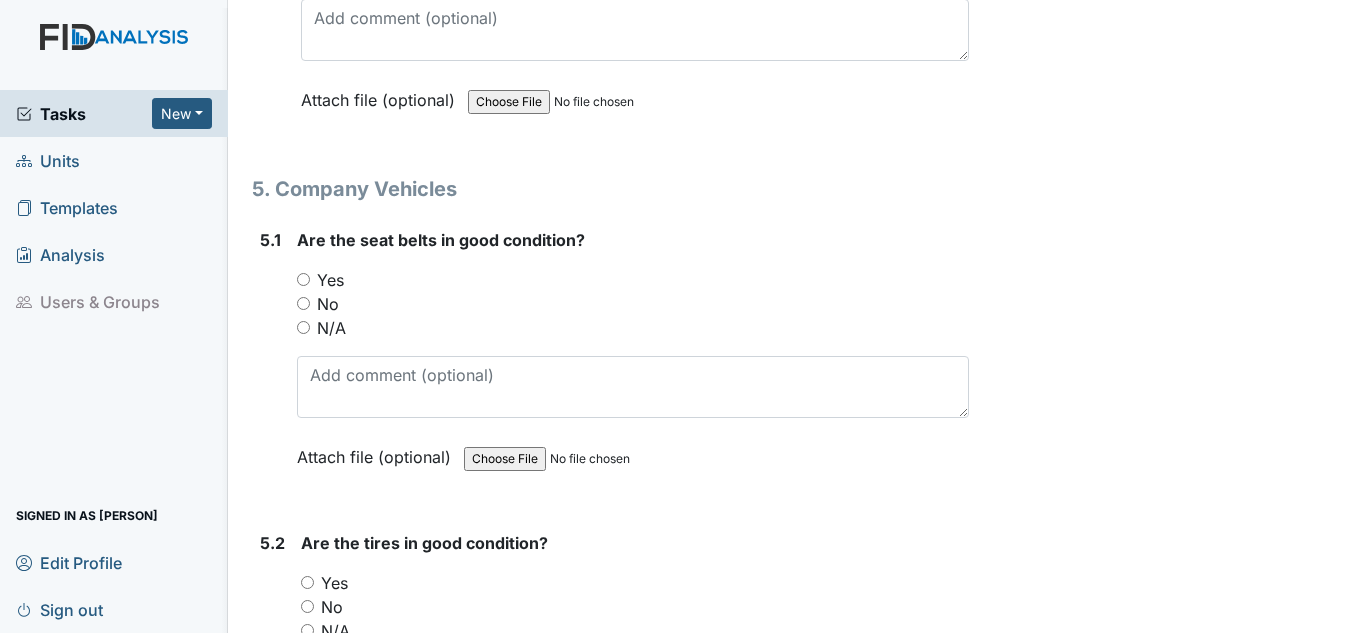 click on "N/A" at bounding box center [331, 328] 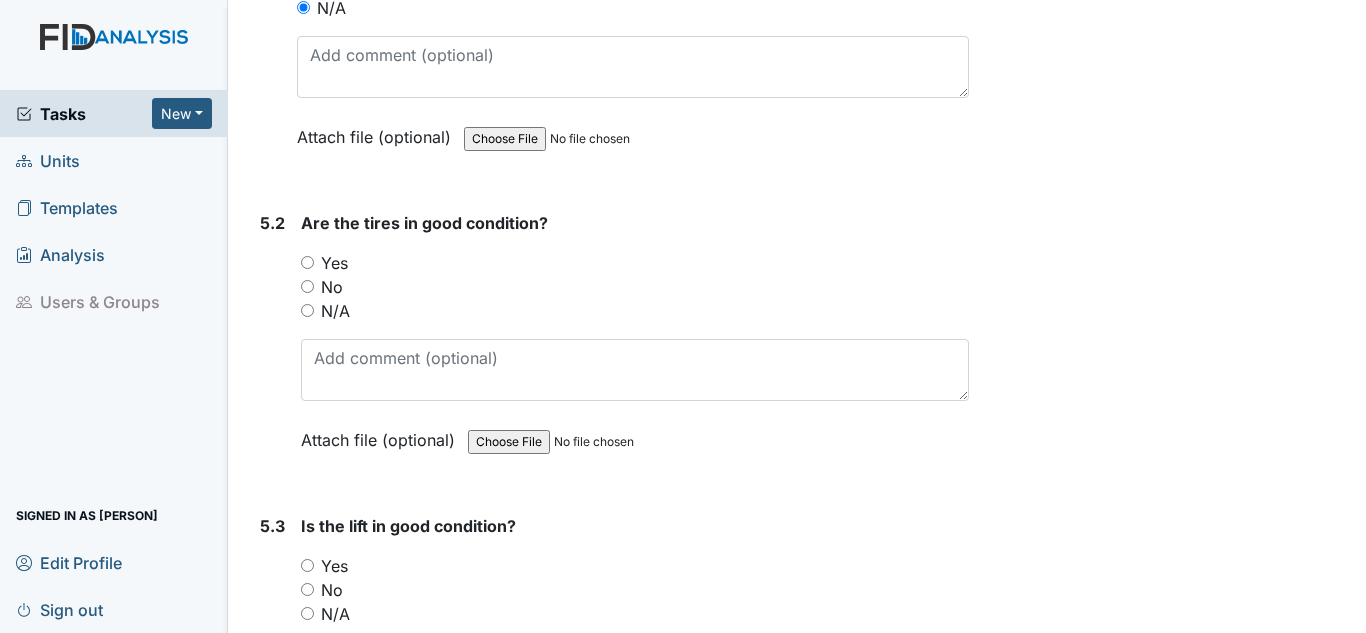 scroll, scrollTop: 14500, scrollLeft: 0, axis: vertical 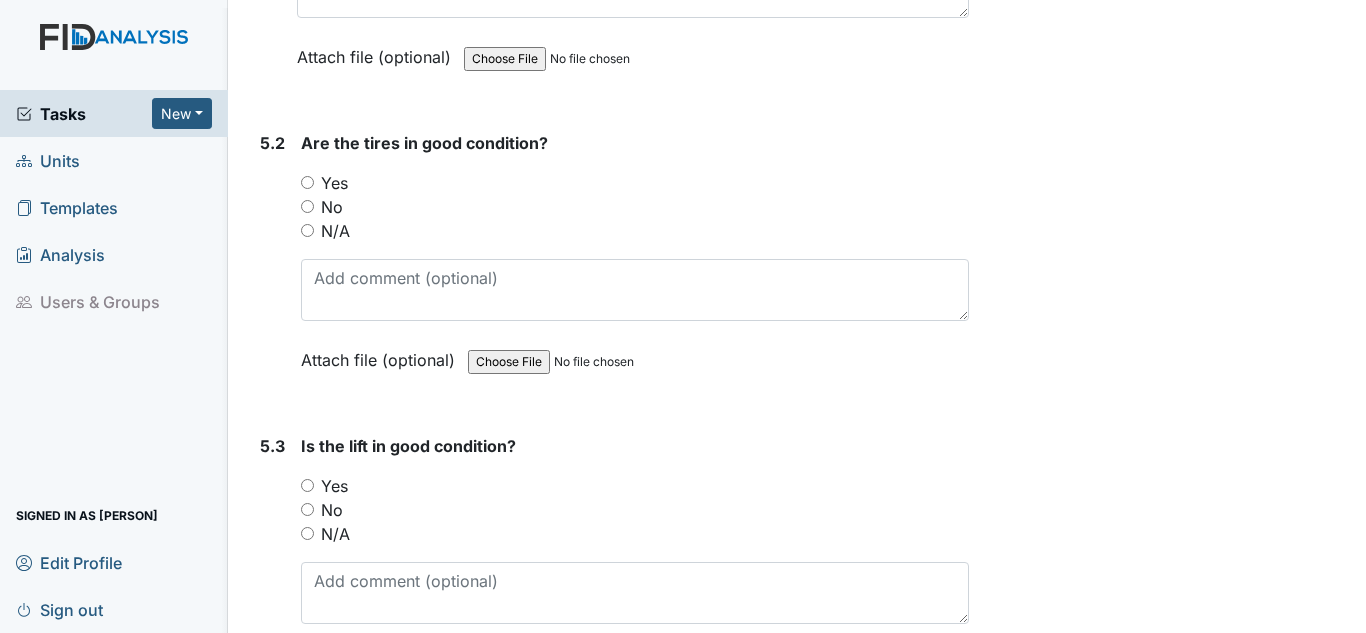 click on "N/A" at bounding box center [335, 231] 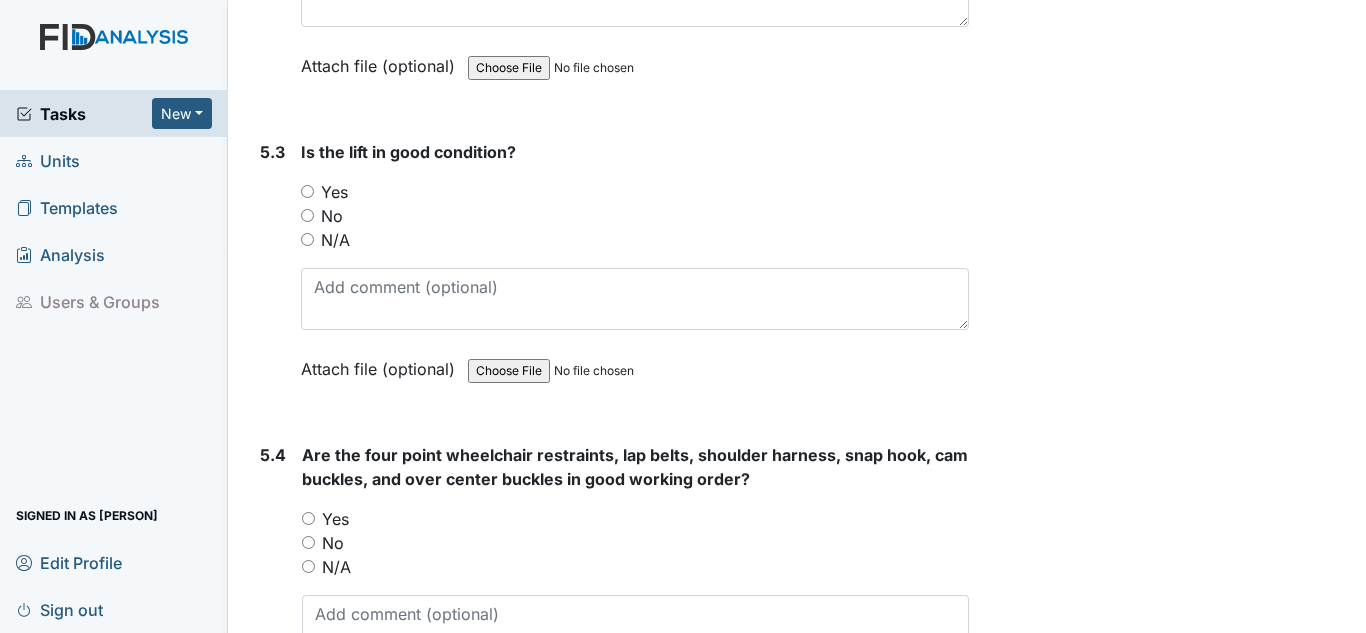 scroll, scrollTop: 14800, scrollLeft: 0, axis: vertical 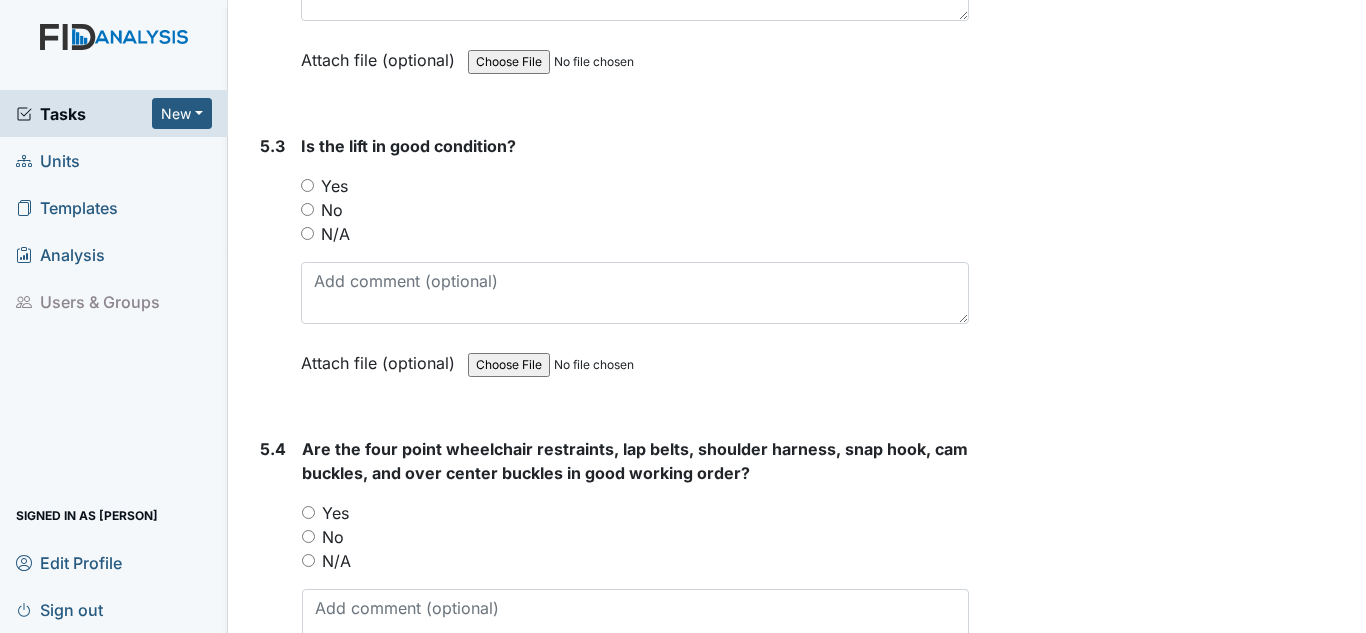 click on "N/A" at bounding box center [335, 234] 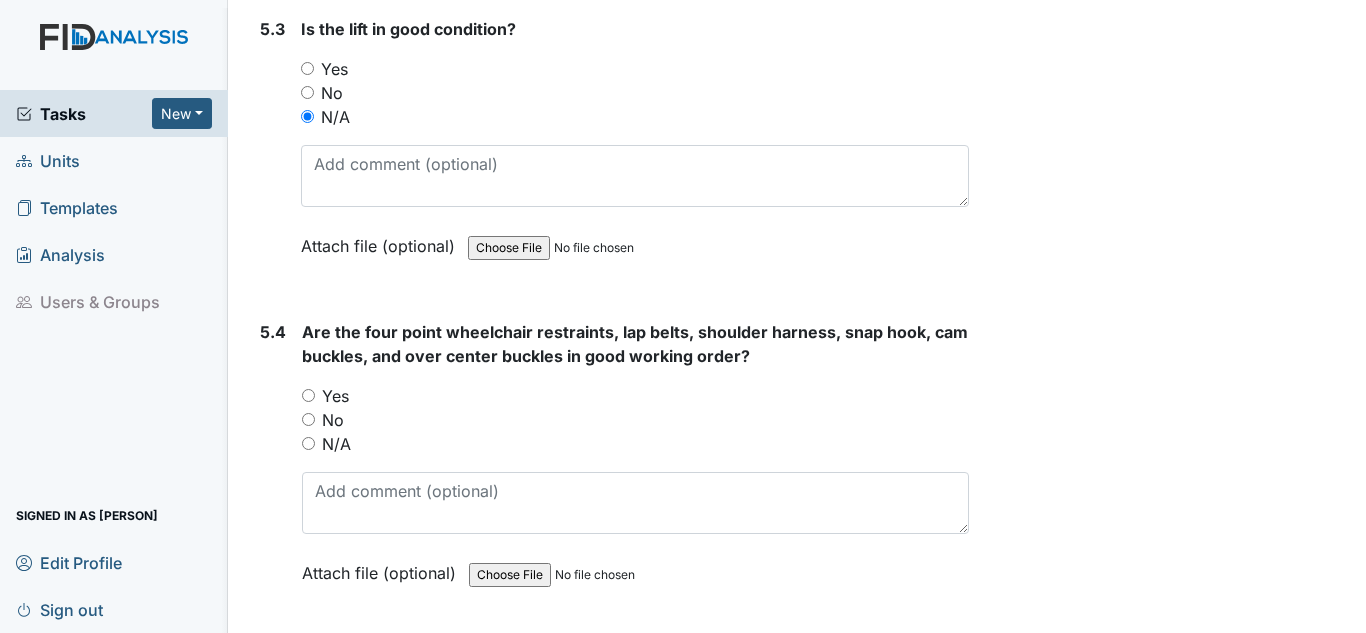 scroll, scrollTop: 15100, scrollLeft: 0, axis: vertical 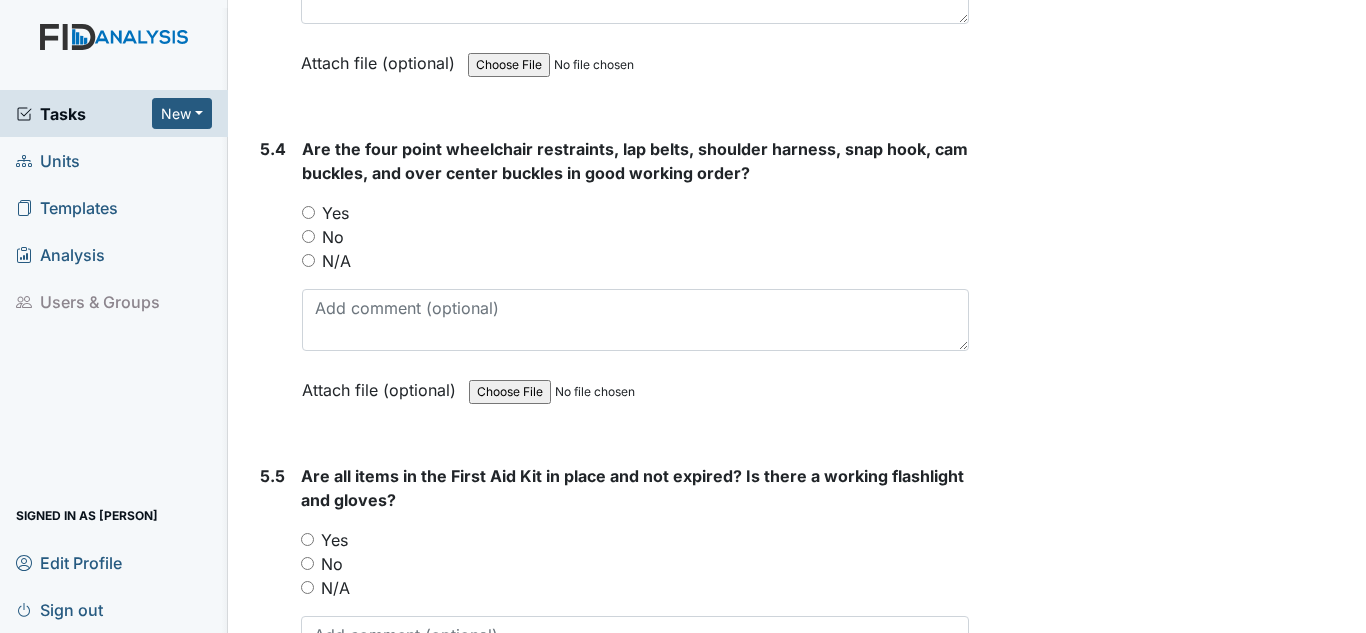 click on "N/A" at bounding box center [336, 261] 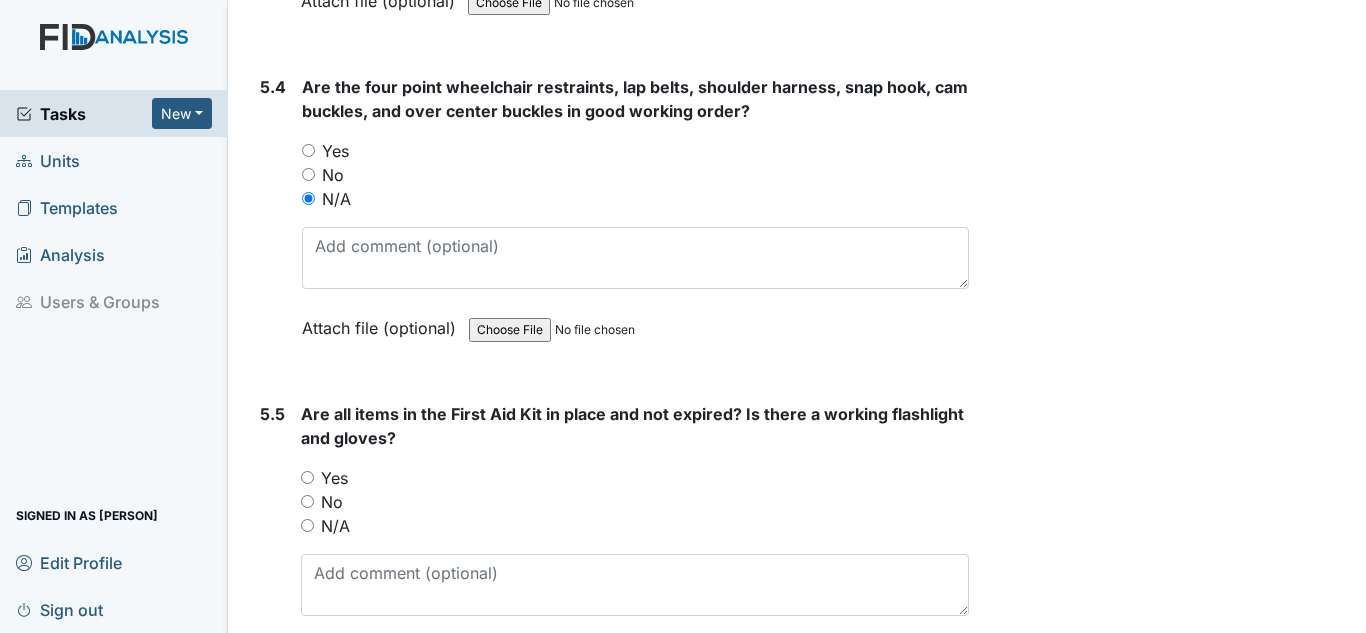 scroll, scrollTop: 15400, scrollLeft: 0, axis: vertical 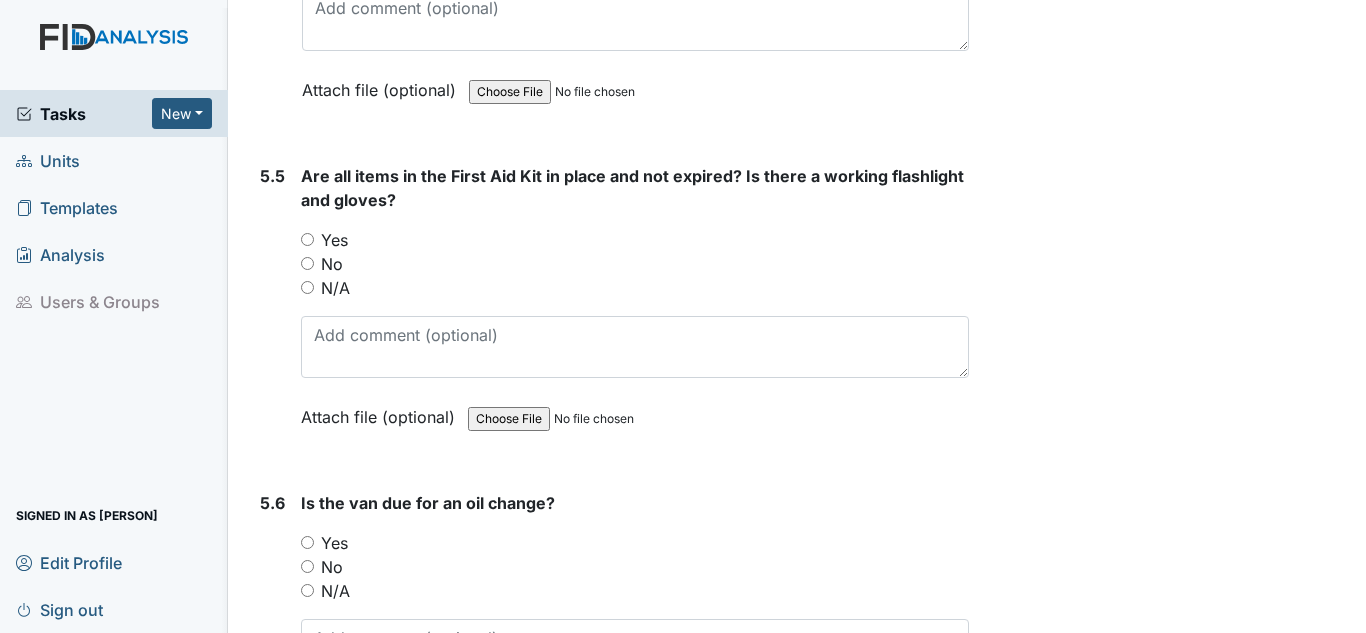 click on "N/A" at bounding box center (335, 288) 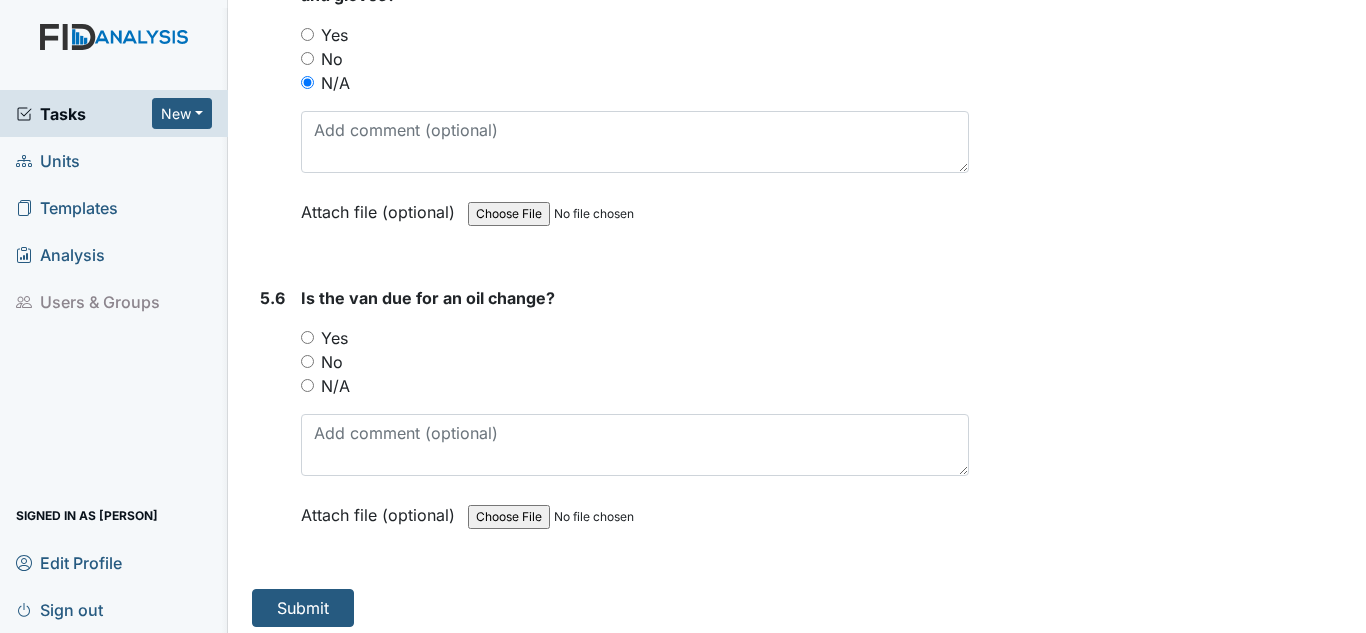 scroll, scrollTop: 15615, scrollLeft: 0, axis: vertical 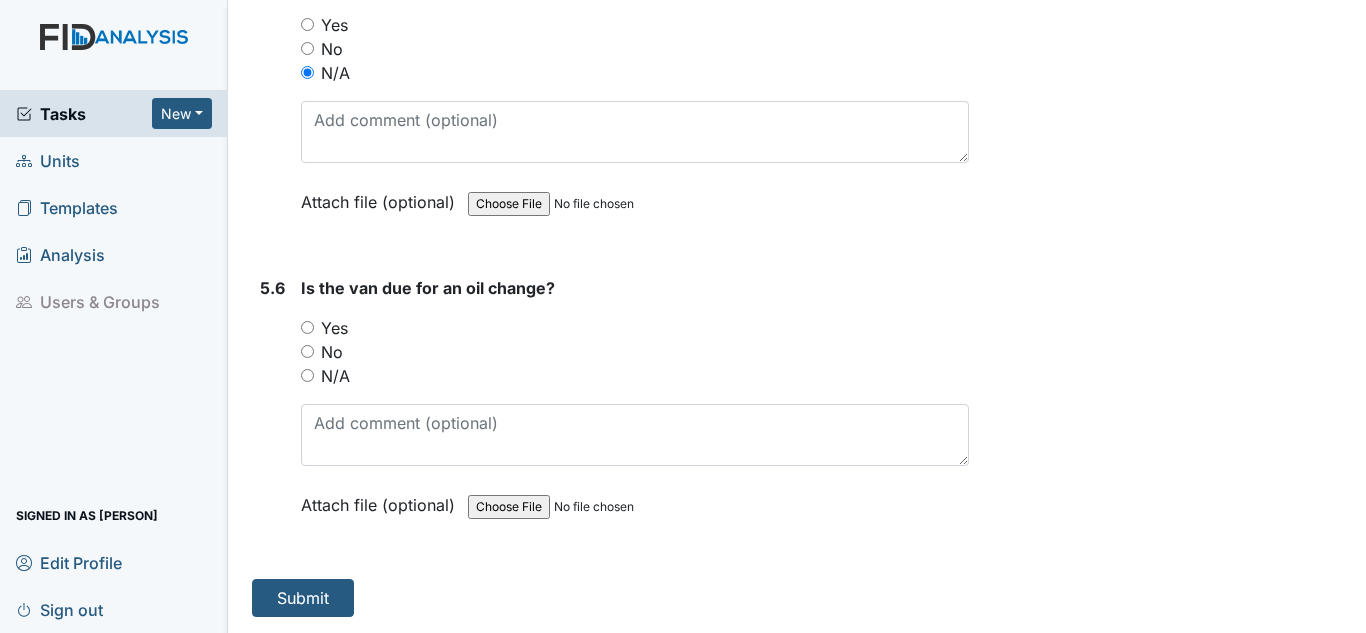 click on "N/A" at bounding box center [335, 376] 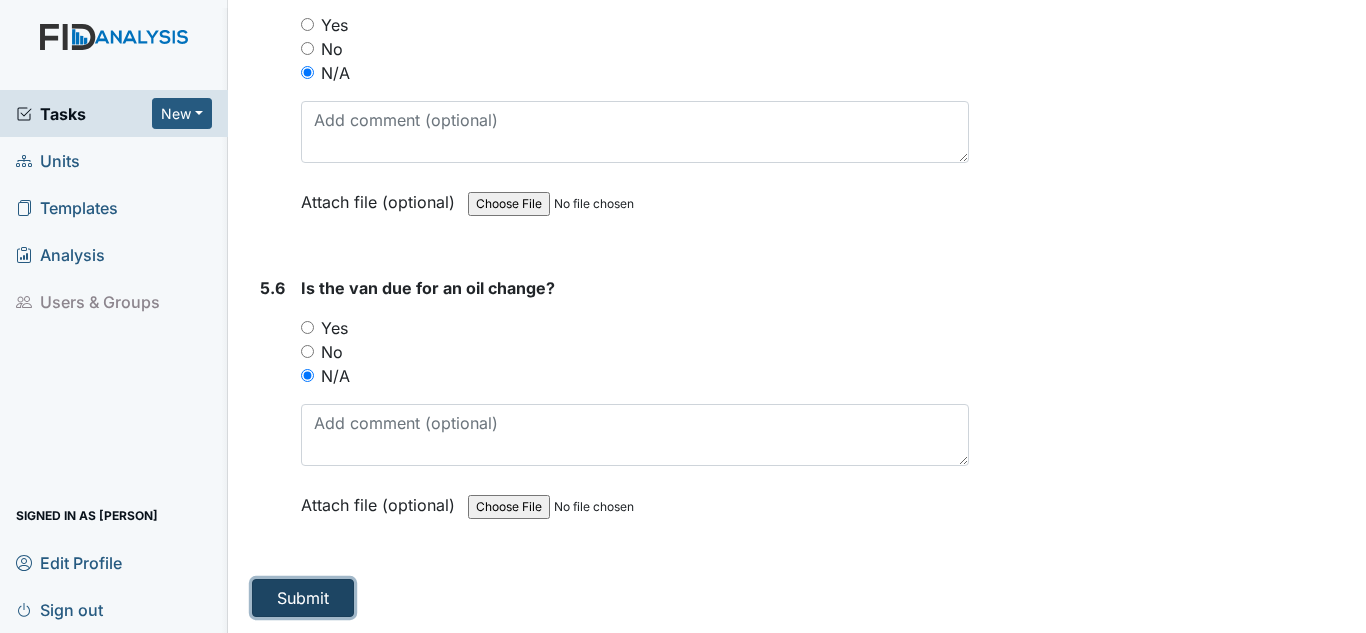 click on "Submit" at bounding box center [303, 598] 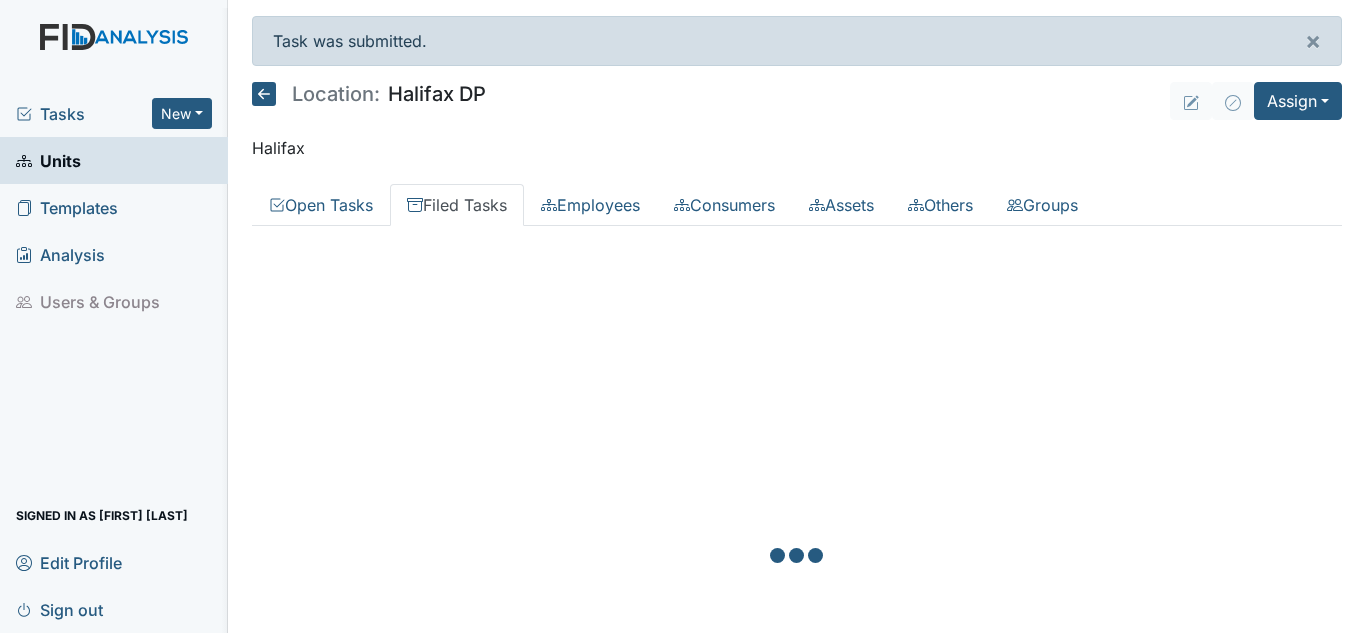 scroll, scrollTop: 0, scrollLeft: 0, axis: both 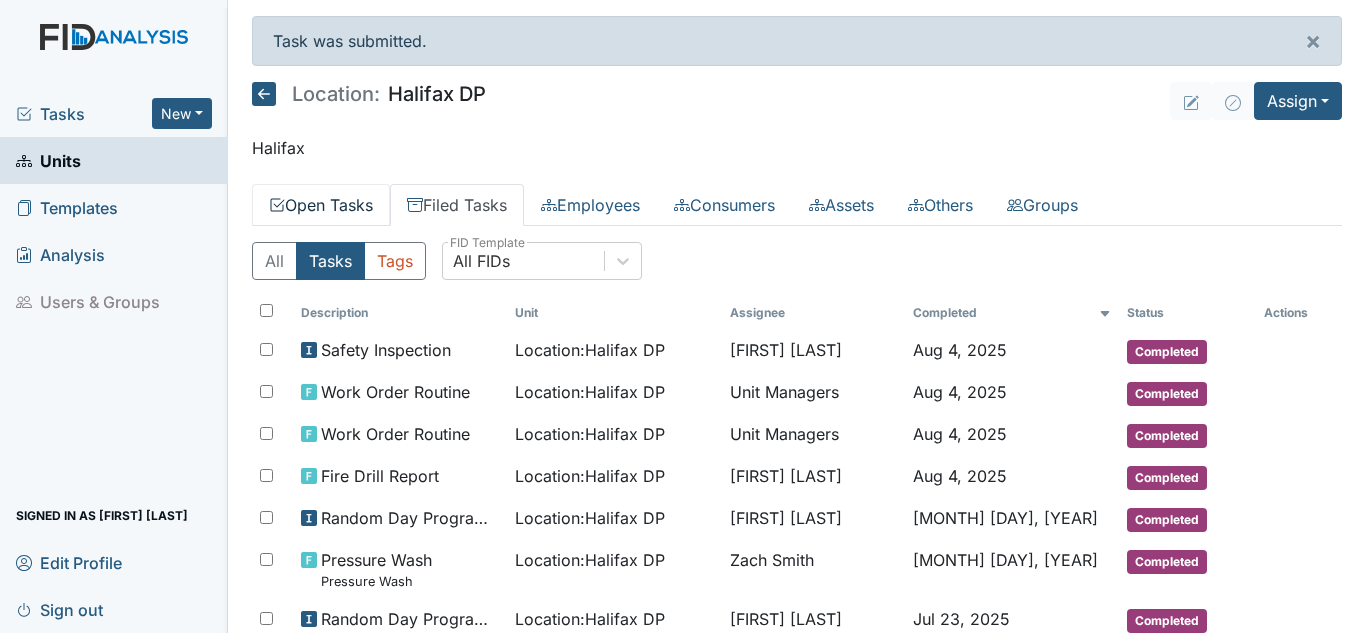 click on "Open Tasks" at bounding box center (321, 205) 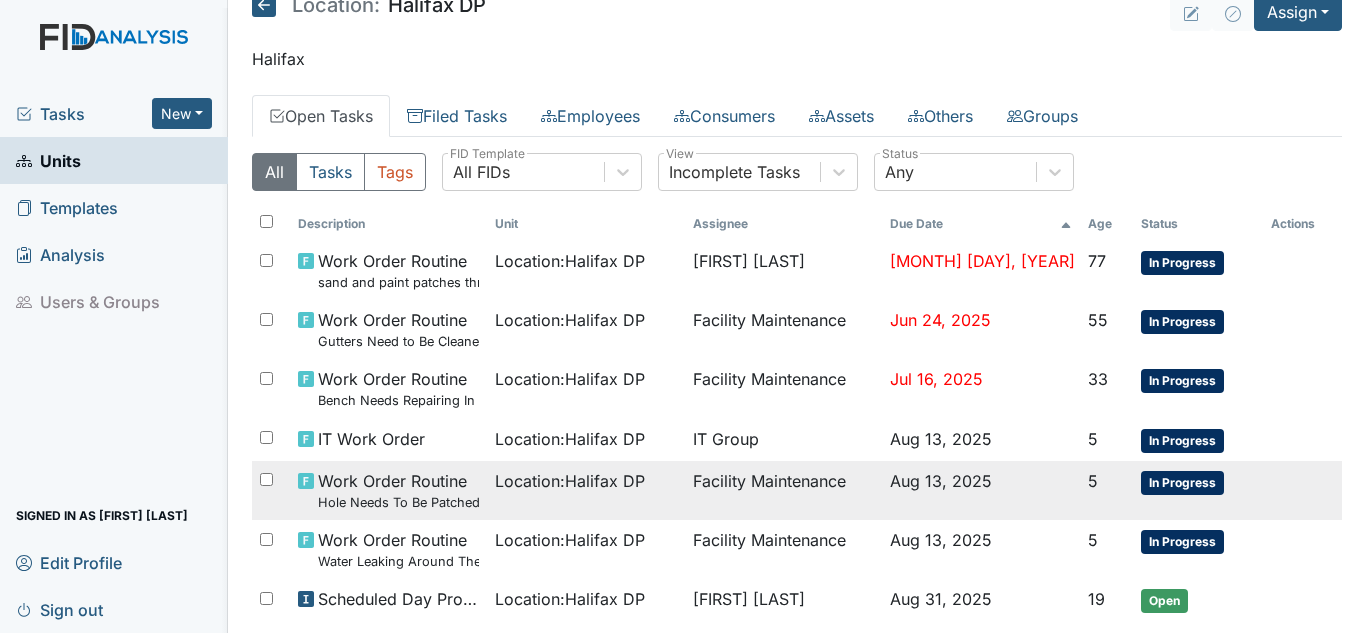 scroll, scrollTop: 179, scrollLeft: 0, axis: vertical 